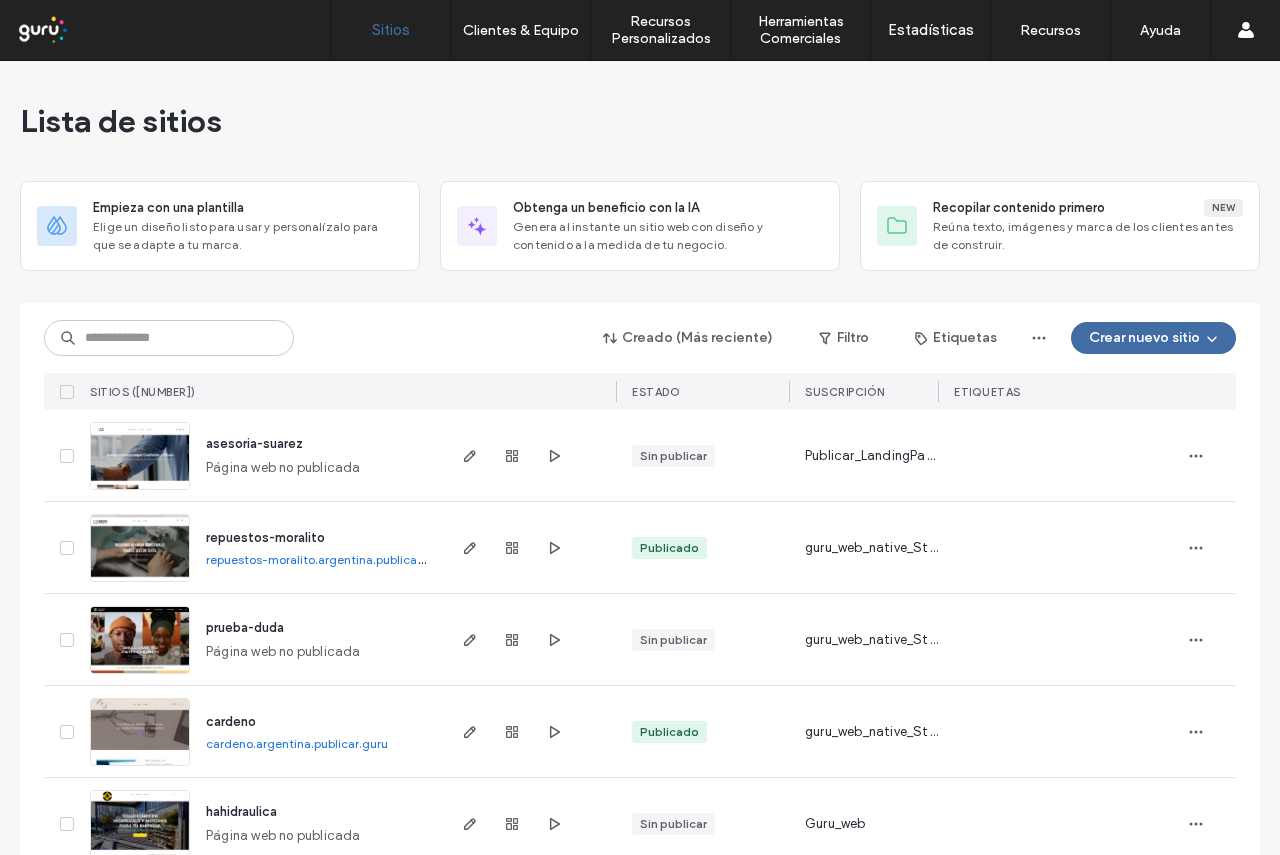 scroll, scrollTop: 0, scrollLeft: 0, axis: both 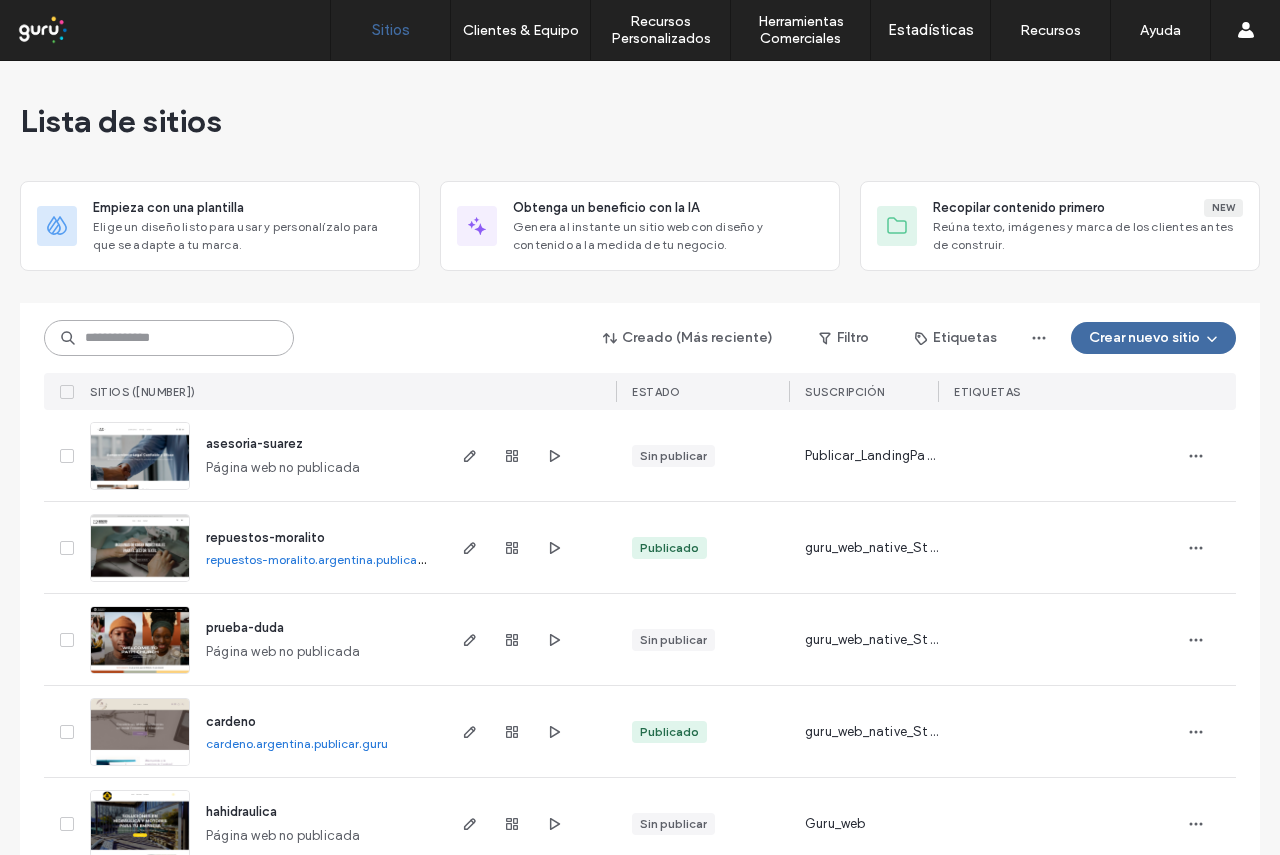 click at bounding box center [169, 338] 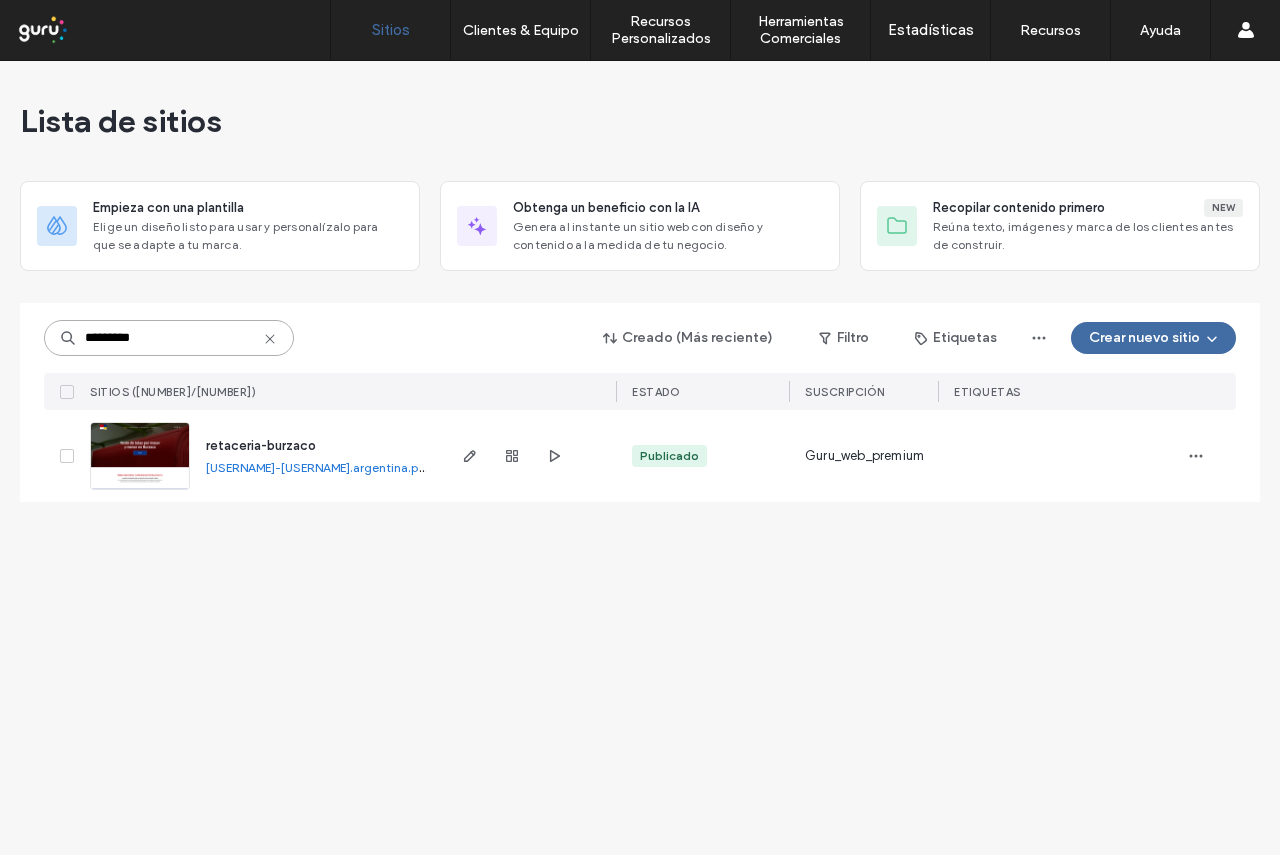 type on "*********" 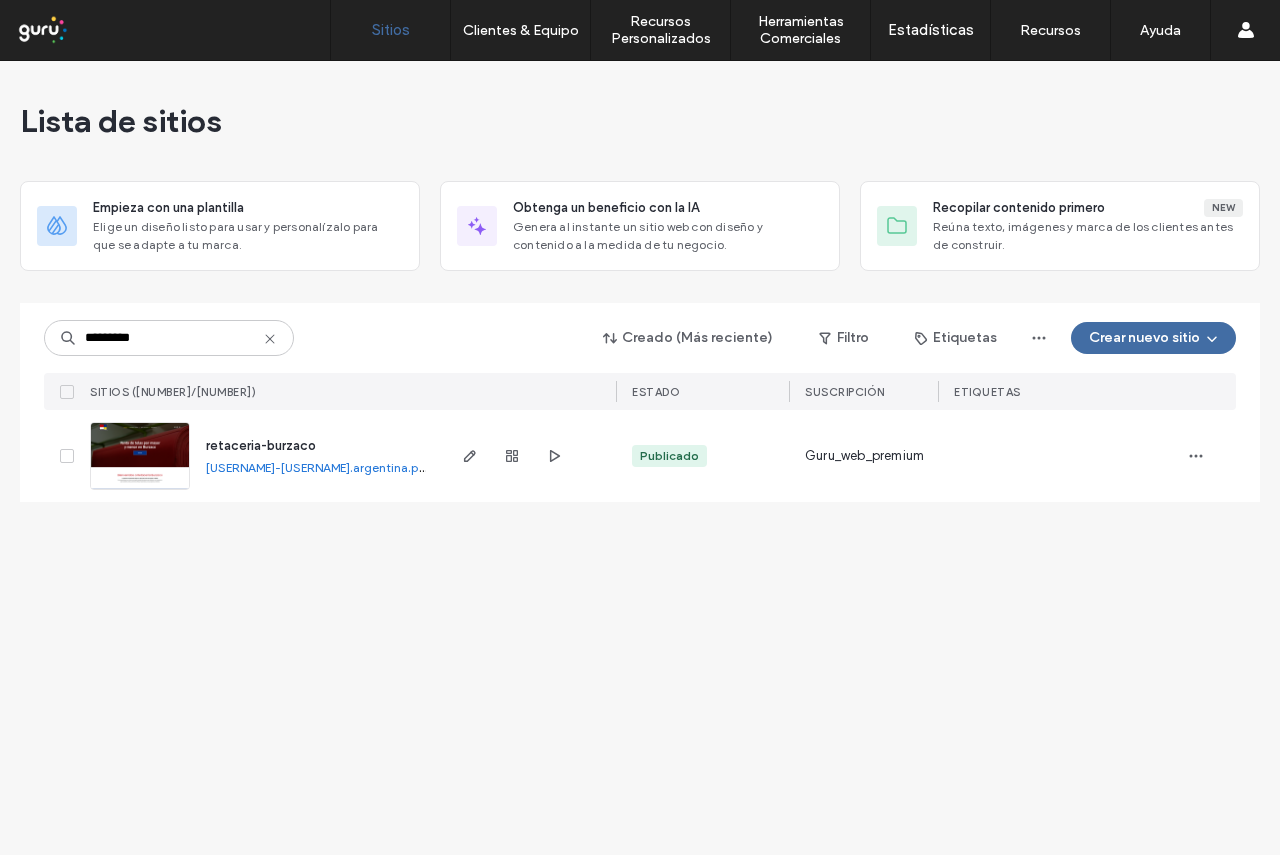 click on "retaceria-burzaco" at bounding box center (261, 445) 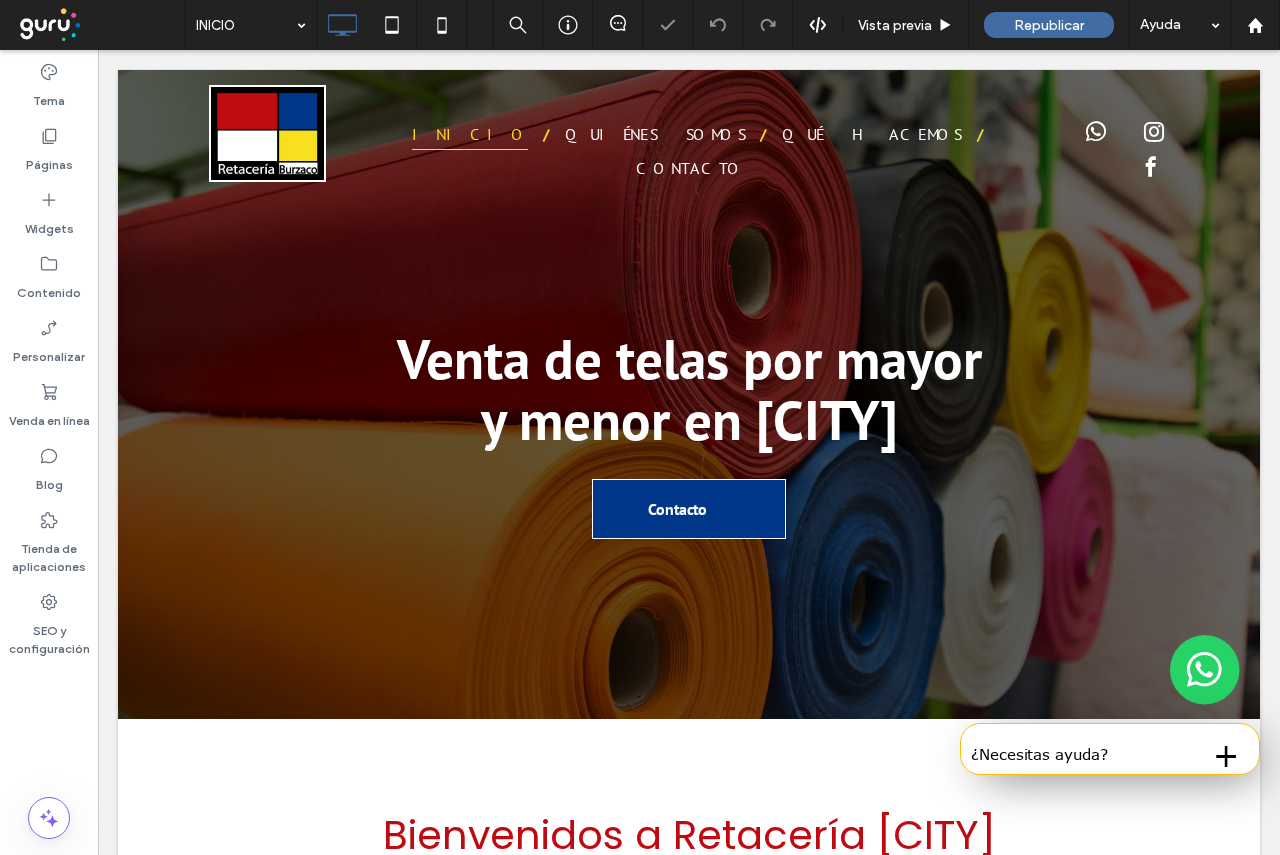 scroll, scrollTop: 0, scrollLeft: 0, axis: both 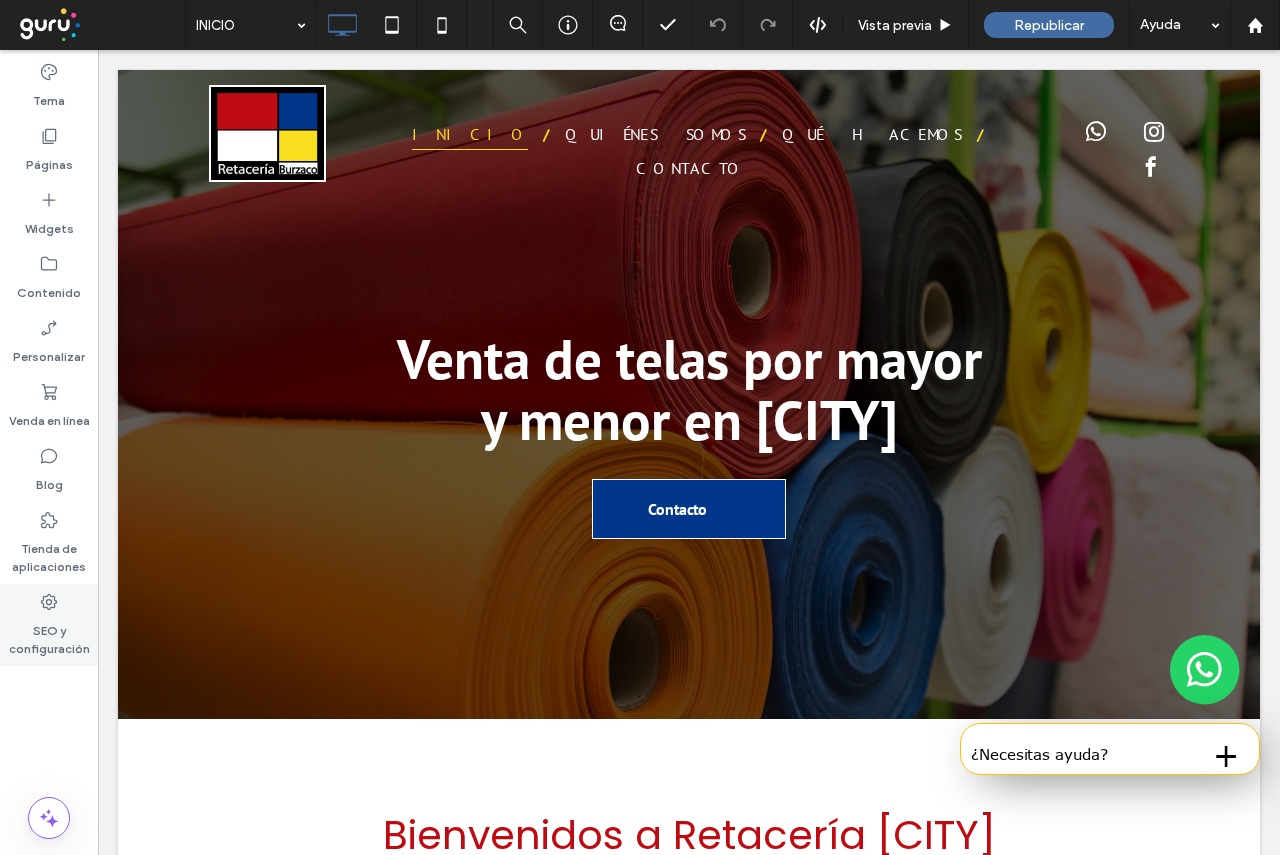 click on "SEO y configuración" at bounding box center [49, 635] 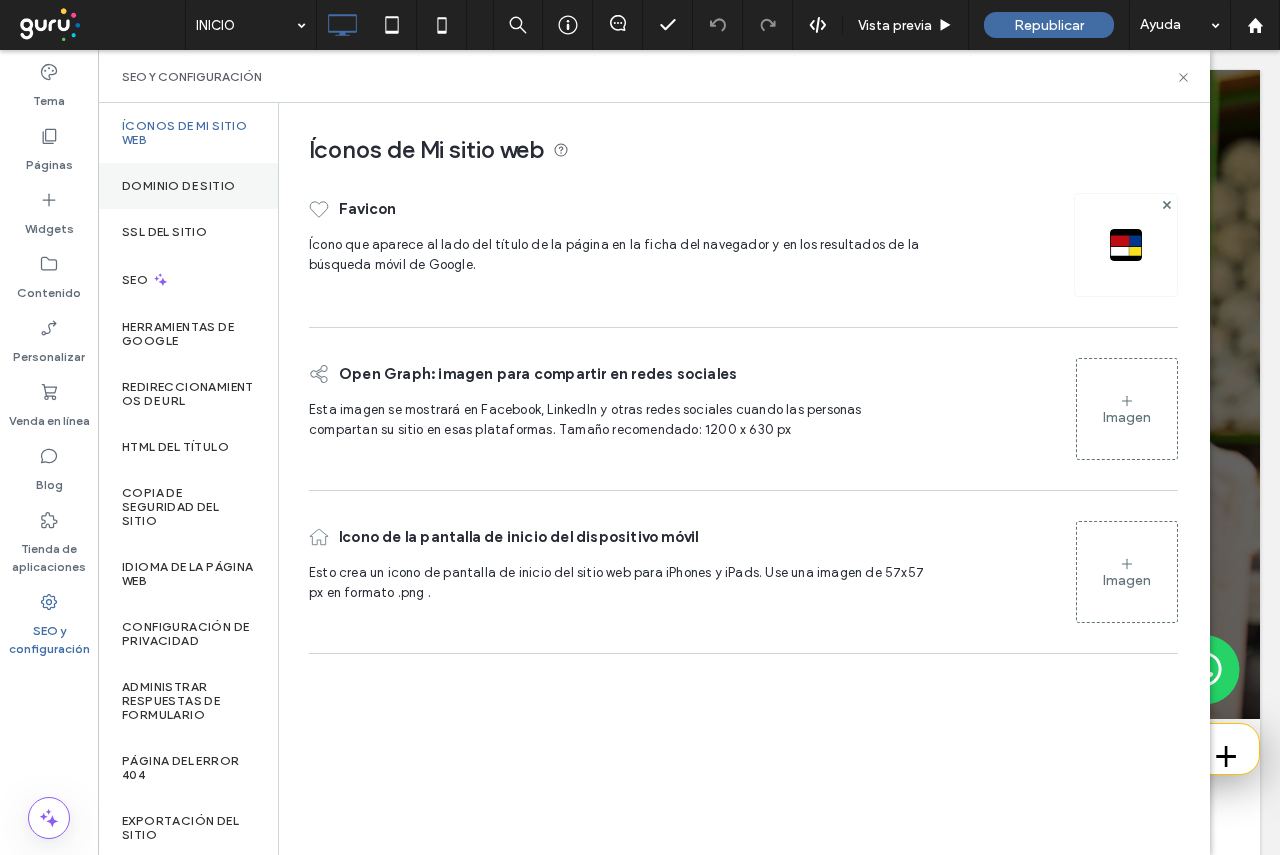 click on "Dominio de sitio" at bounding box center [188, 186] 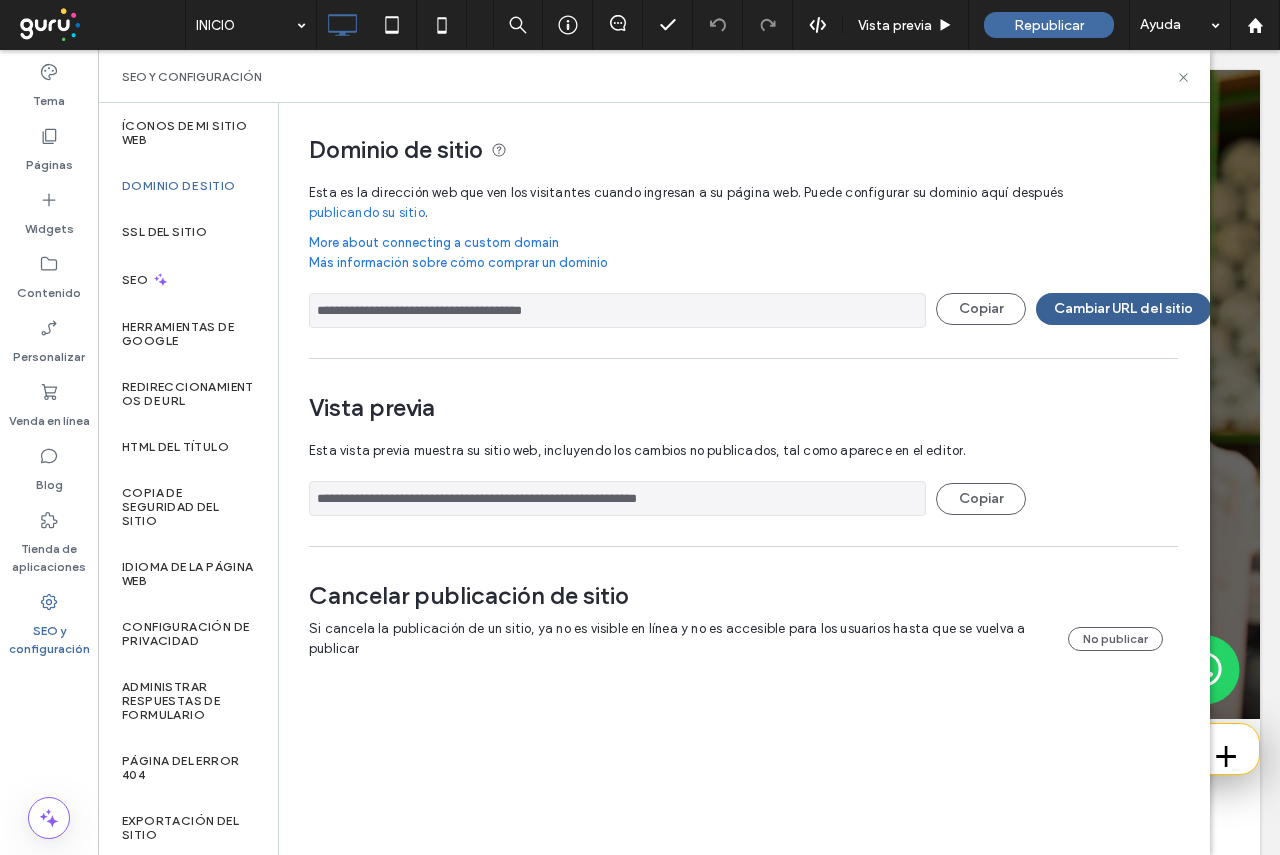 click on "Cambiar URL del sitio" at bounding box center (1123, 309) 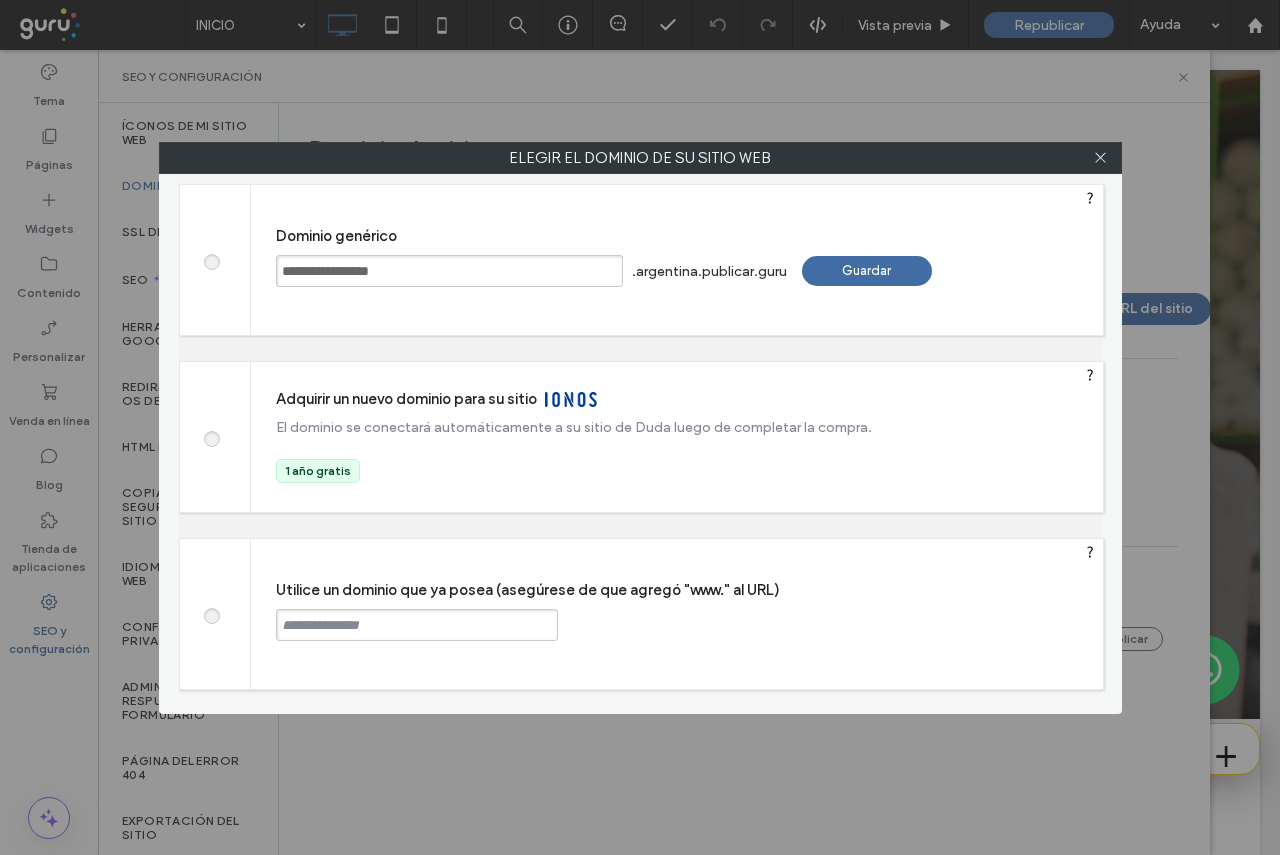 click at bounding box center (417, 625) 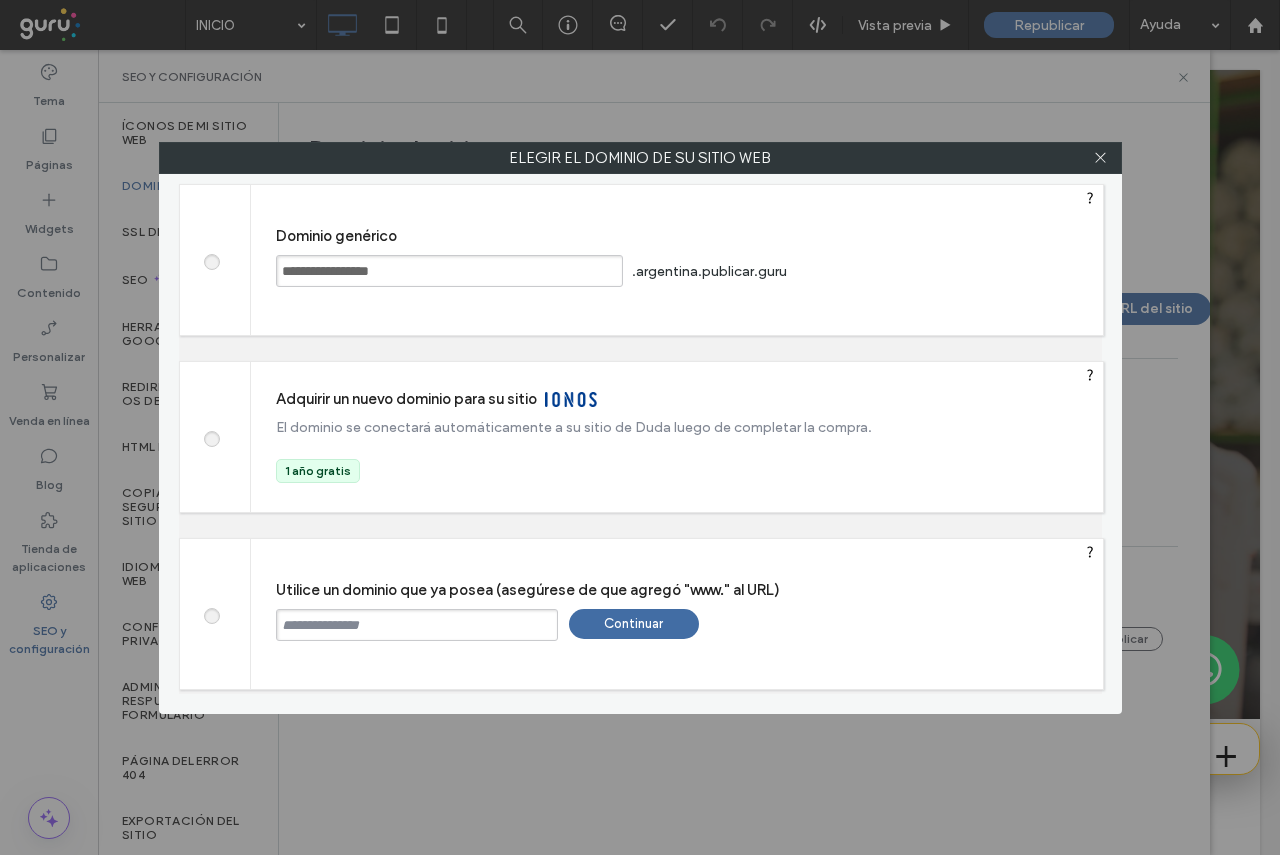 paste on "**********" 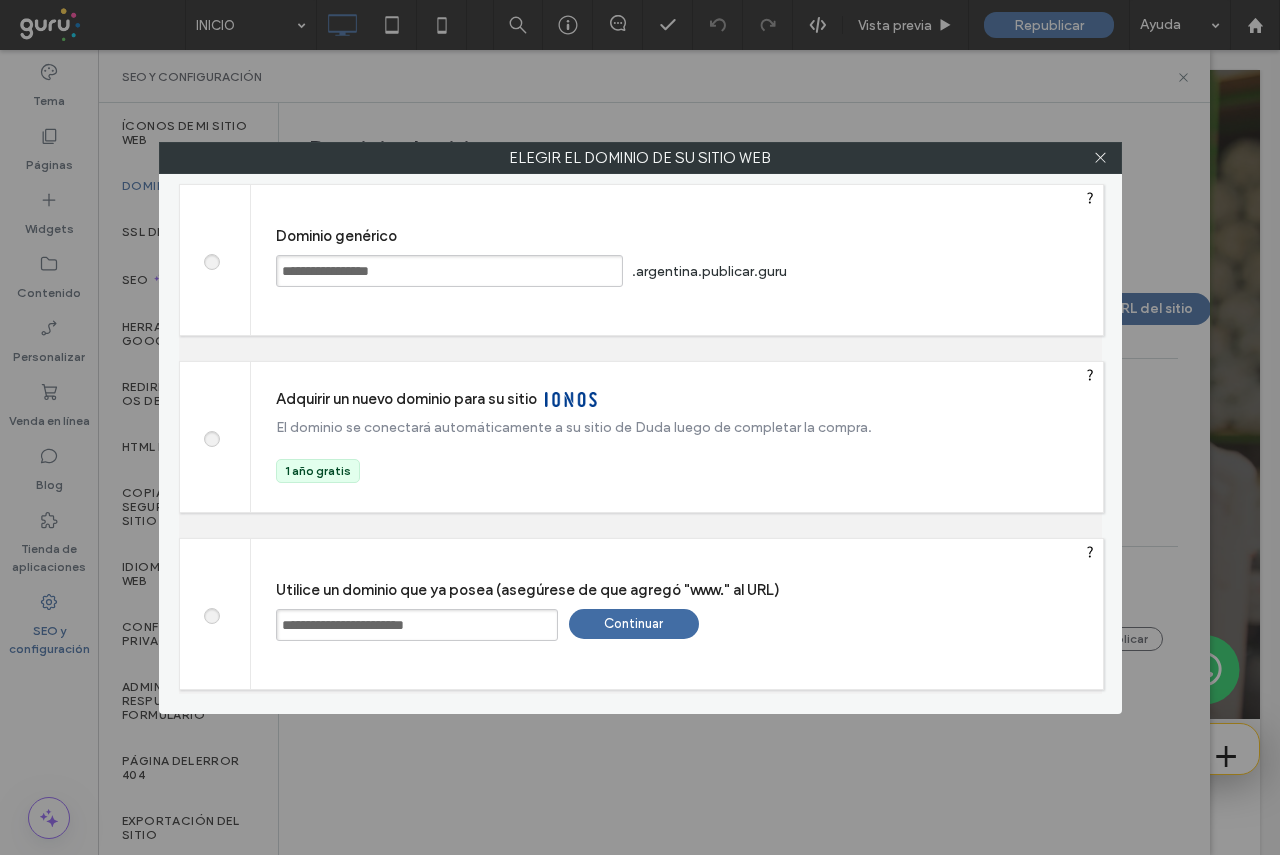 type on "**********" 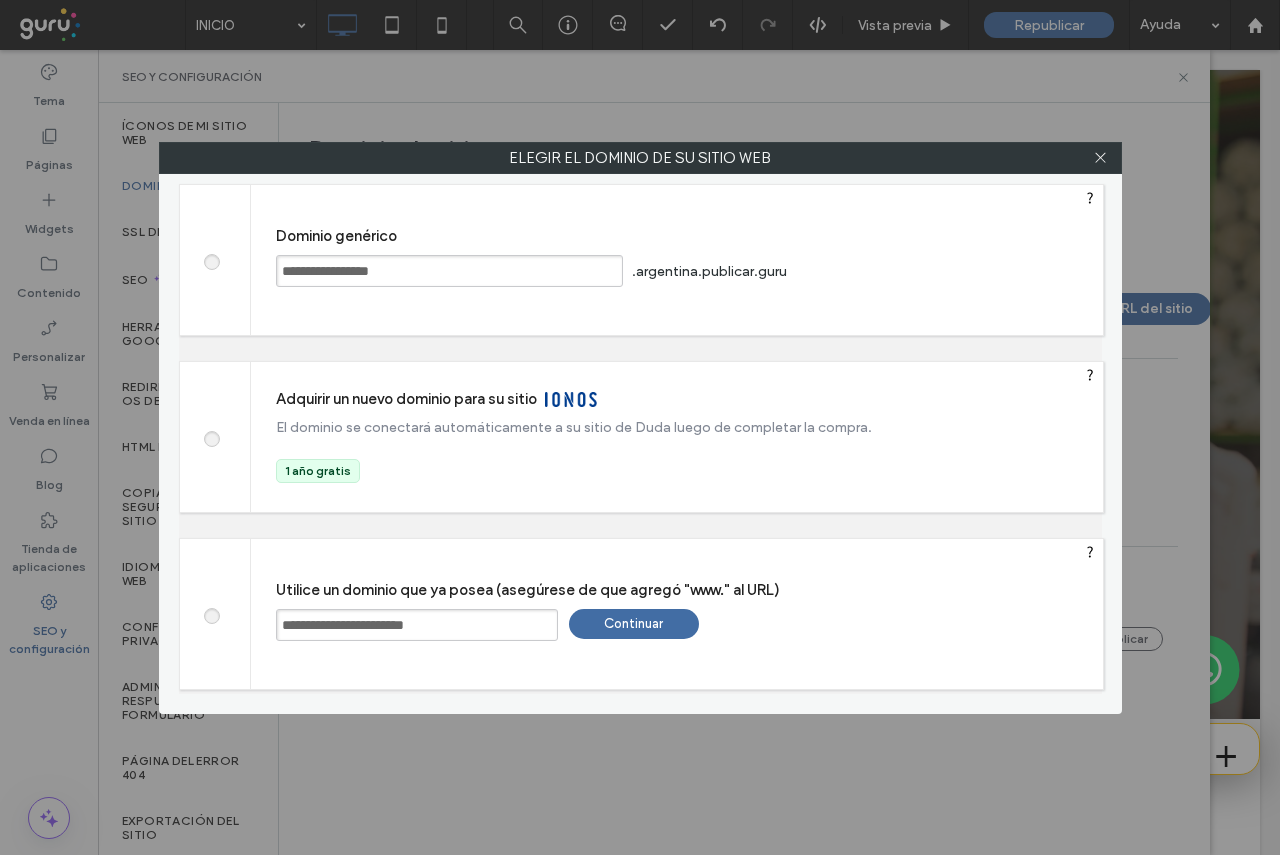 type on "**********" 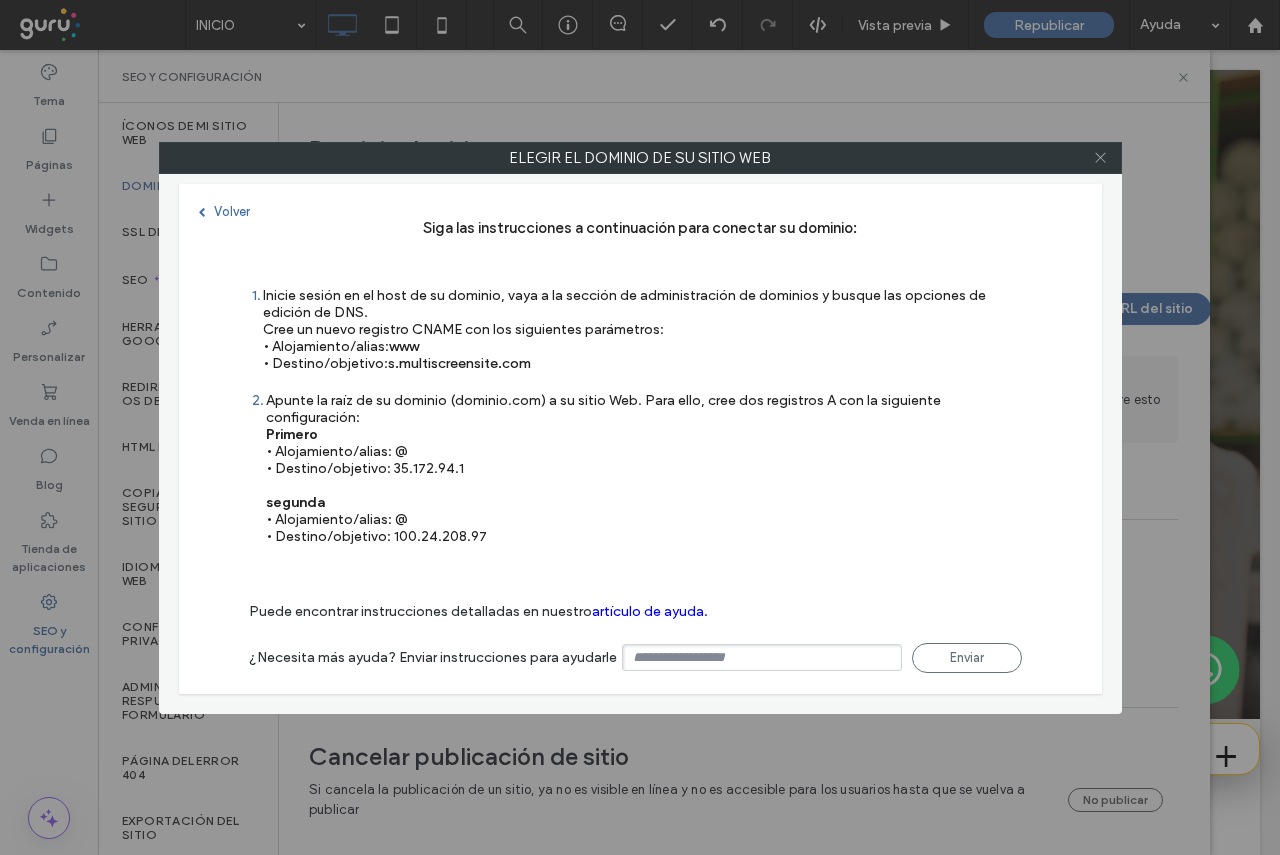 click 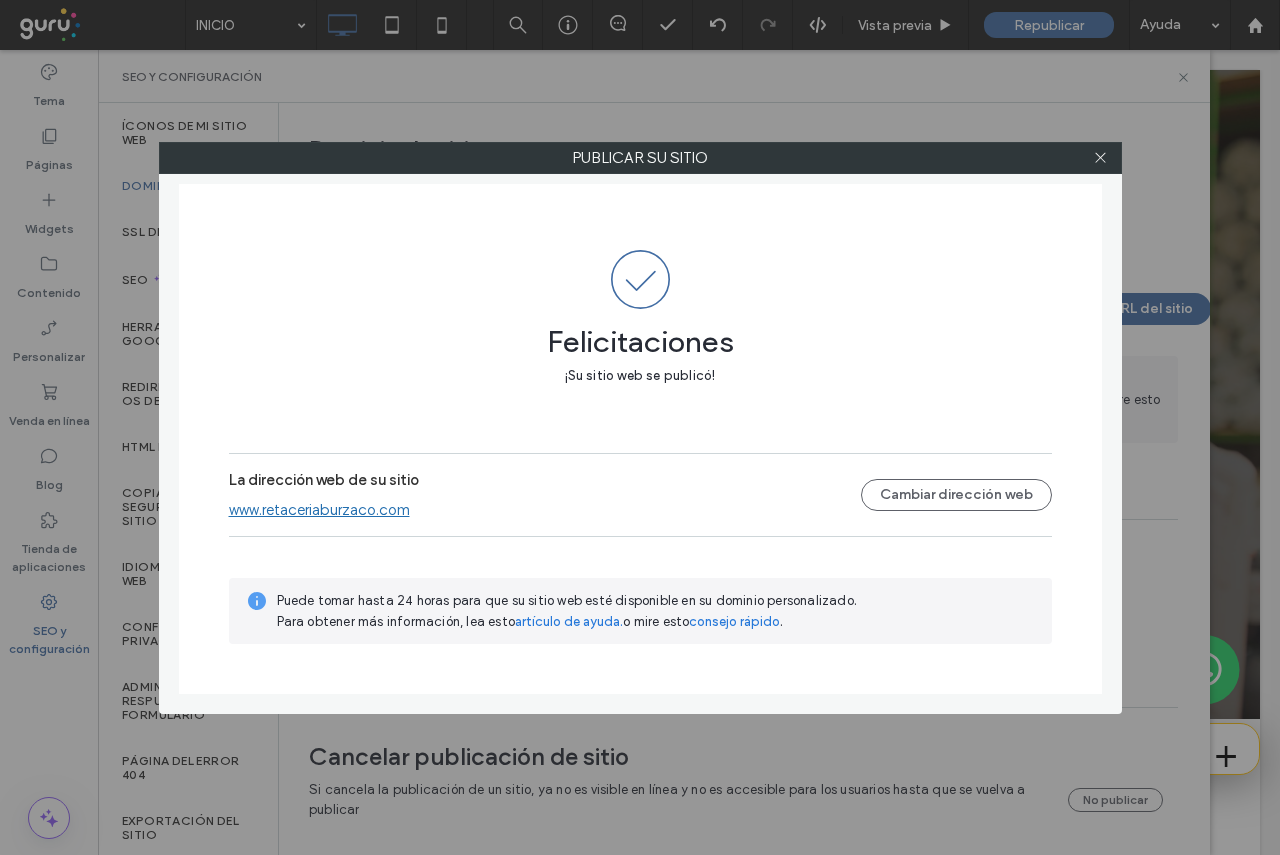 click 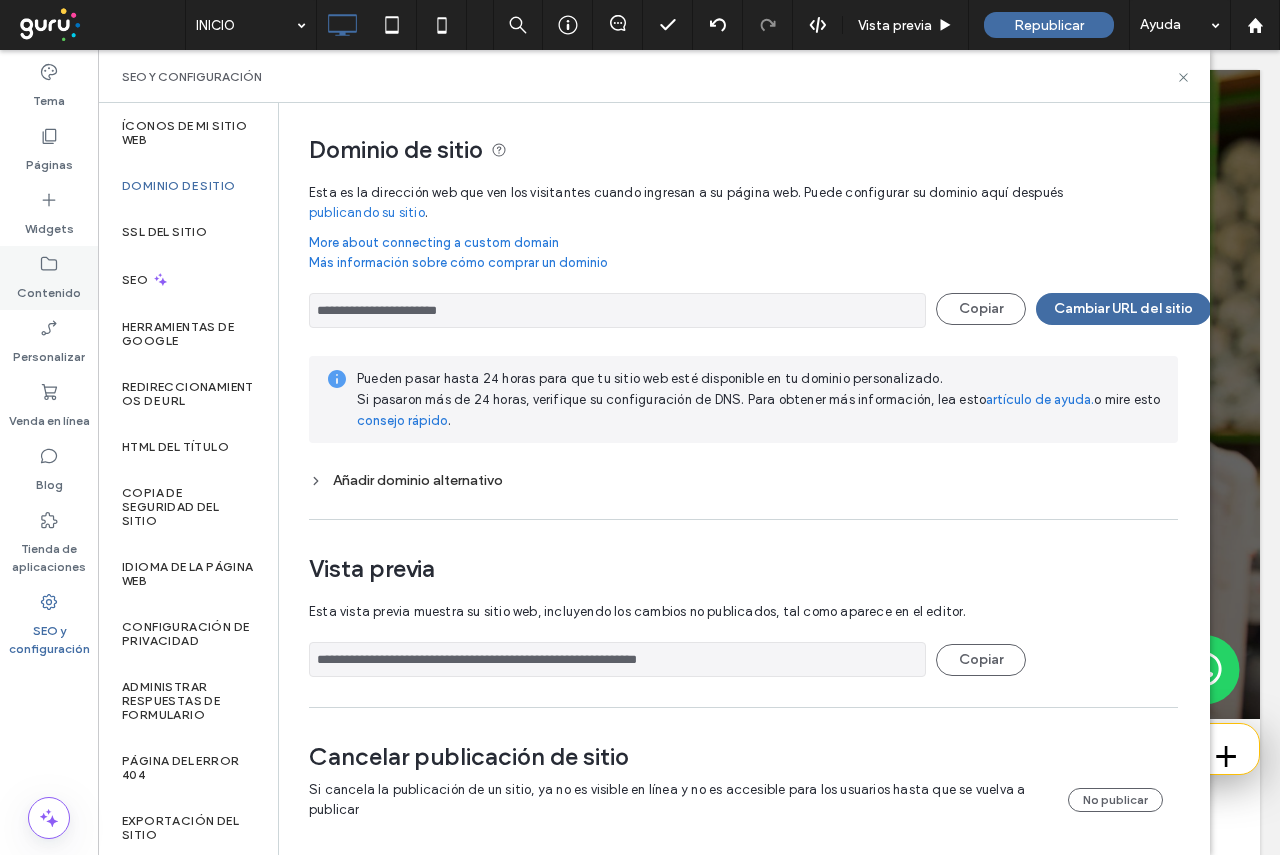 click on "Contenido" at bounding box center [49, 278] 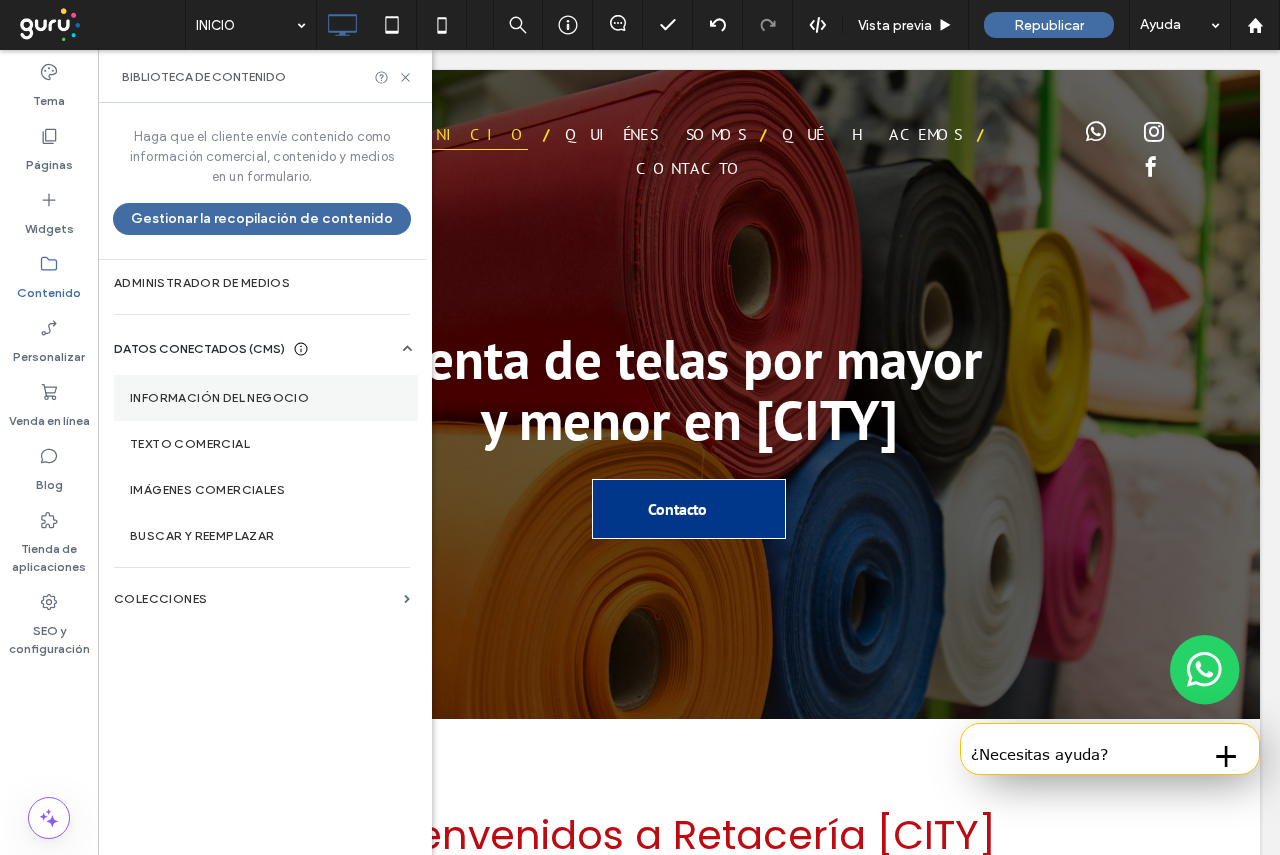 click on "Información del negocio" at bounding box center [266, 398] 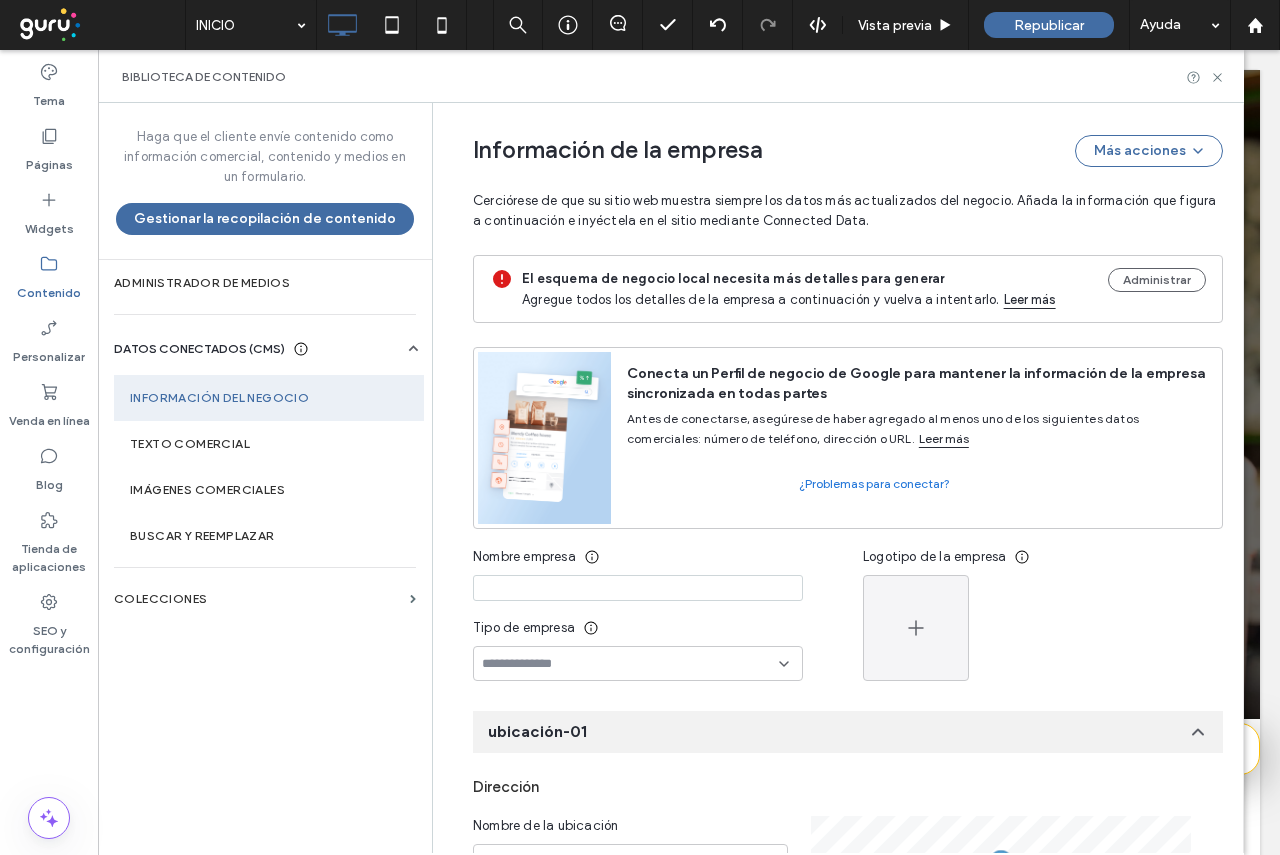 scroll, scrollTop: 218, scrollLeft: 0, axis: vertical 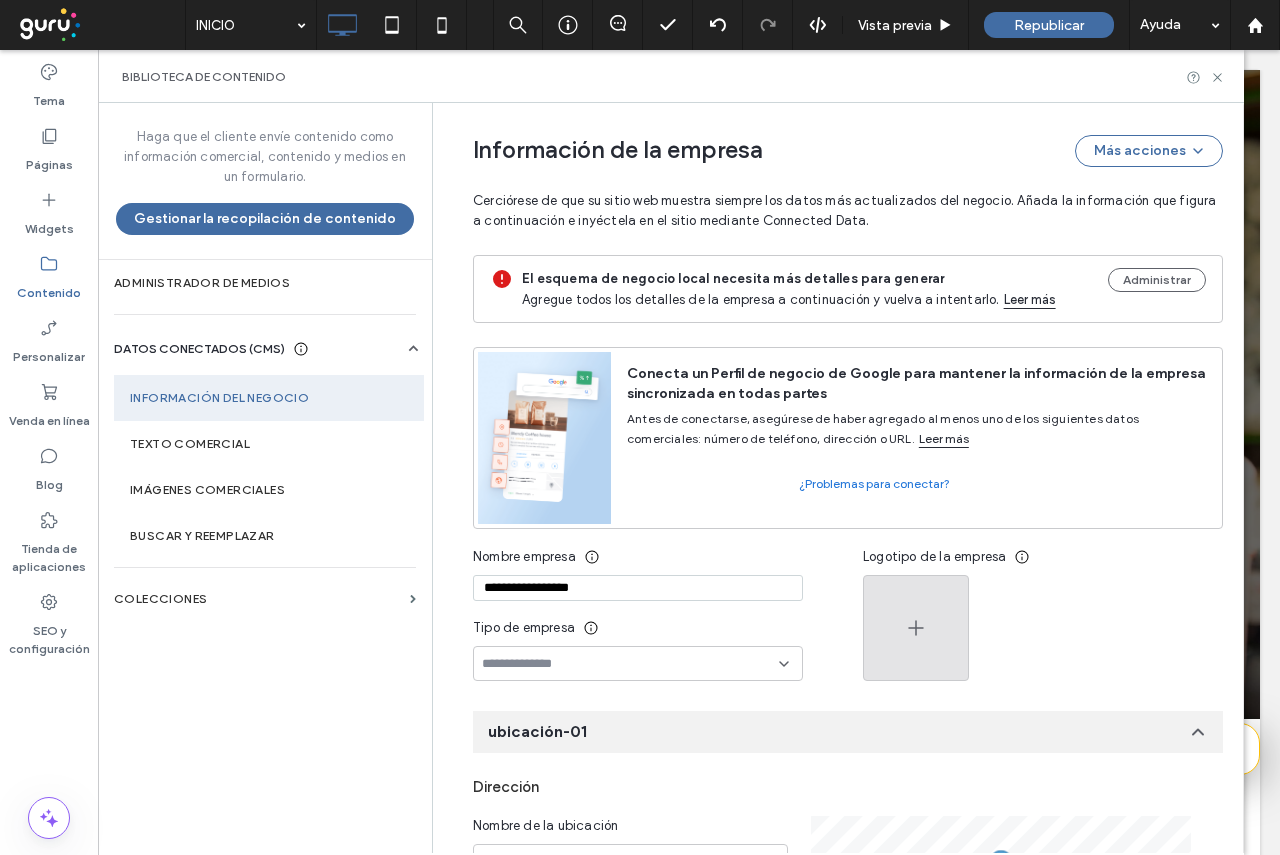 type on "**********" 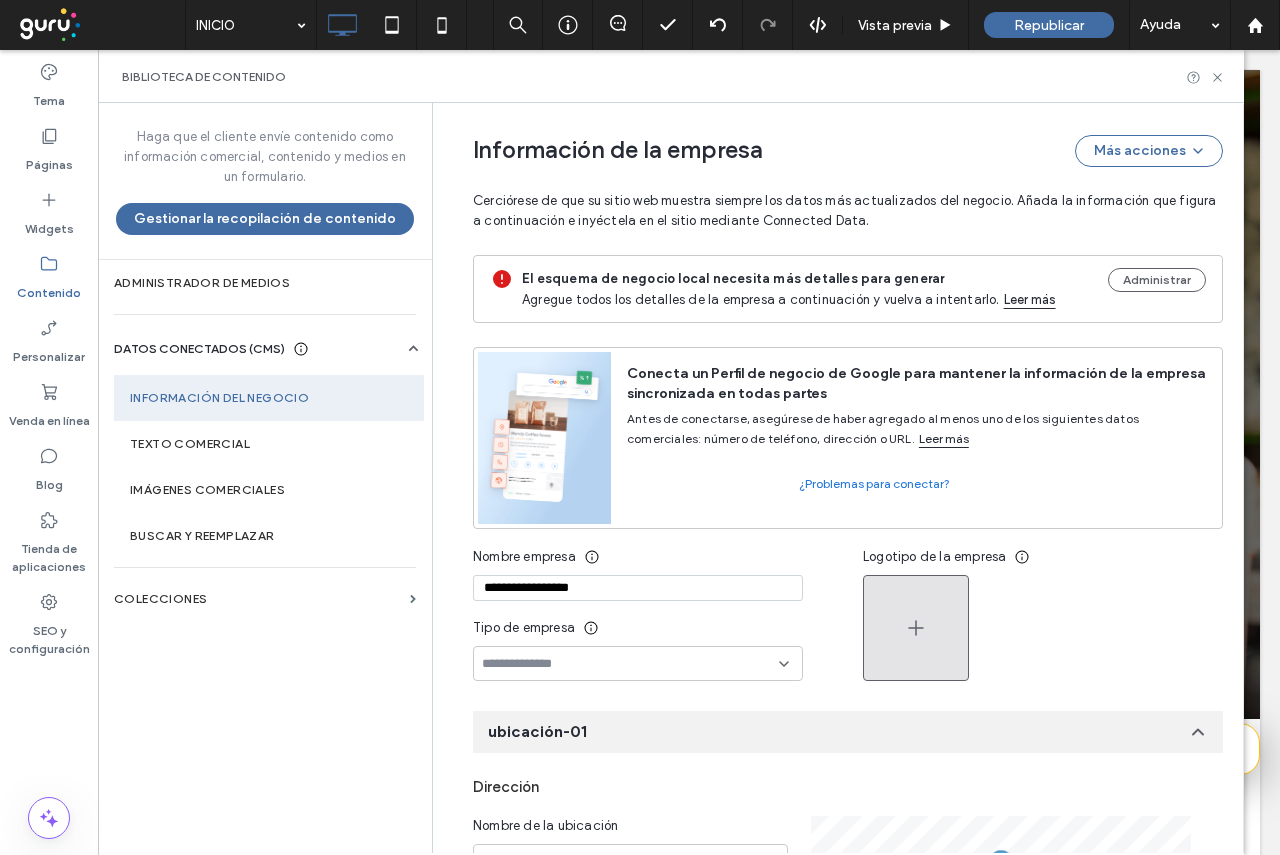 click at bounding box center [916, 628] 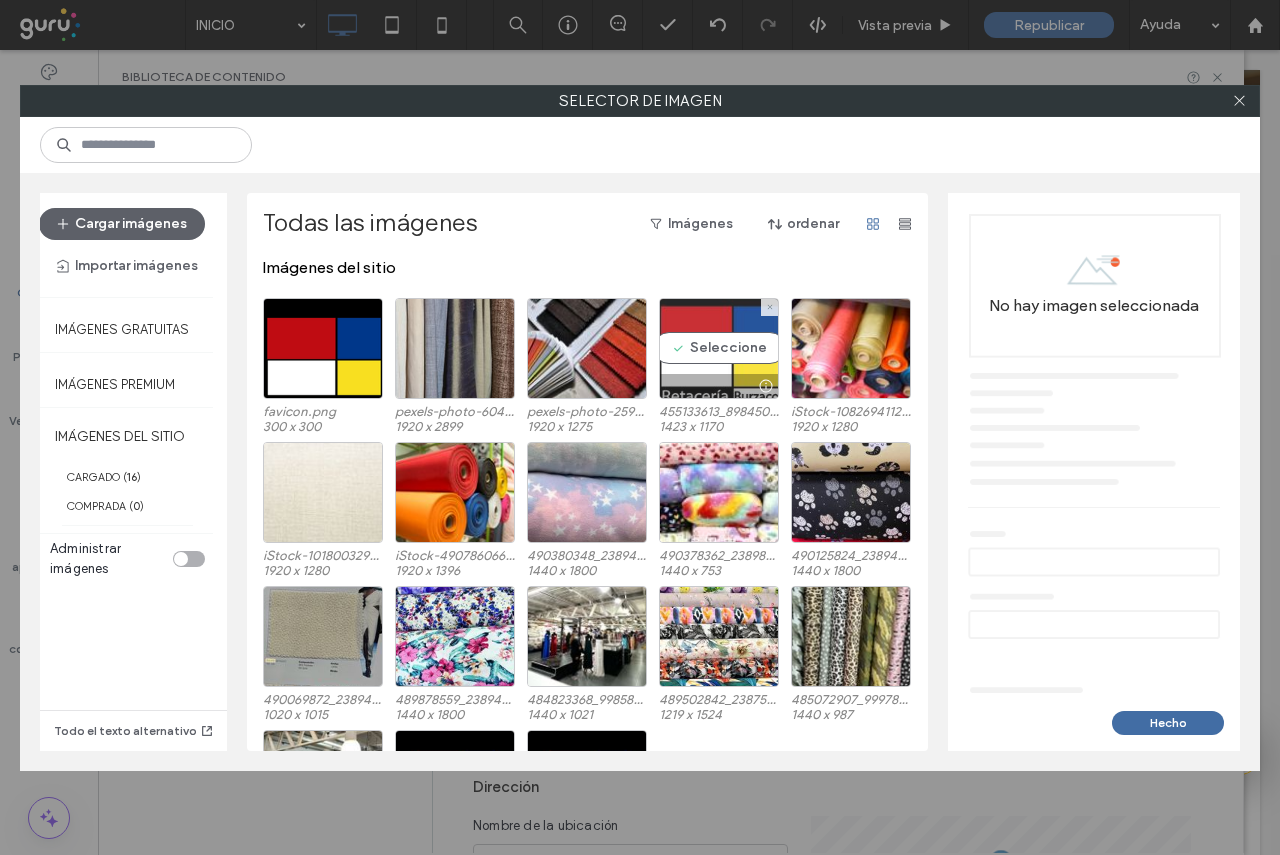 click on "Seleccione" at bounding box center [719, 348] 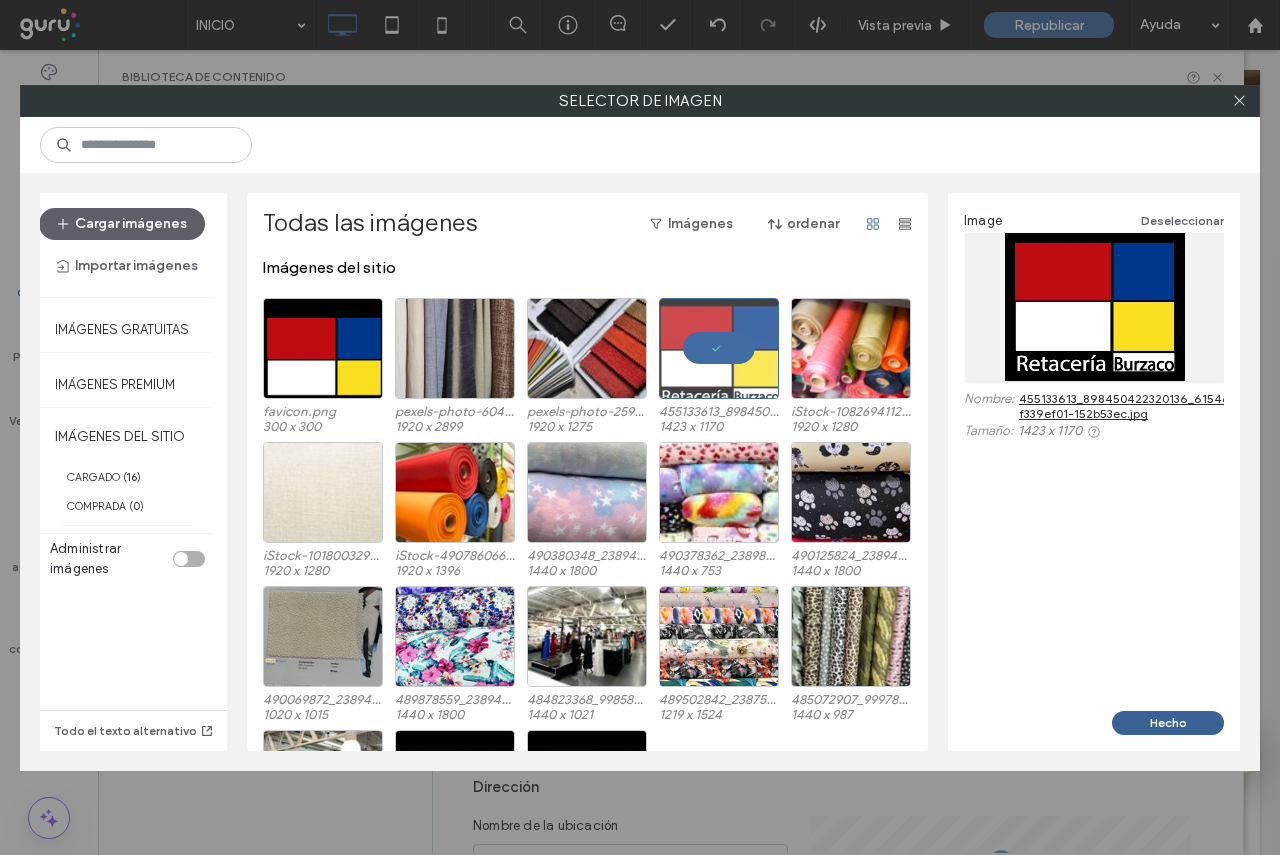 click on "Hecho" at bounding box center (1168, 723) 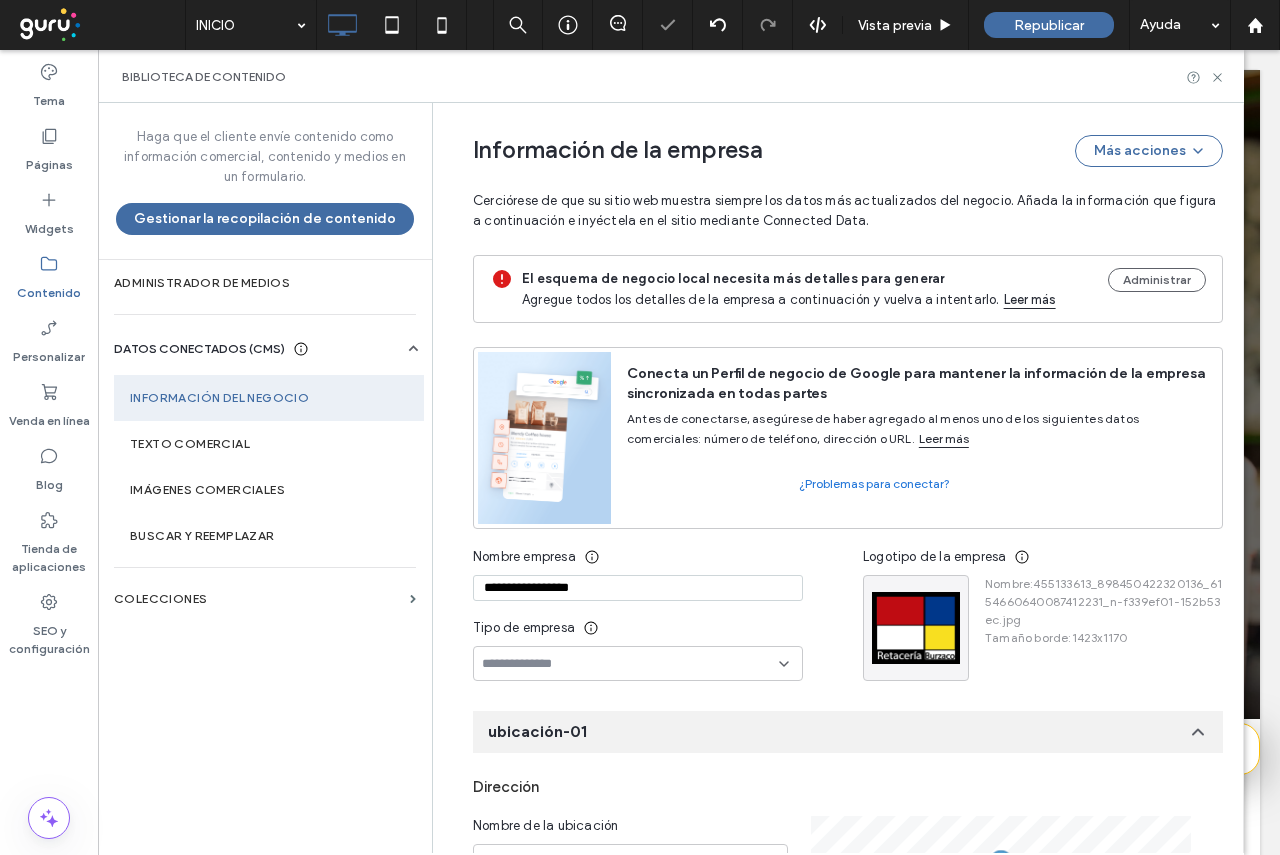 click at bounding box center (630, 664) 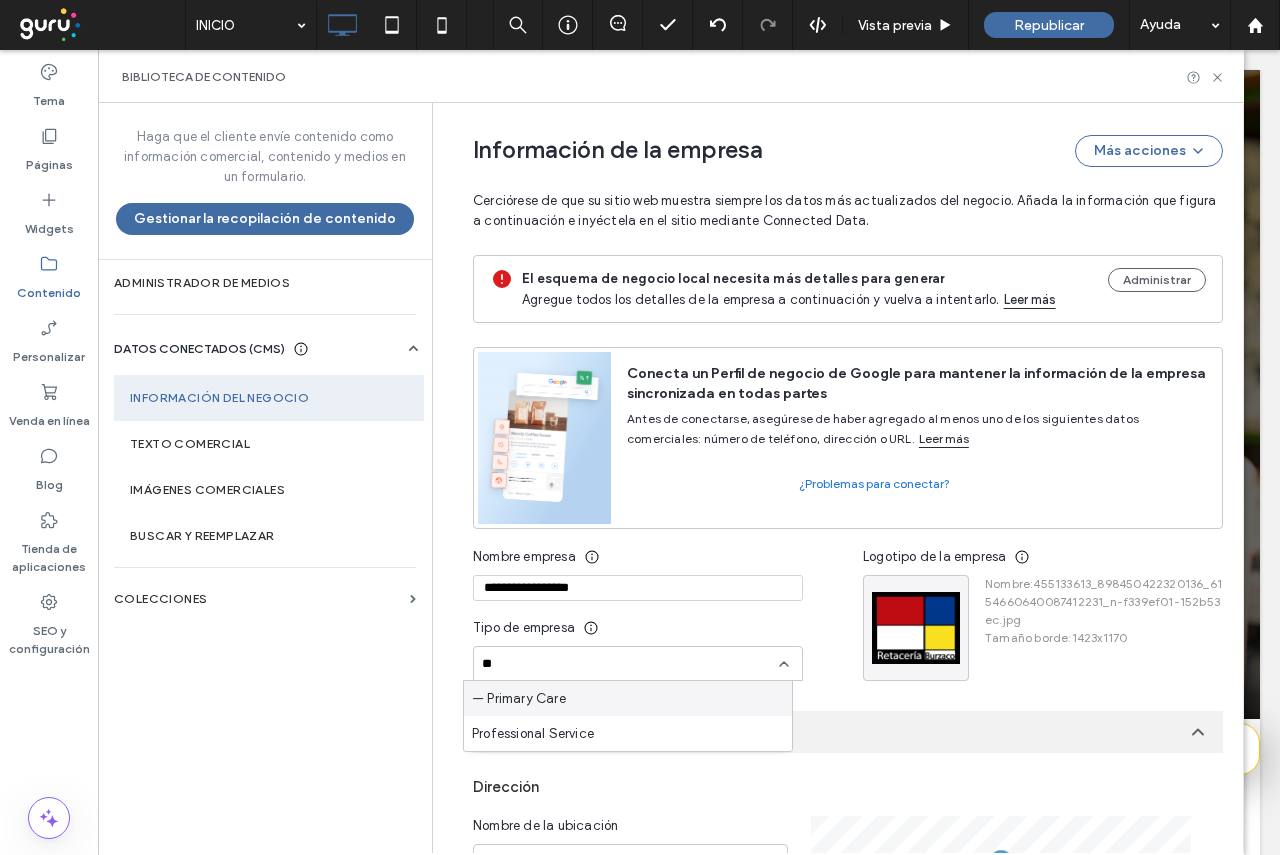 type on "***" 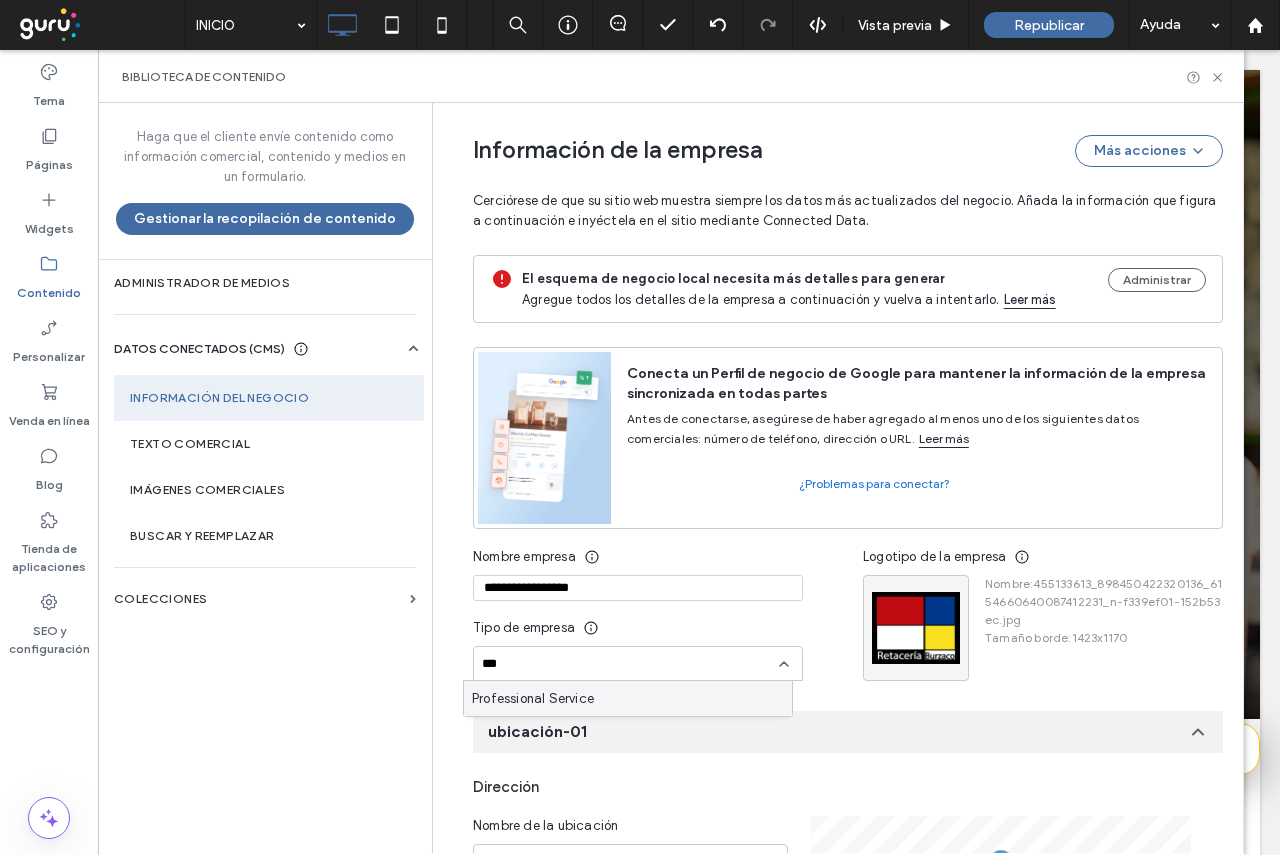 type 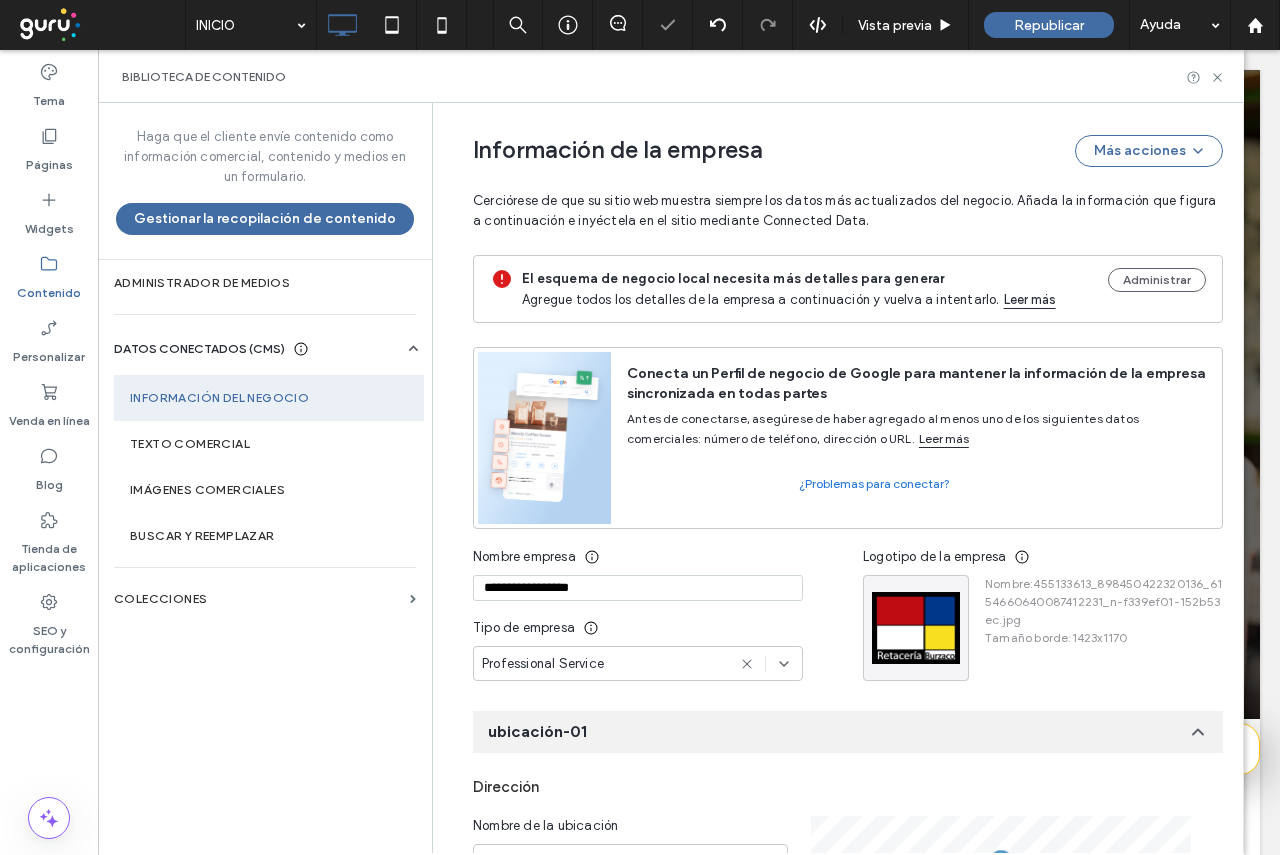 click on "**********" at bounding box center [833, 934] 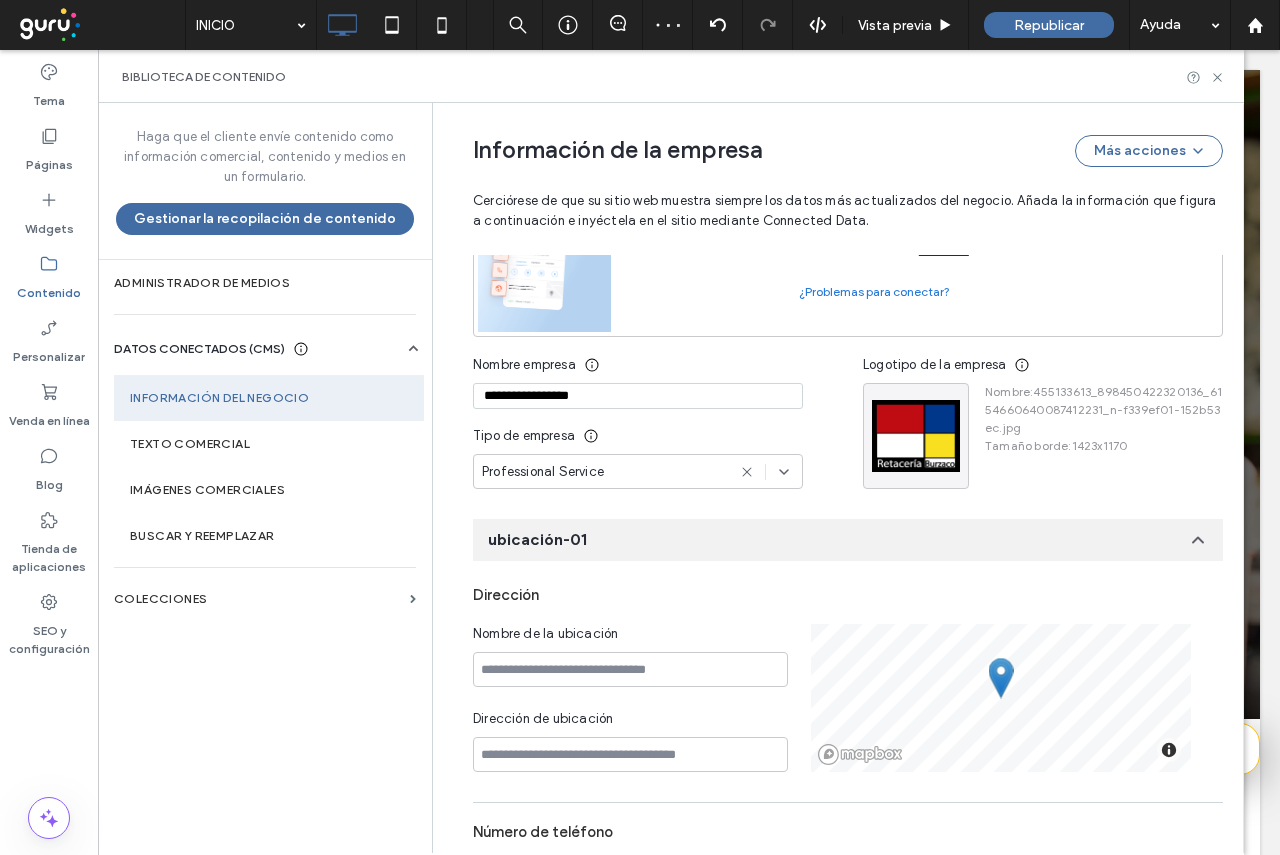 scroll, scrollTop: 200, scrollLeft: 0, axis: vertical 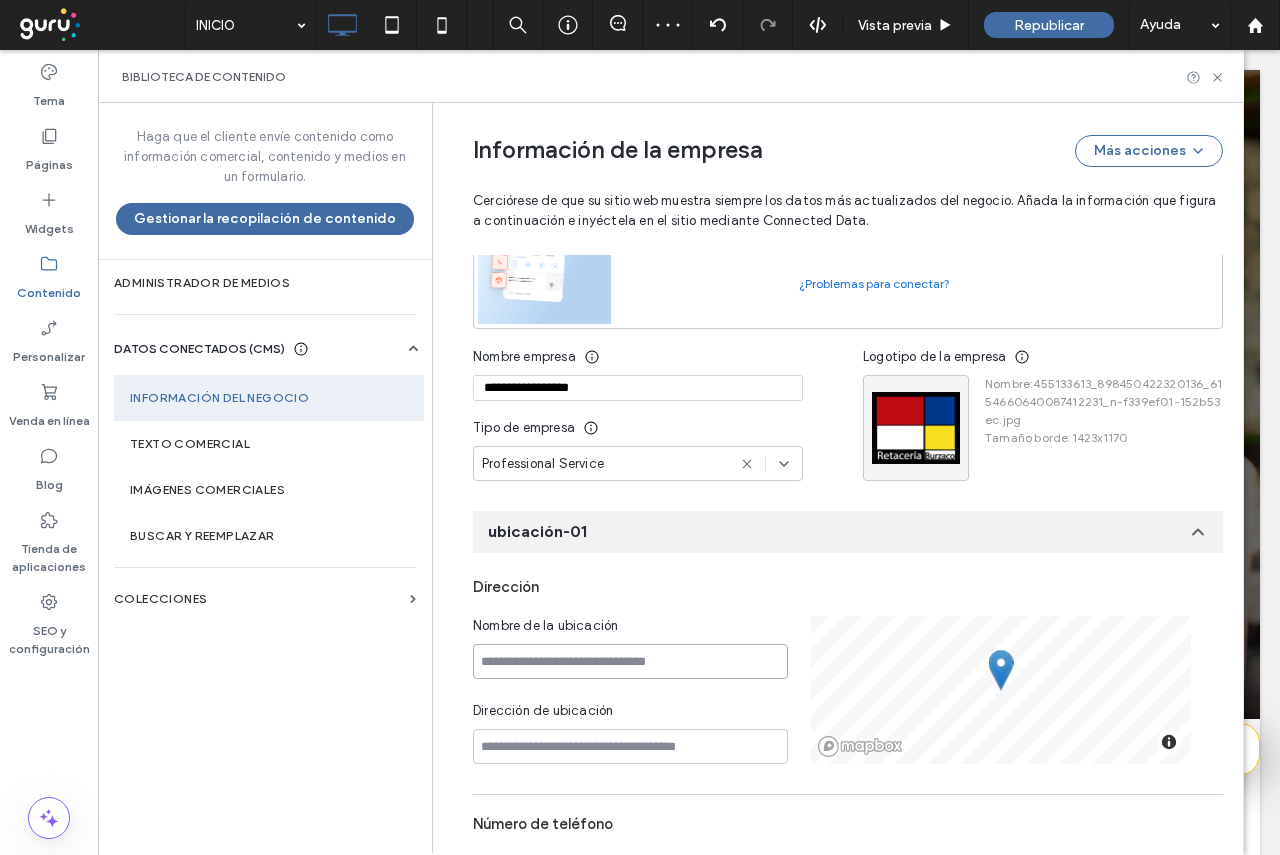 click at bounding box center (630, 661) 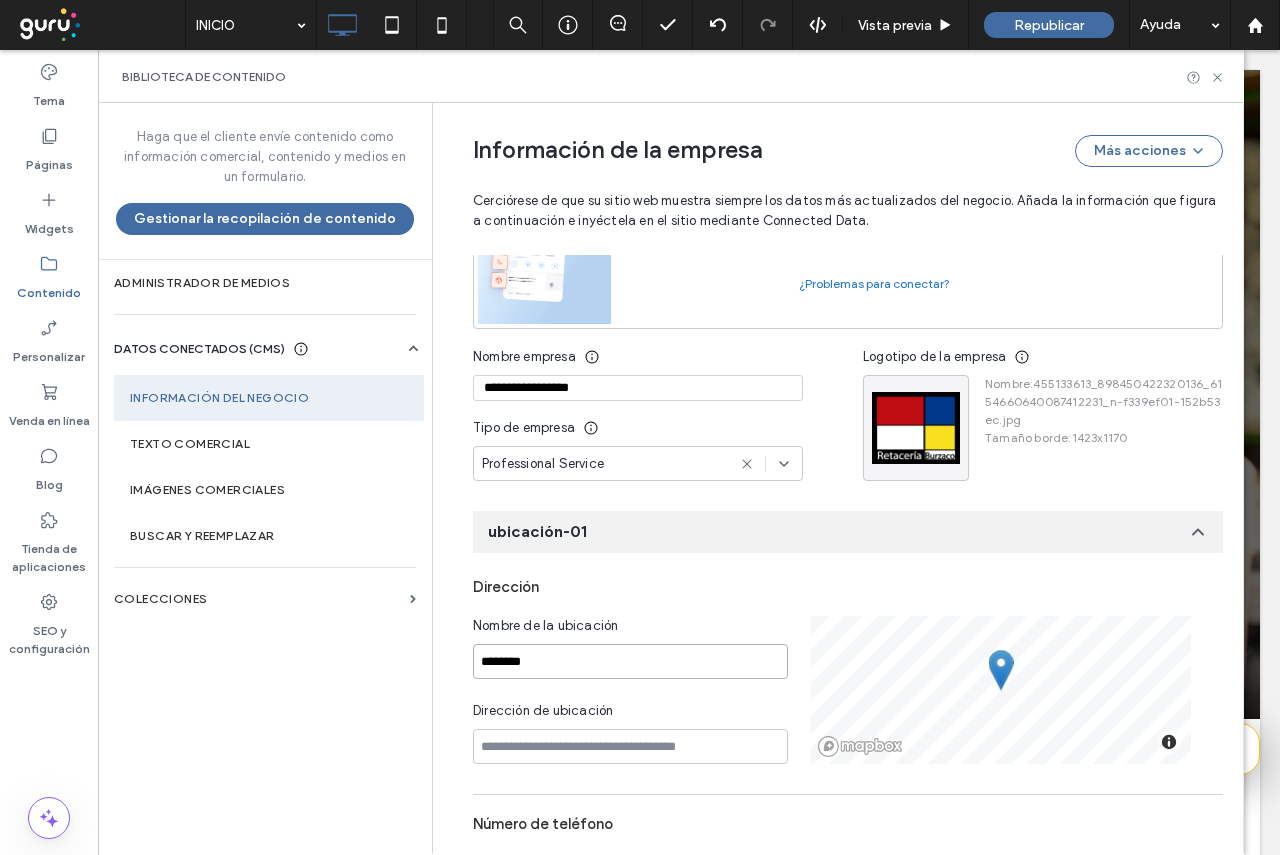 type on "*********" 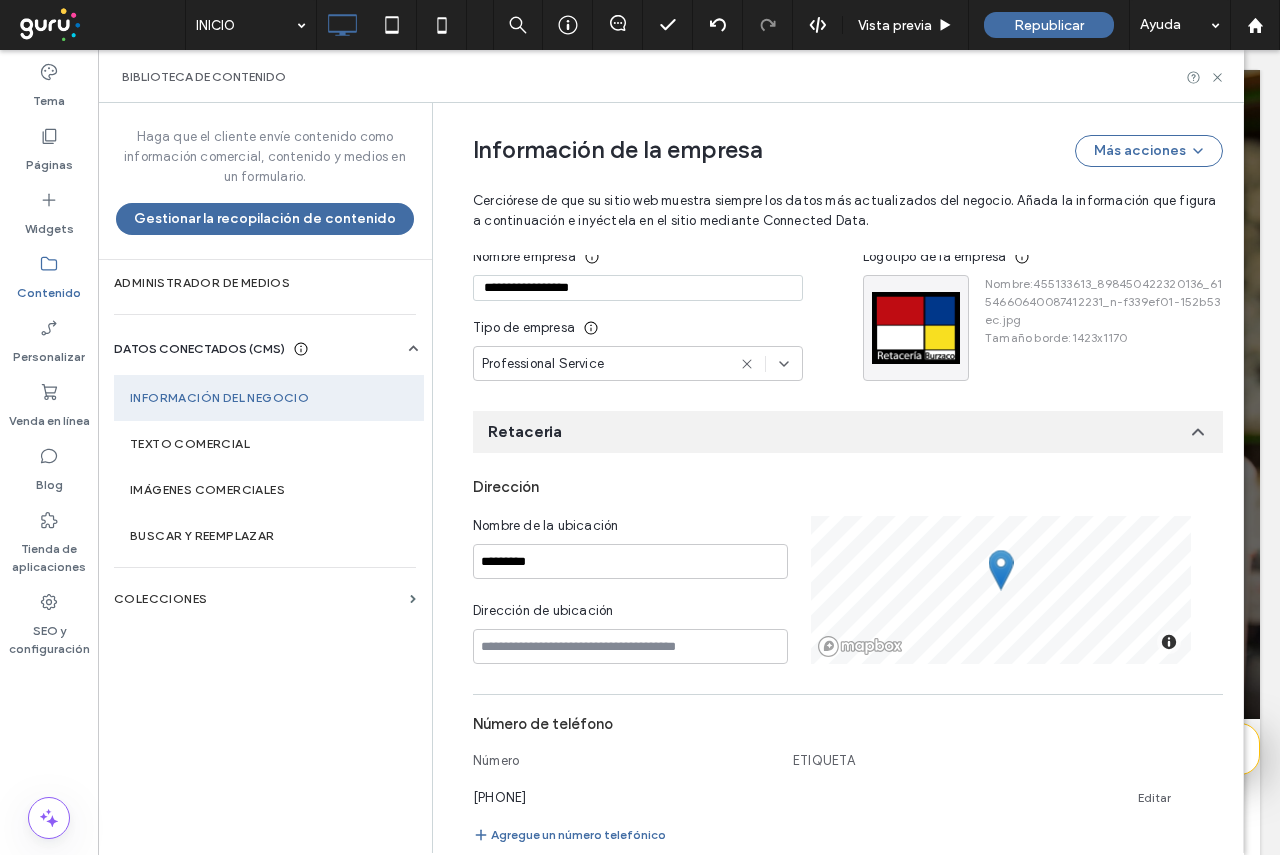 scroll, scrollTop: 424, scrollLeft: 0, axis: vertical 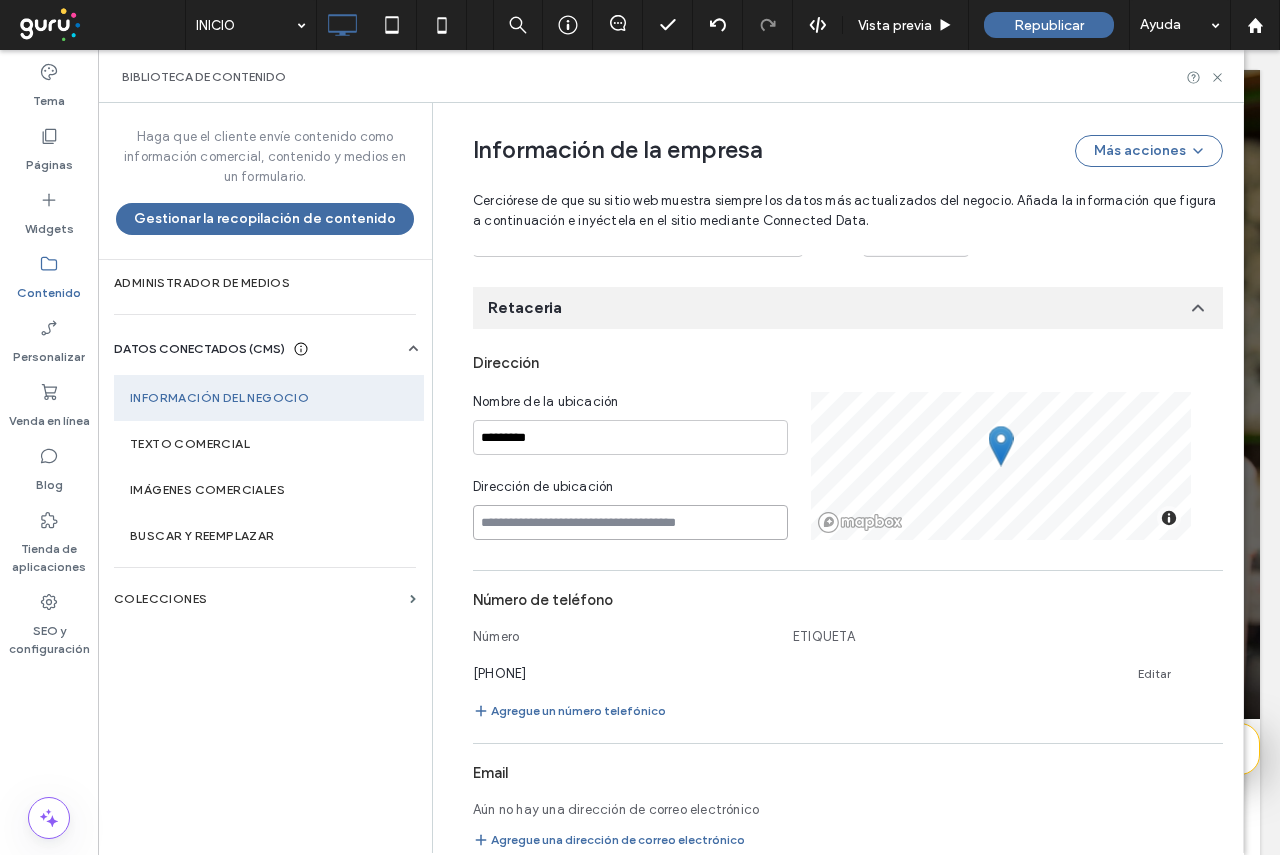 click at bounding box center [630, 522] 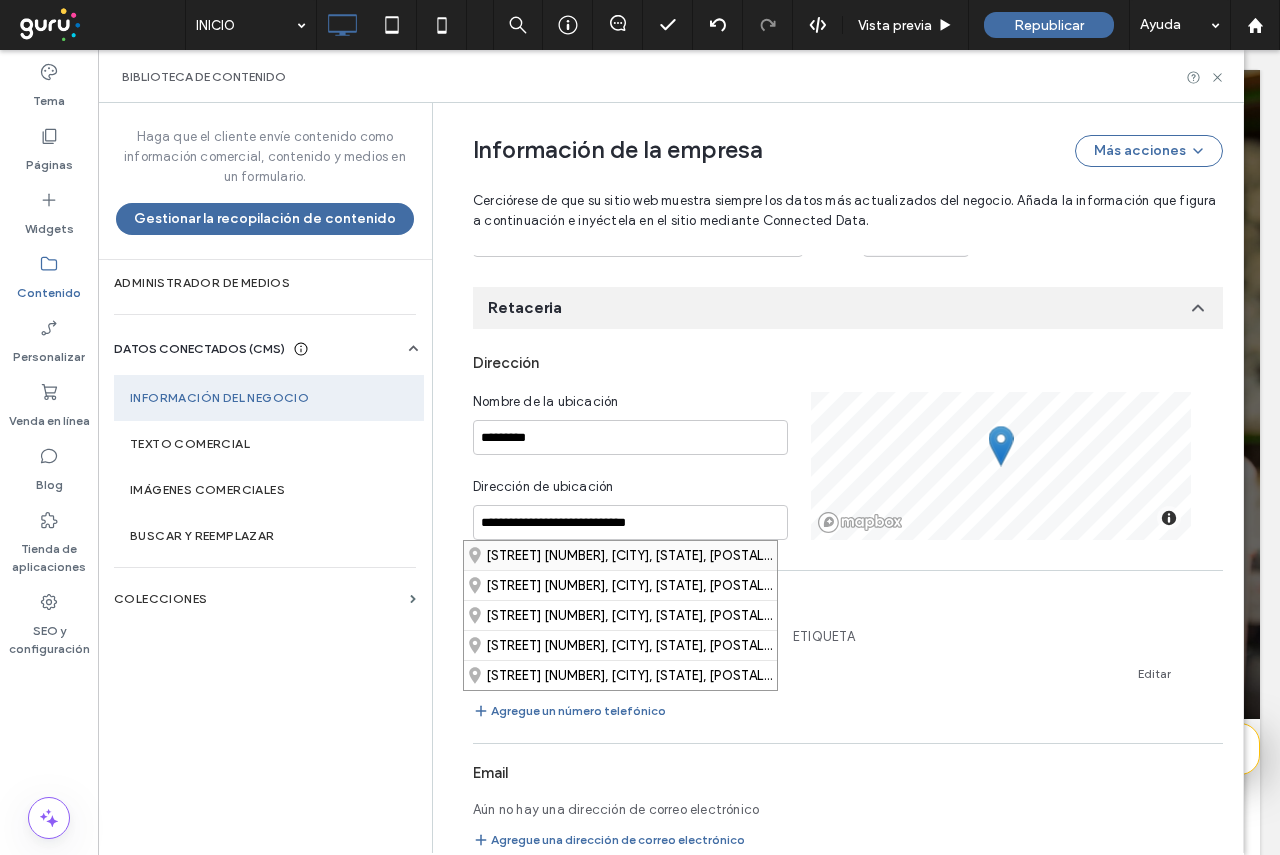 click on "[STREET] [NUMBER], [CITY], [STATE], [POSTAL_CODE], [COUNTRY]" at bounding box center [620, 555] 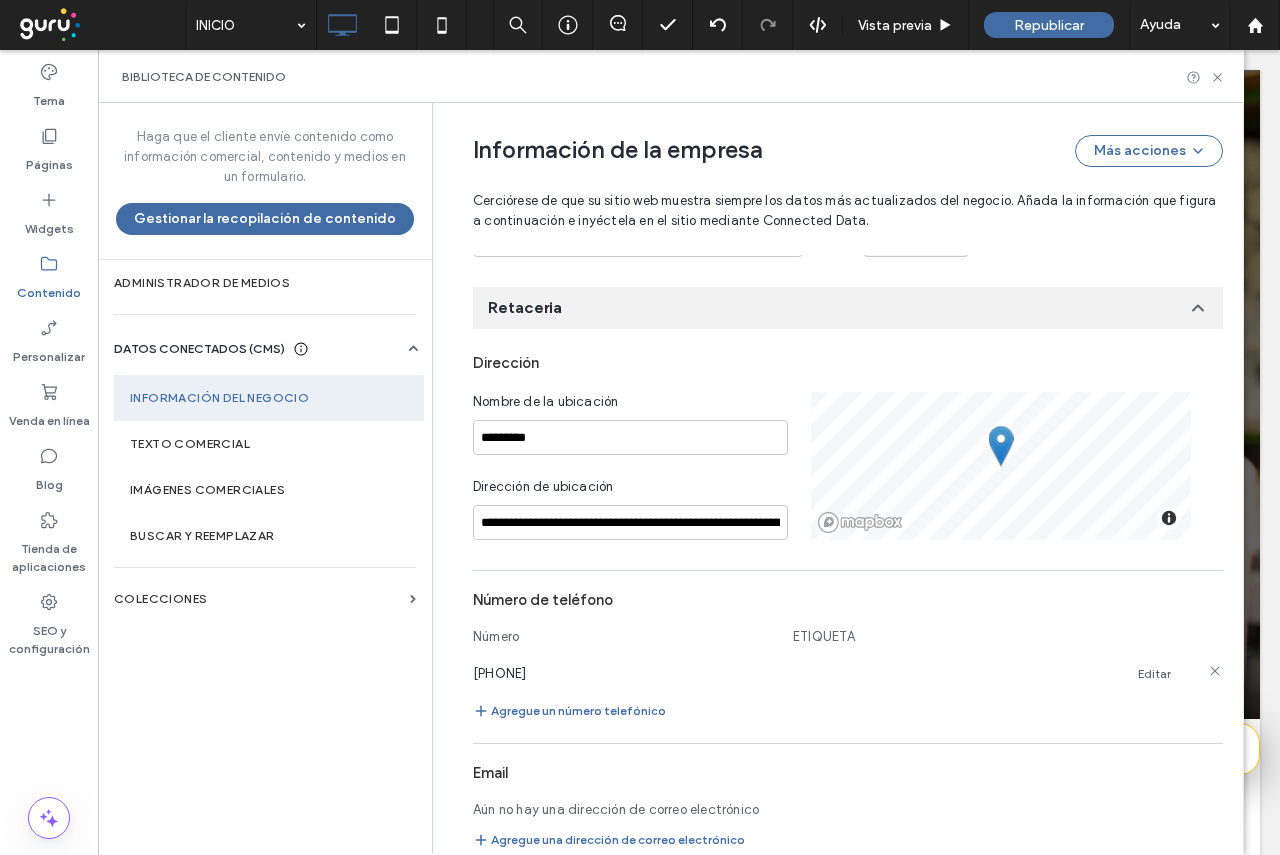click on "Editar" at bounding box center [1154, 674] 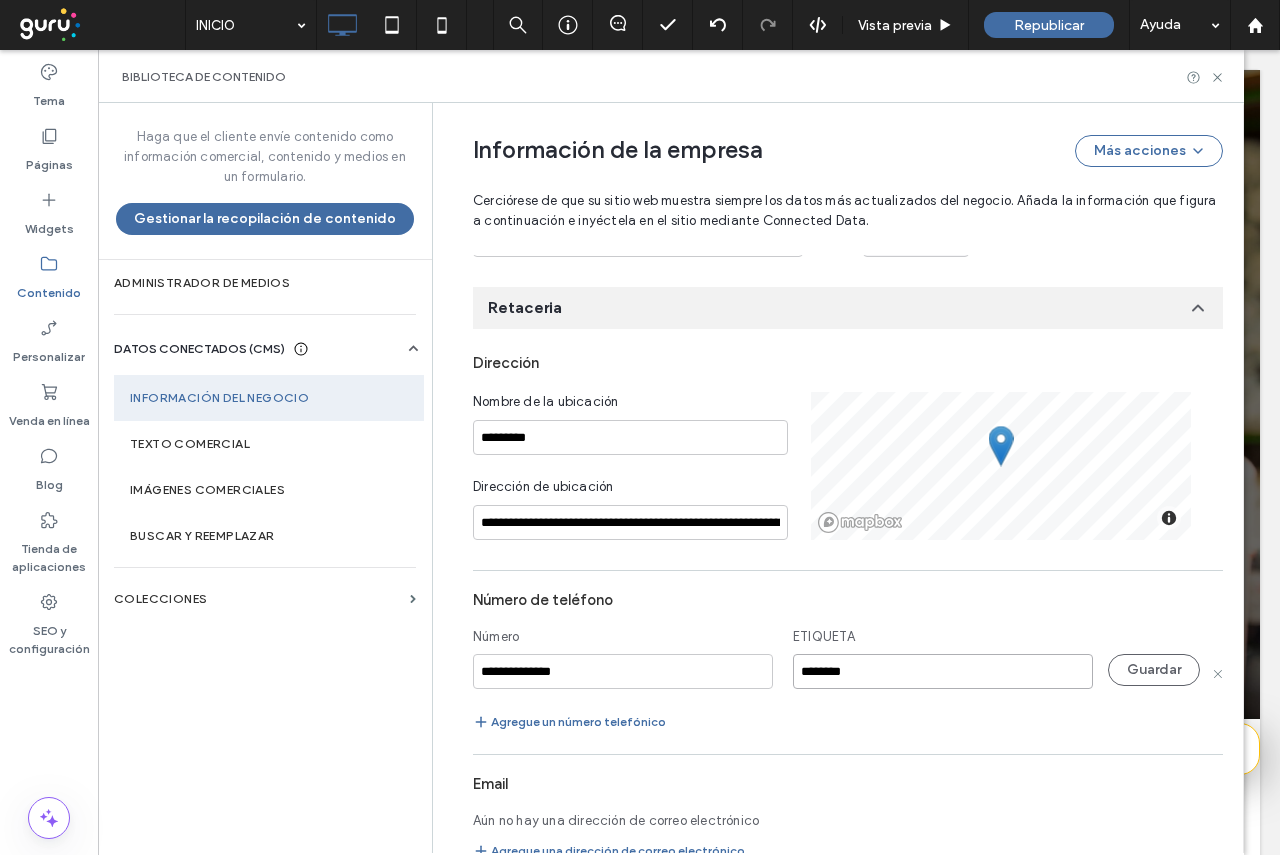type on "********" 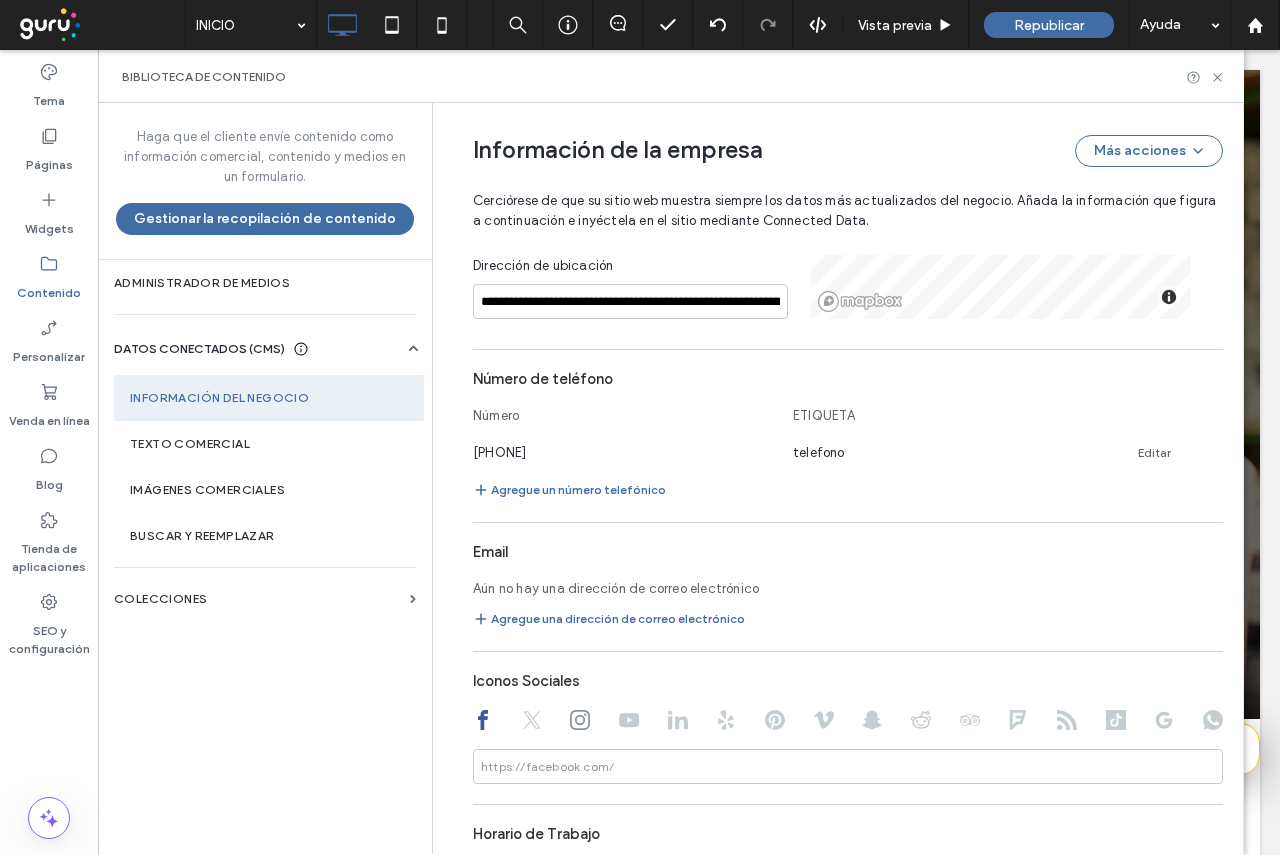 scroll, scrollTop: 724, scrollLeft: 0, axis: vertical 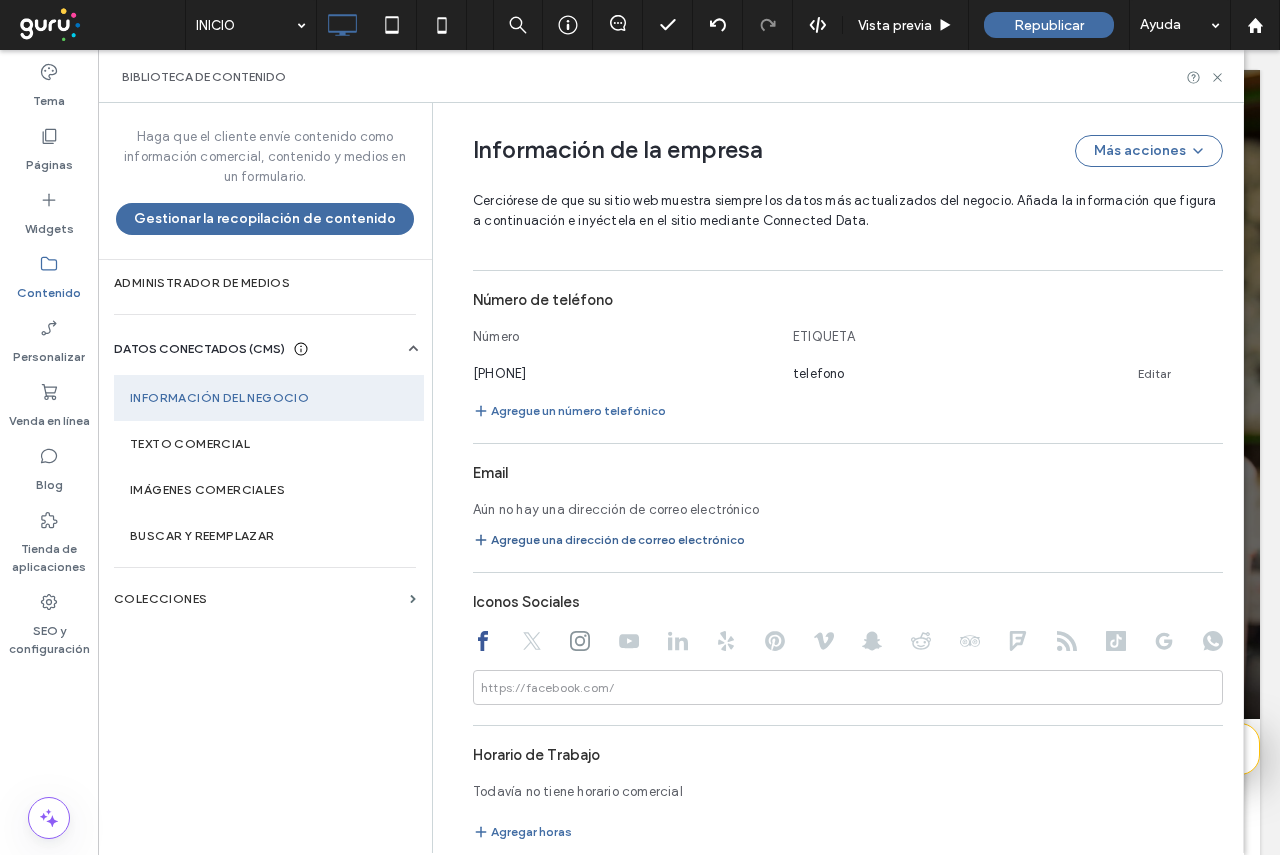 click on "Agregue una dirección de correo electrónico" at bounding box center [609, 540] 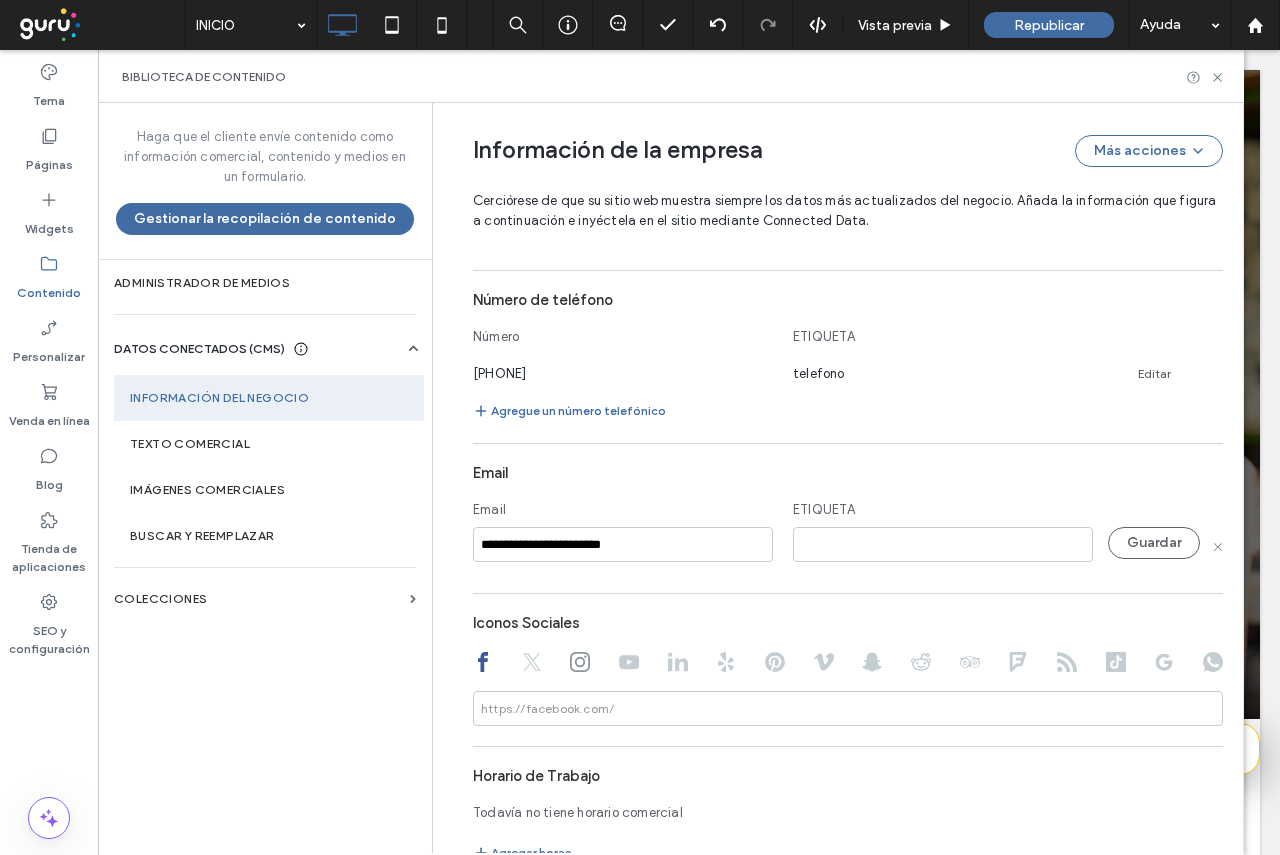 type on "**********" 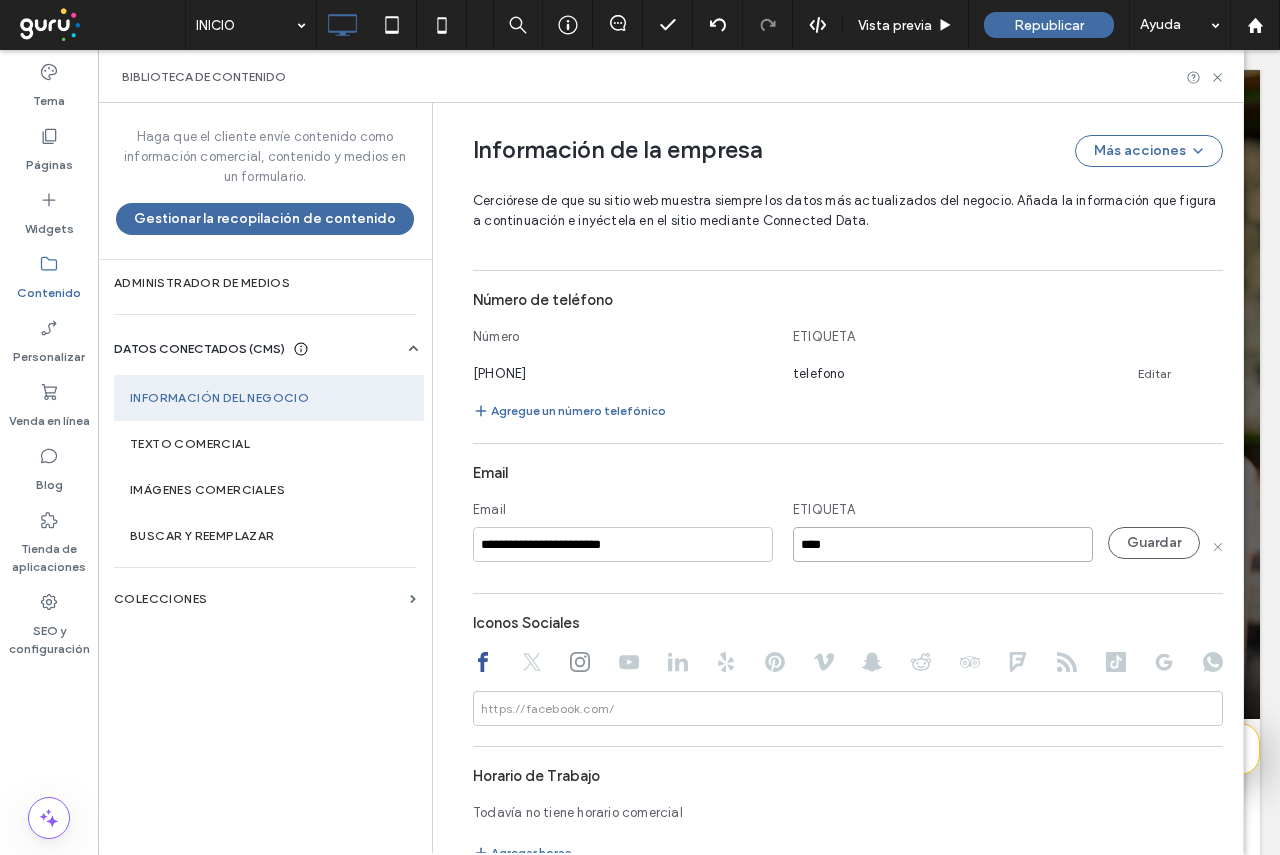 type on "****" 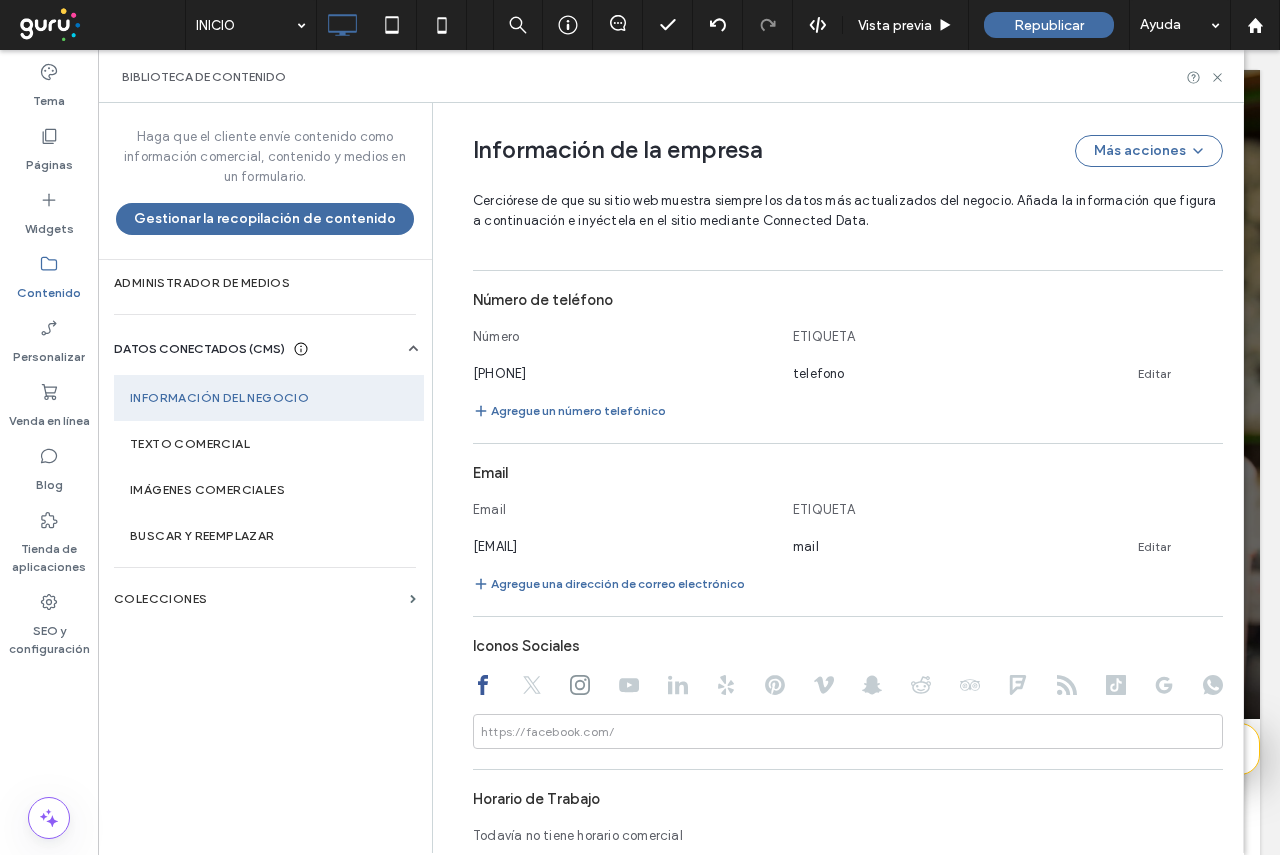 click 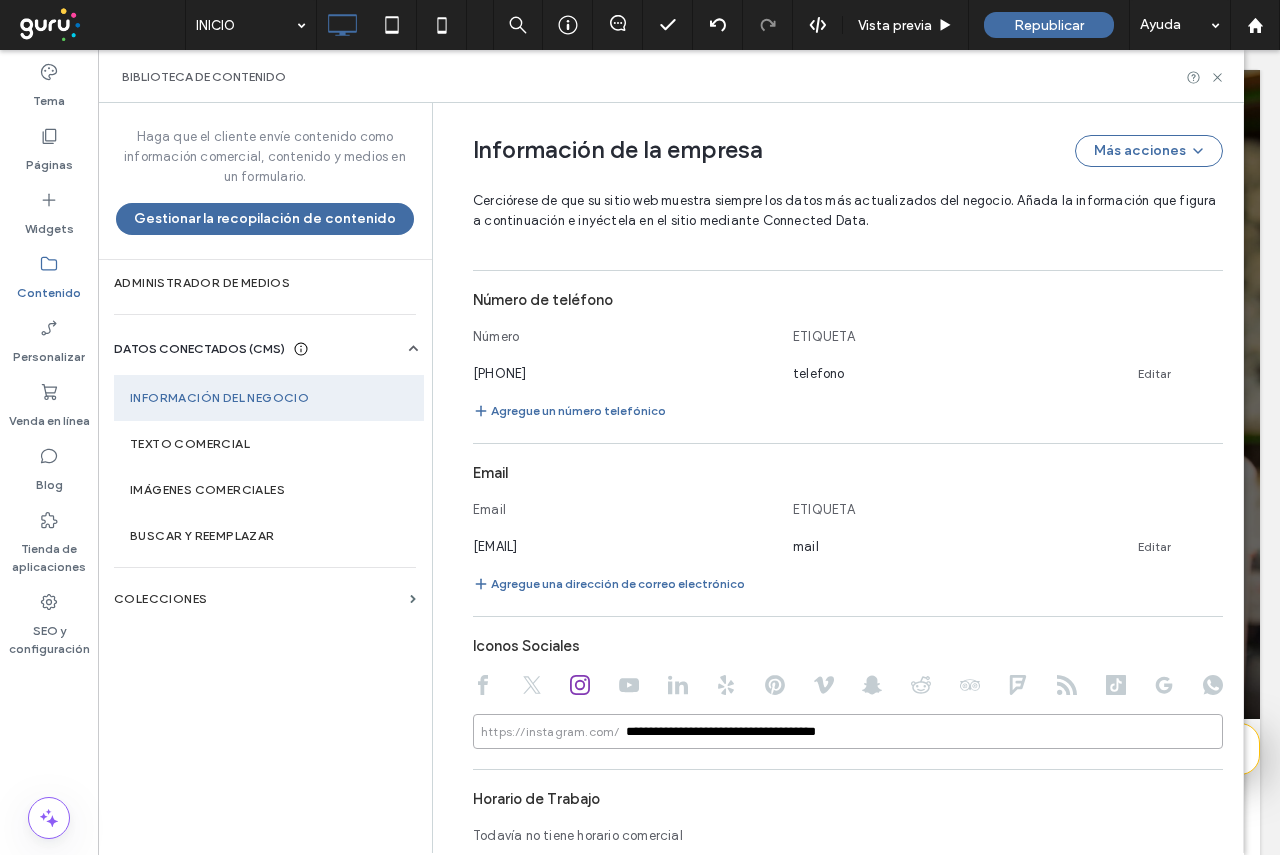 click on "**********" at bounding box center [848, 731] 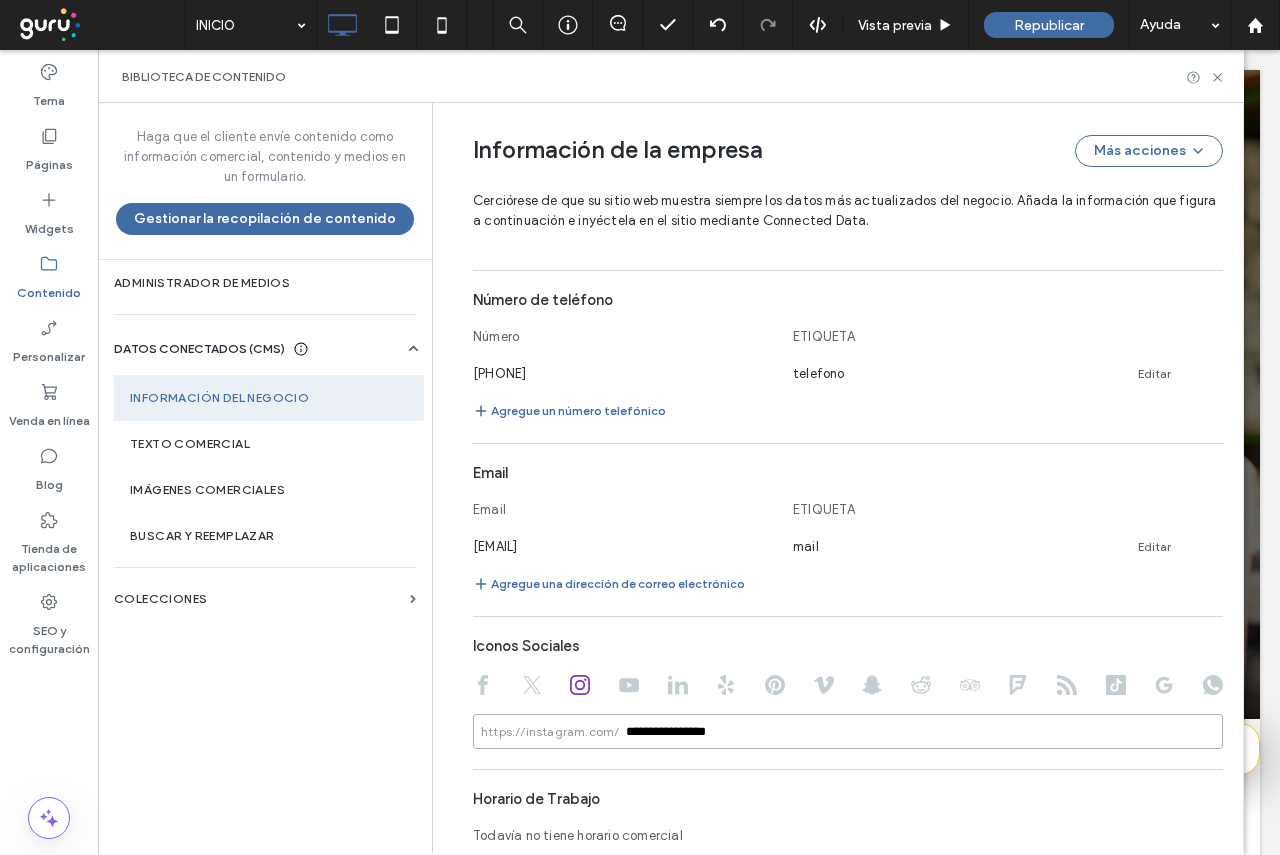 type on "**********" 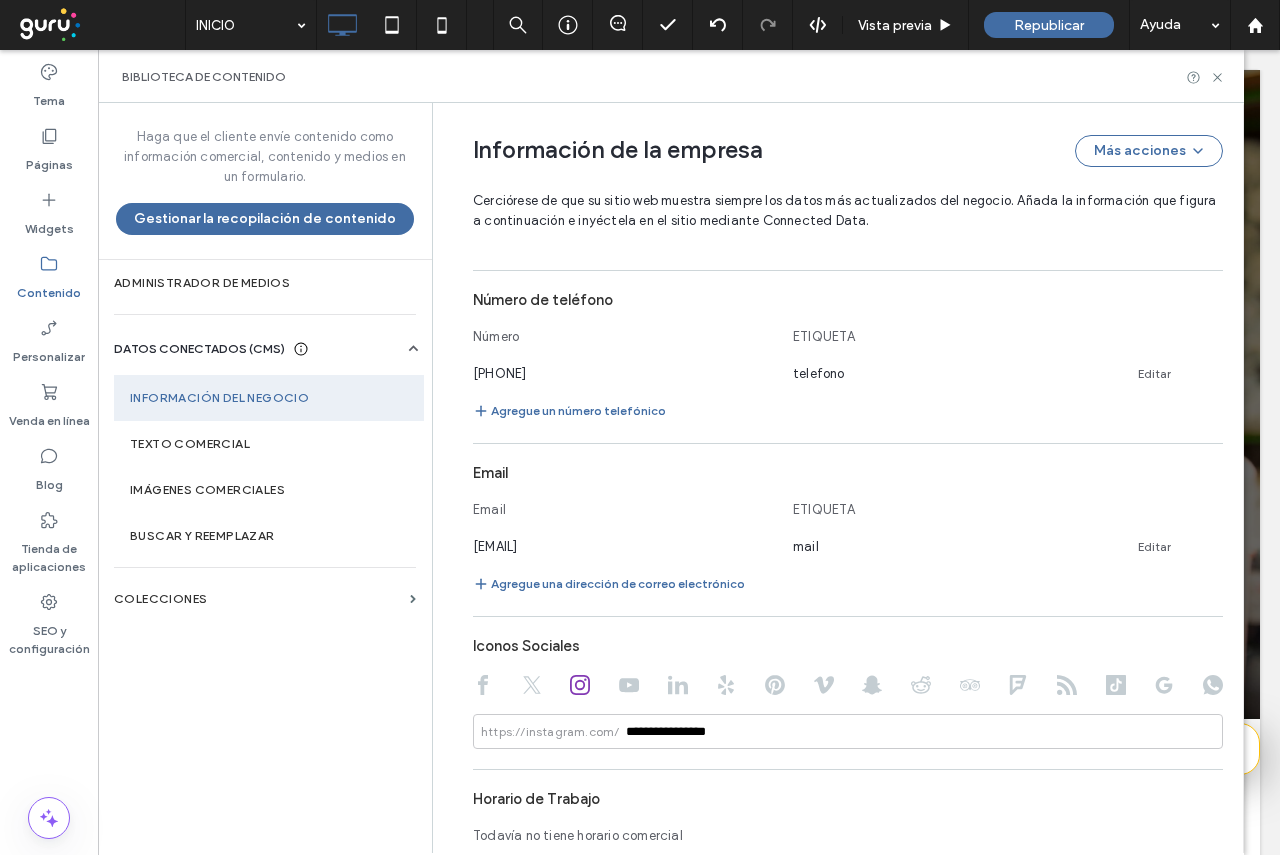 click 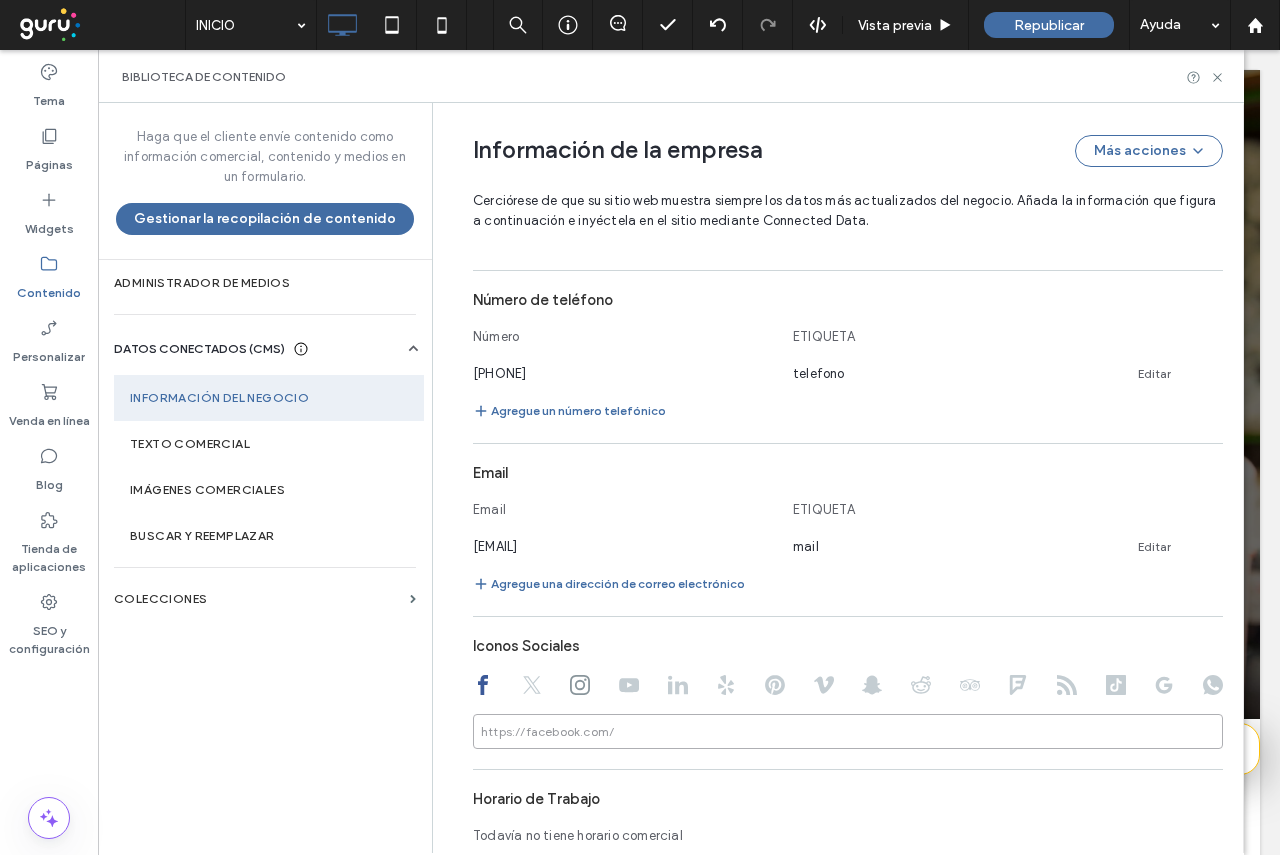 click at bounding box center (848, 731) 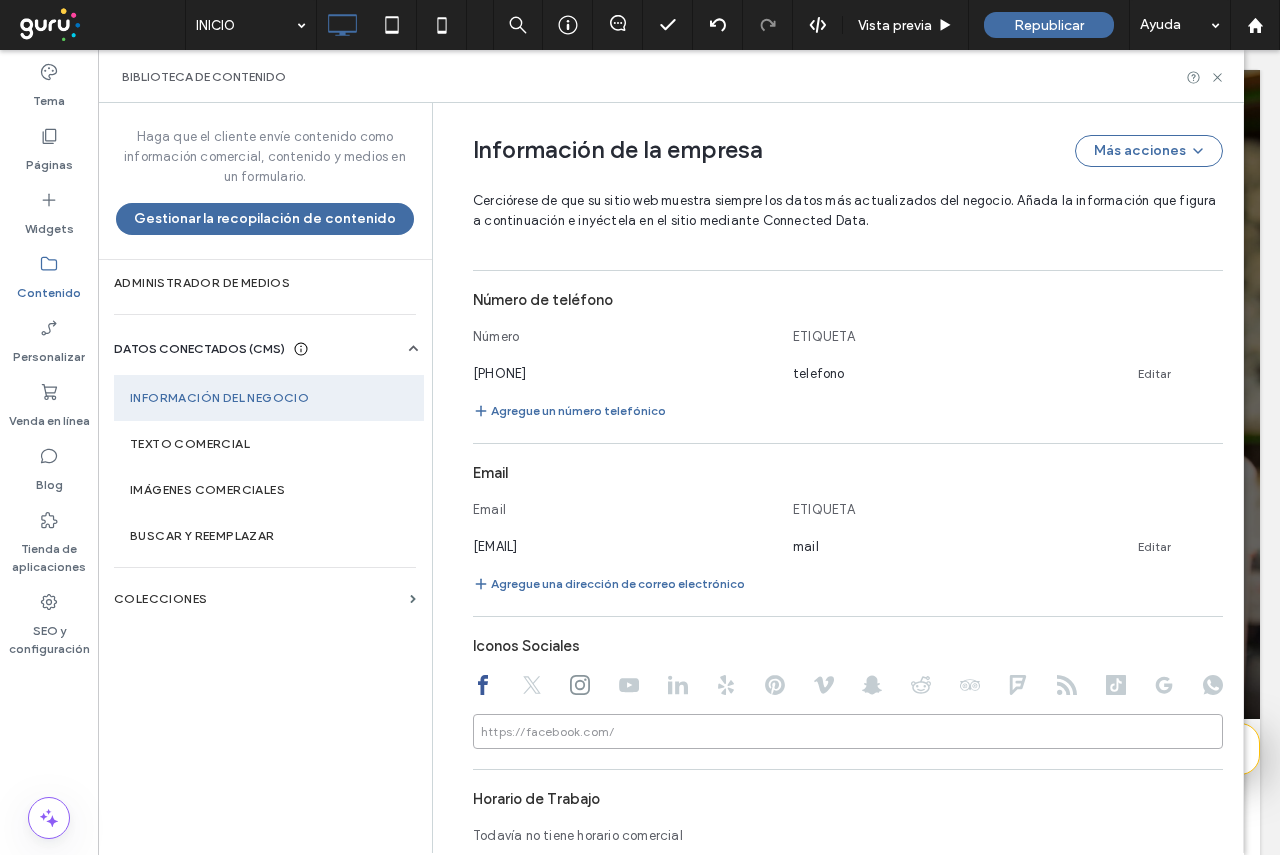paste on "**********" 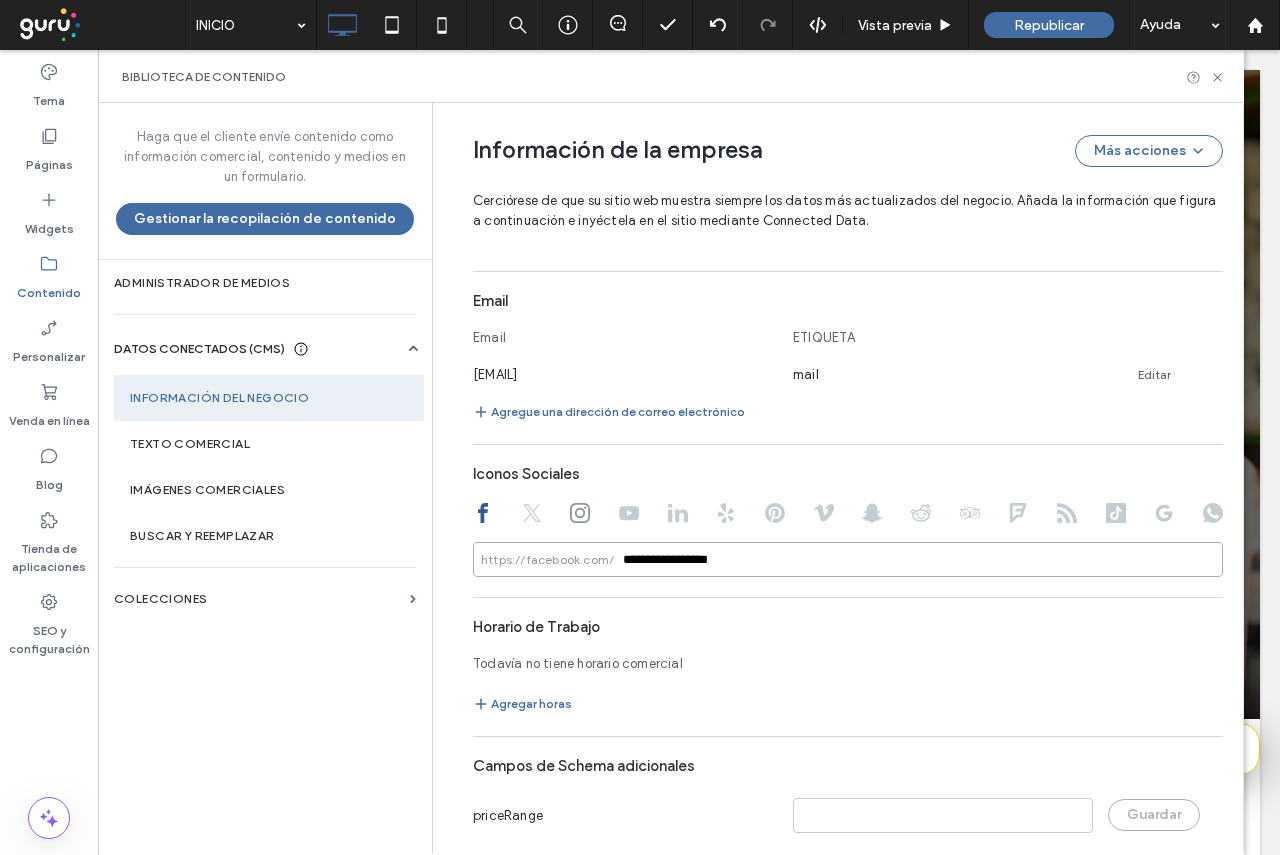 scroll, scrollTop: 957, scrollLeft: 0, axis: vertical 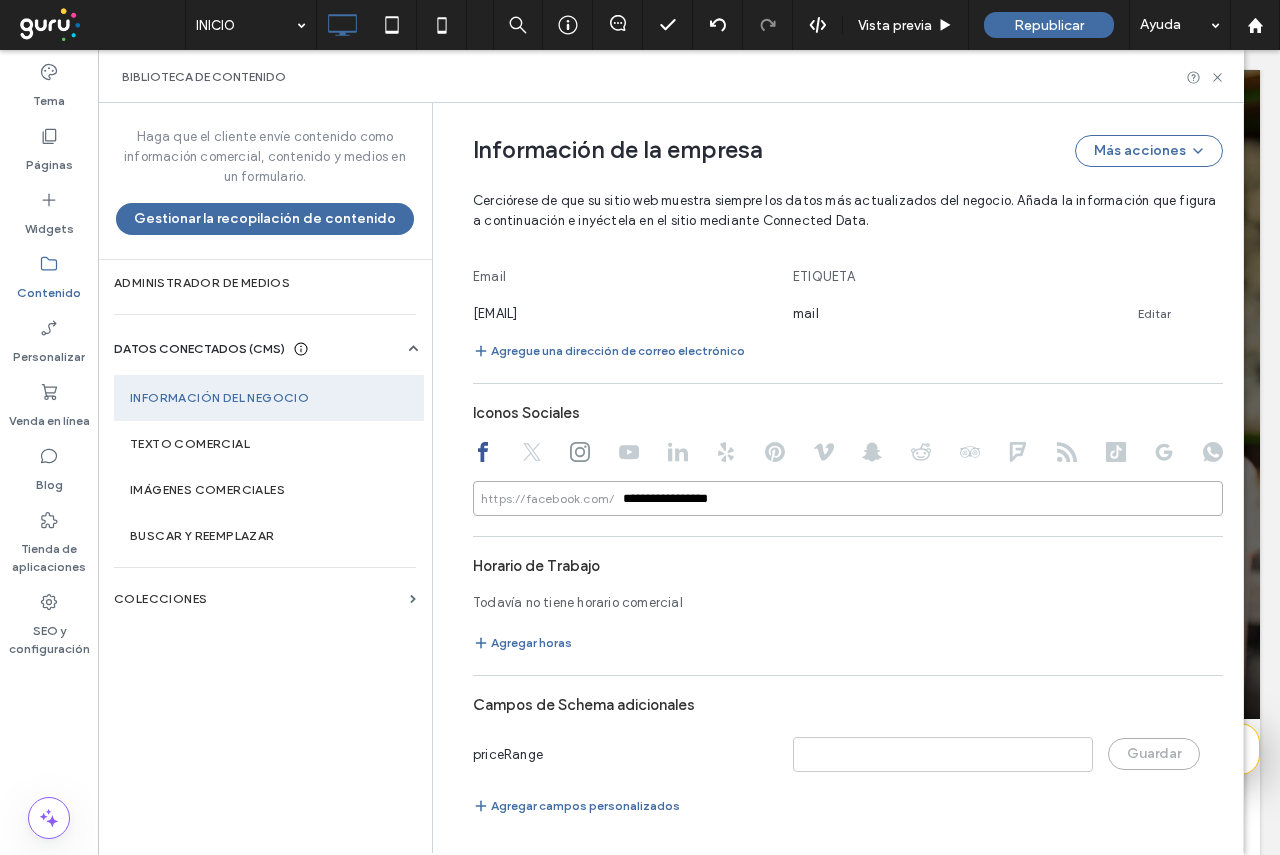 type on "**********" 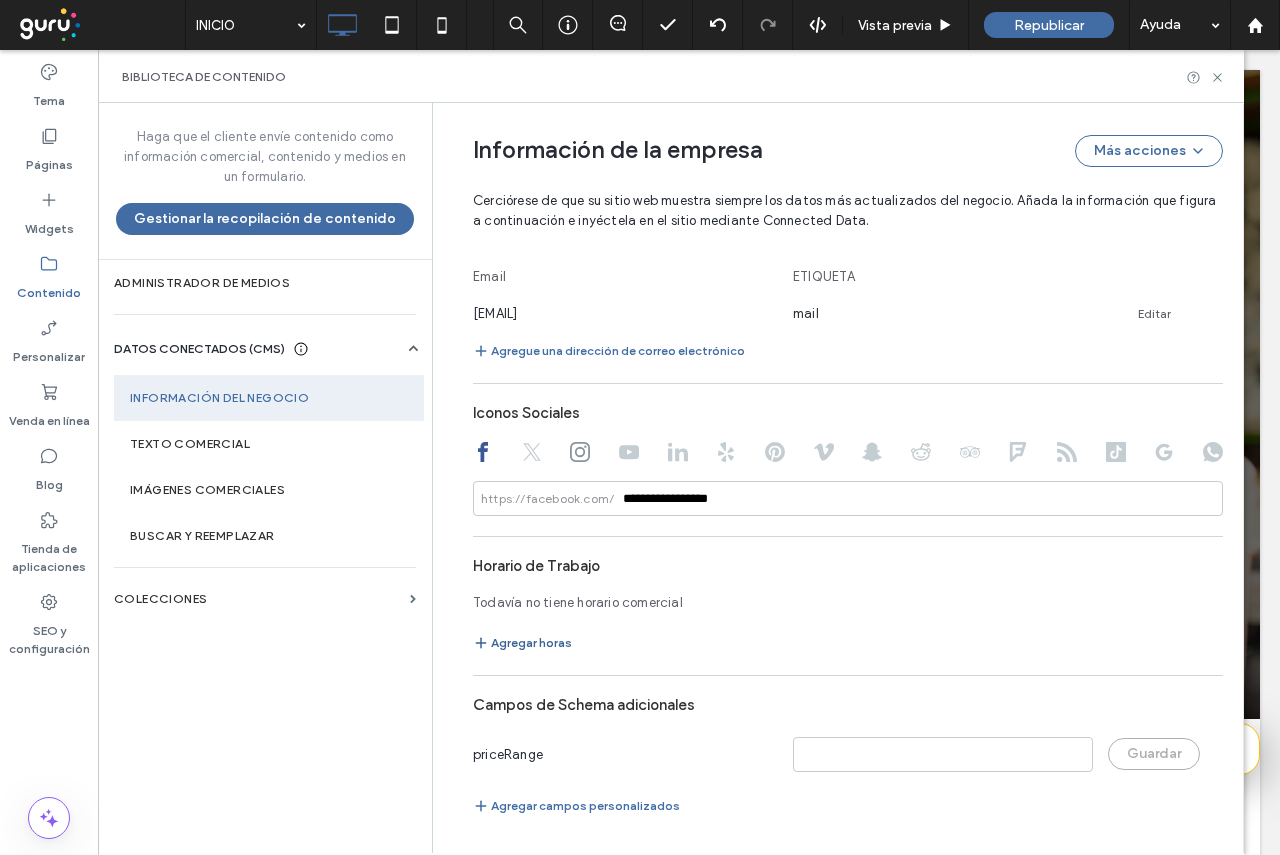 click on "Agregar horas" at bounding box center [522, 643] 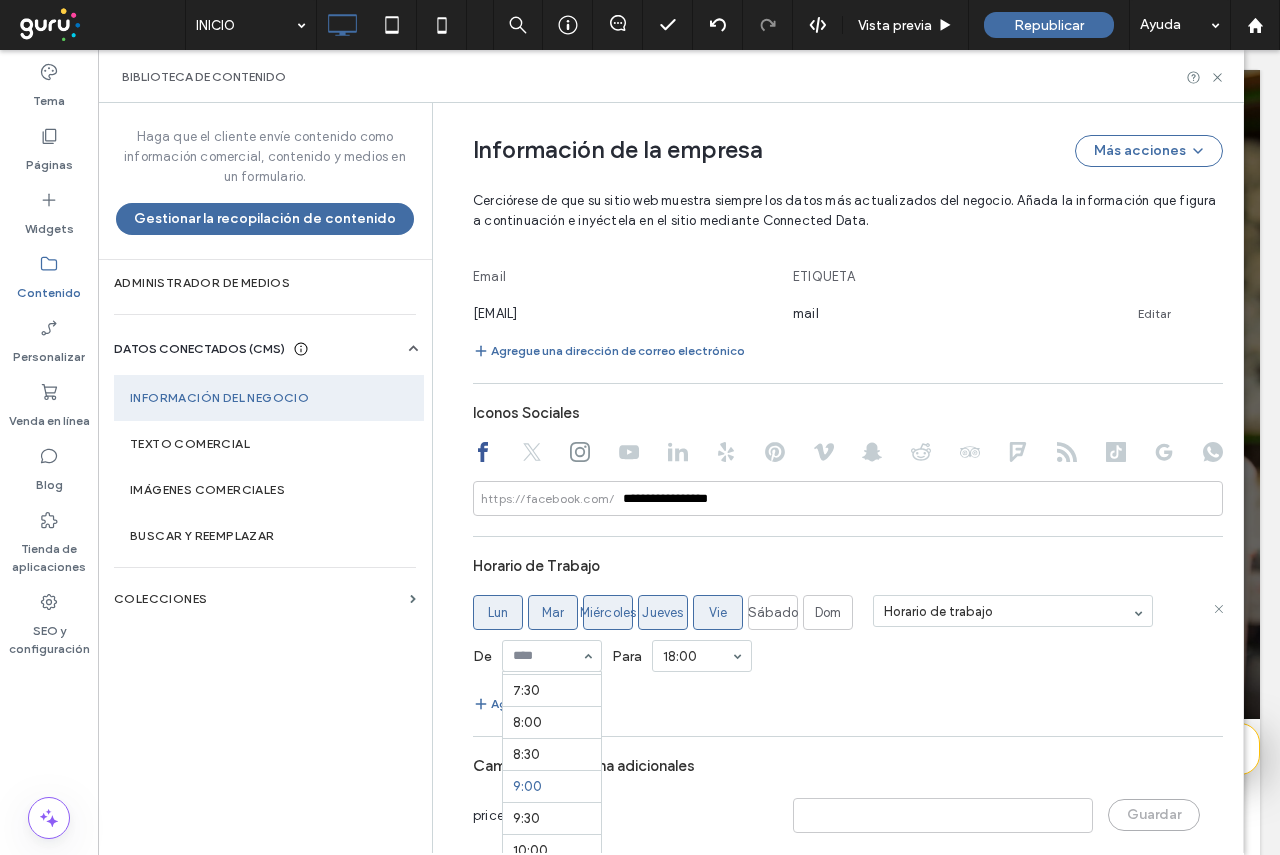 scroll, scrollTop: 476, scrollLeft: 0, axis: vertical 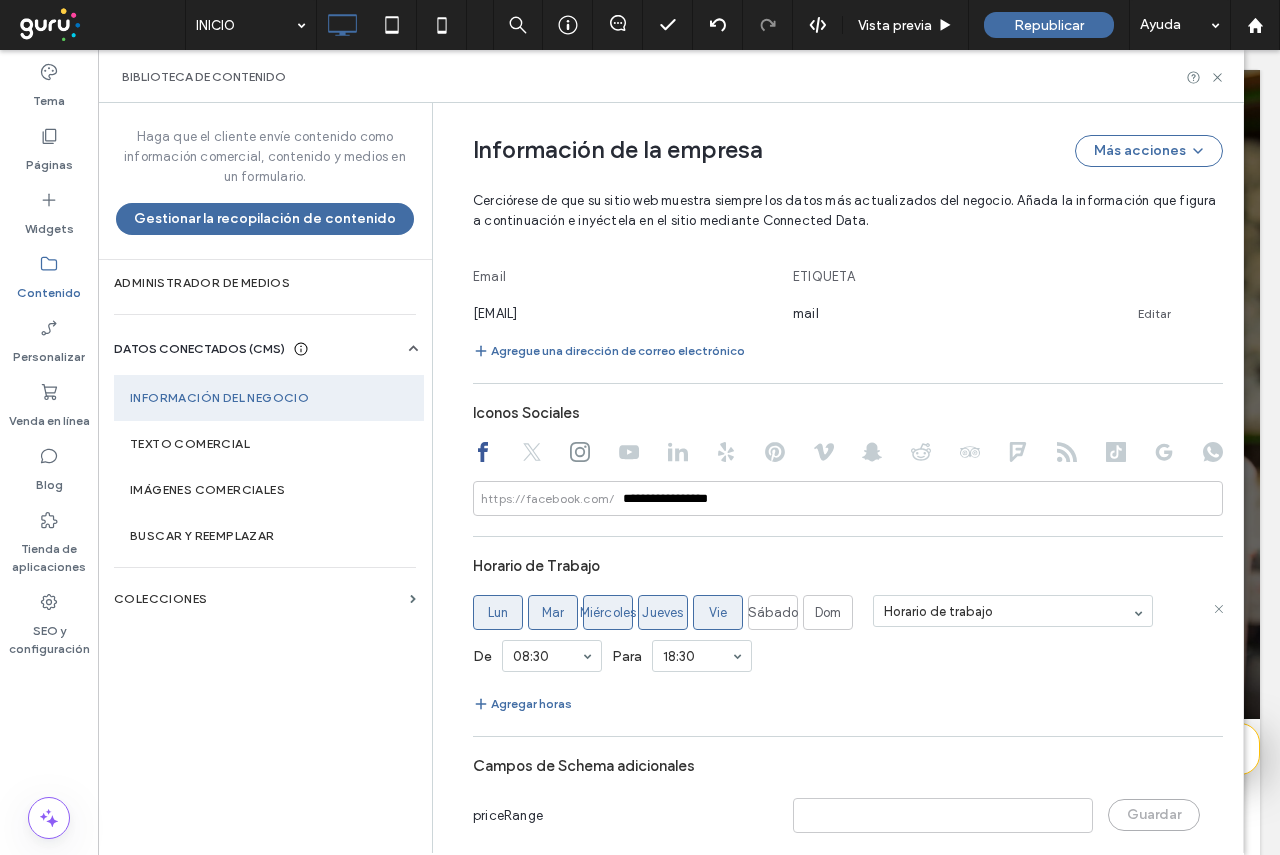 click on "Horario de Trabajo [DAY] [DAY] [DAY] [DAY] [DAY] [DAY] [DAY] Horario de trabajo De [TIME] Para [TIME] Agregar horas" at bounding box center [848, 631] 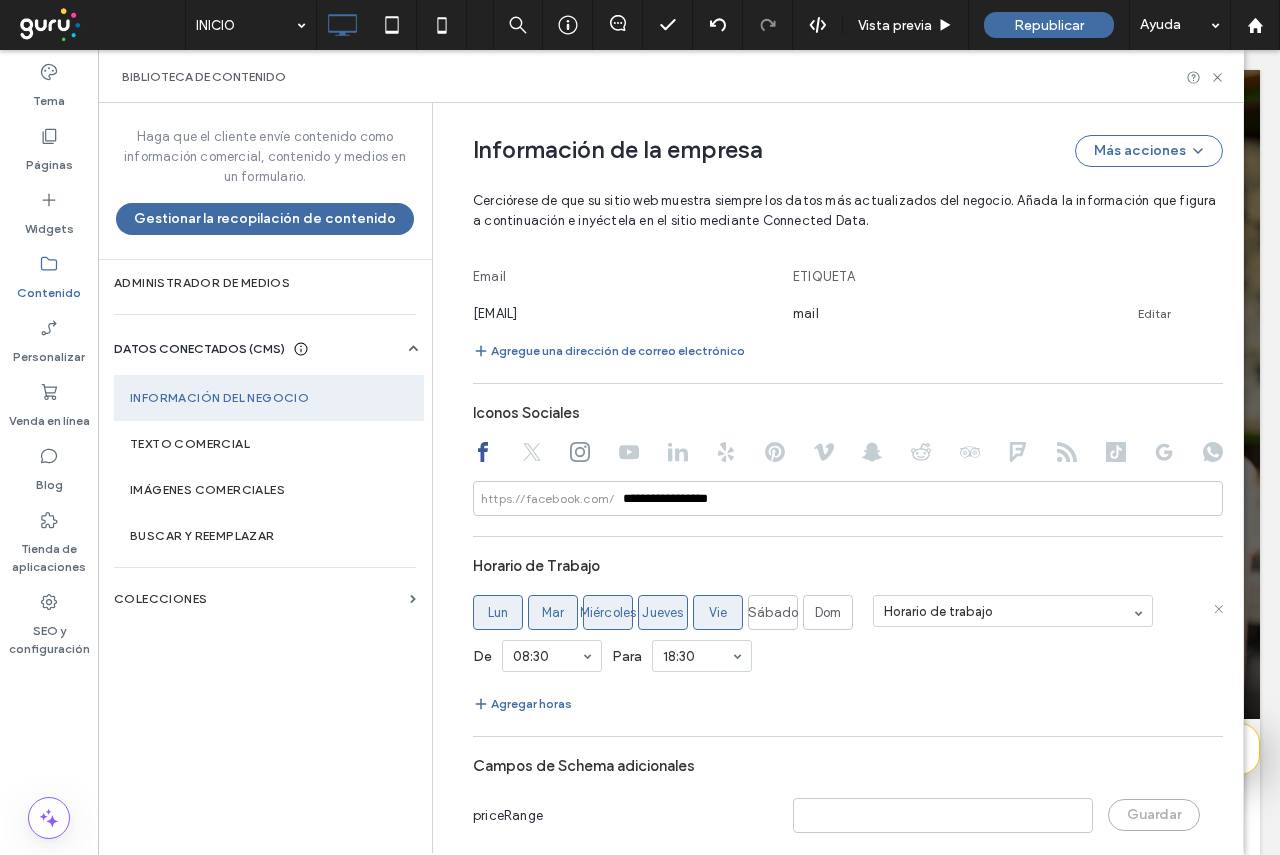 click on "Mar" at bounding box center (553, 613) 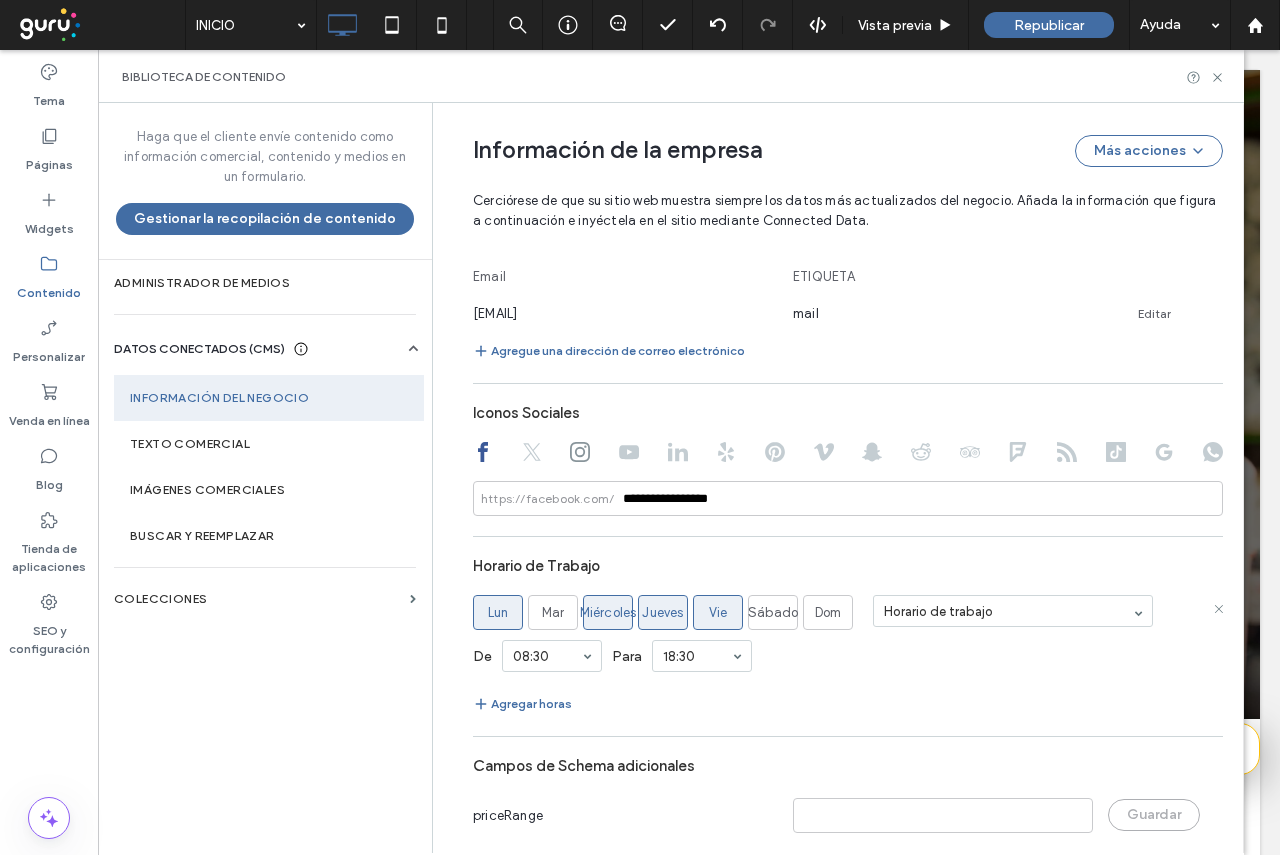 click on "Miércoles" at bounding box center [608, 613] 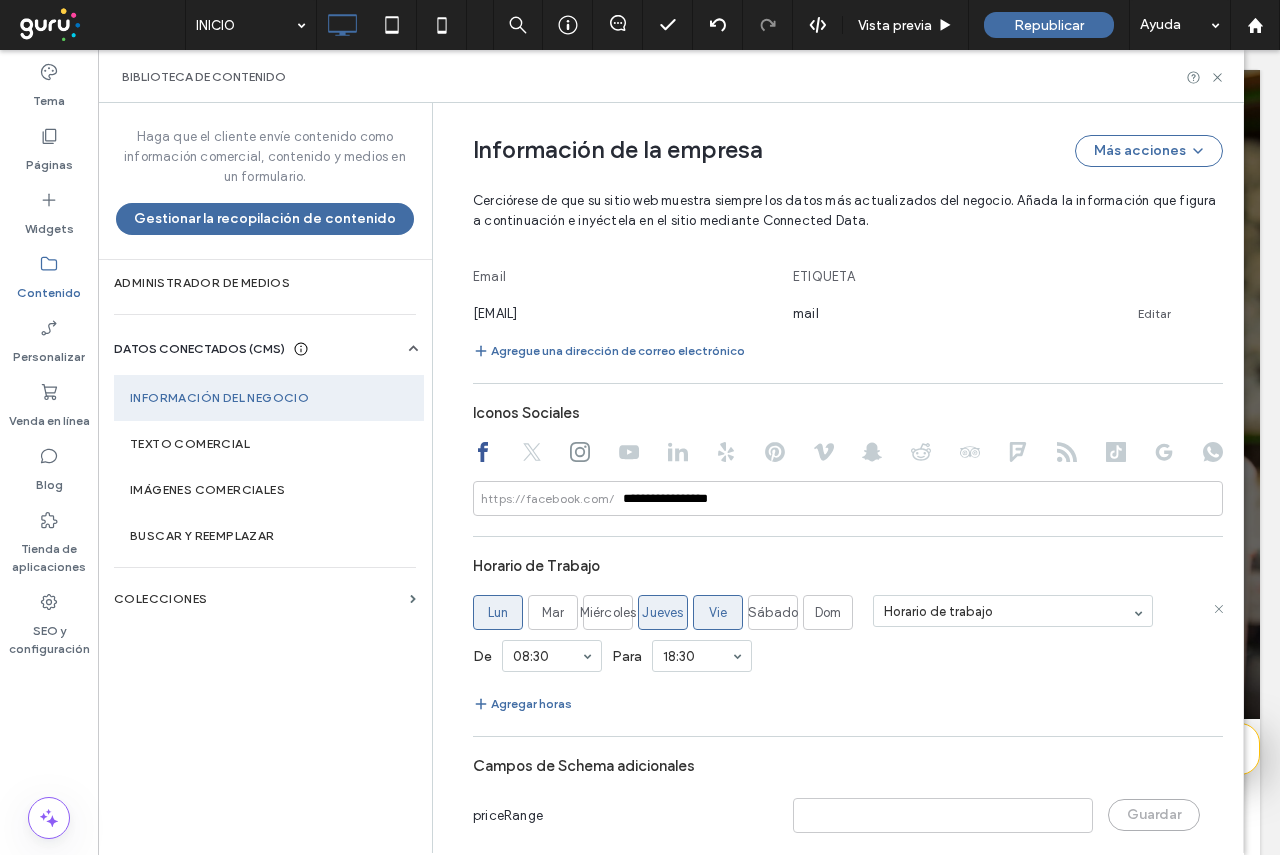click on "Jueves" at bounding box center [662, 613] 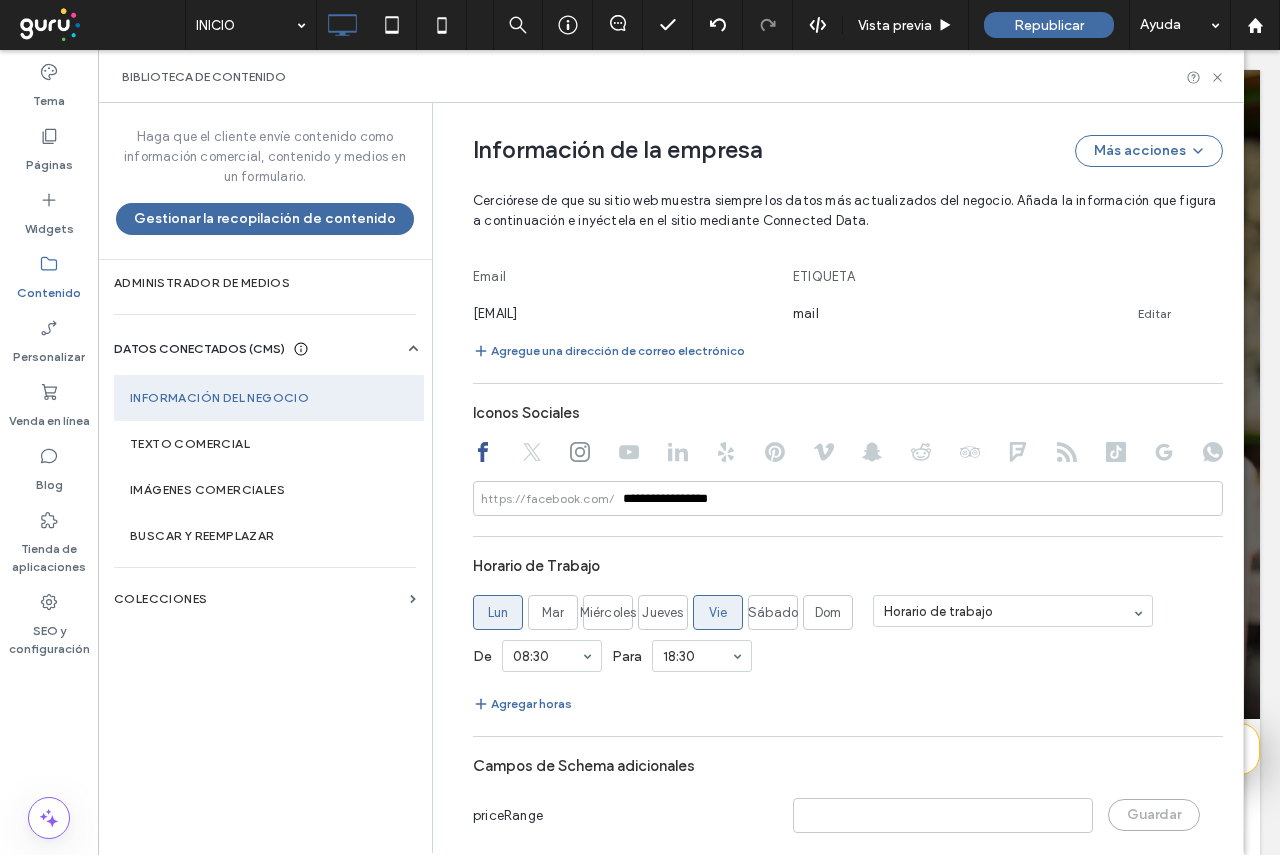 click on "Horario de Trabajo [DAY] [DAY] [DAY] [DAY] [DAY] [DAY] [DAY] Horario de trabajo De [TIME] Para [TIME] Agregar horas" at bounding box center [848, 631] 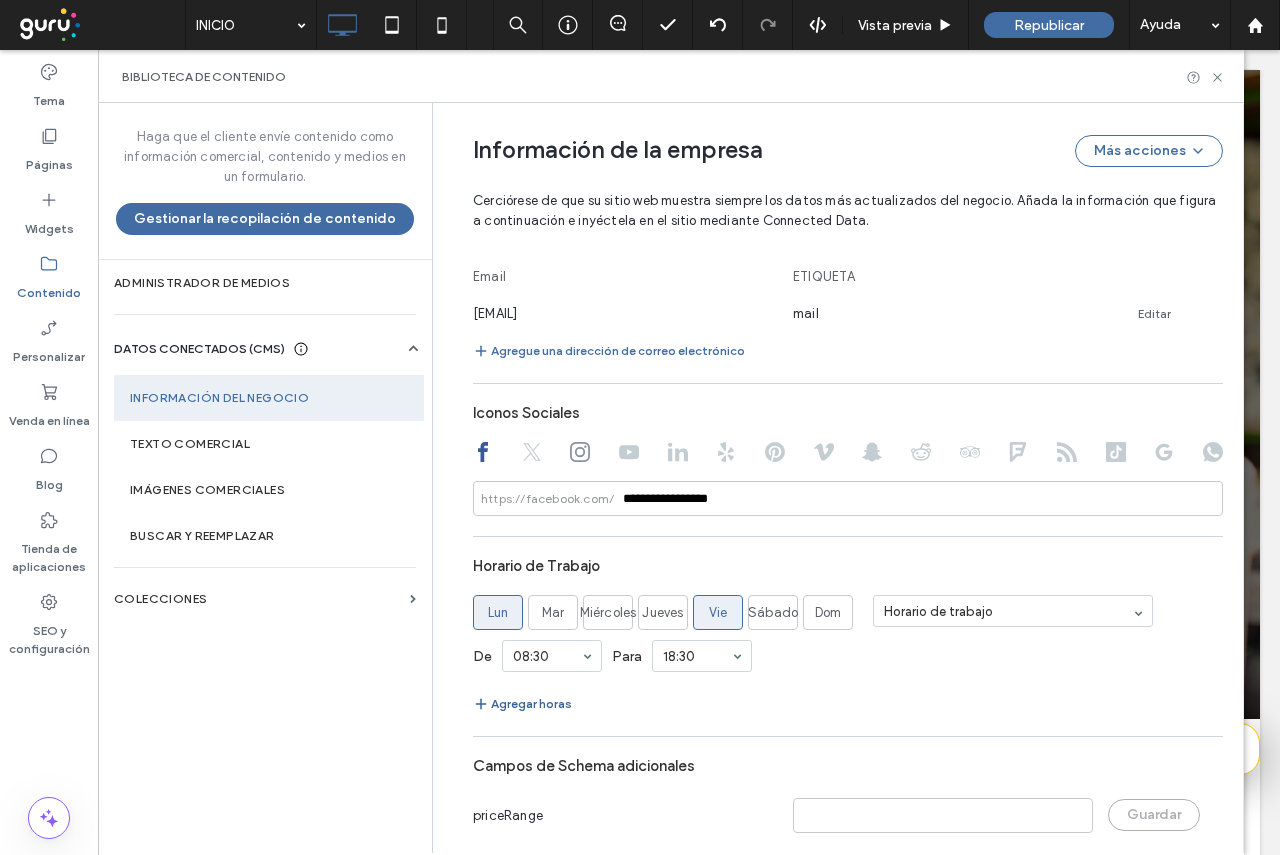 click on "Agregar horas" at bounding box center (522, 704) 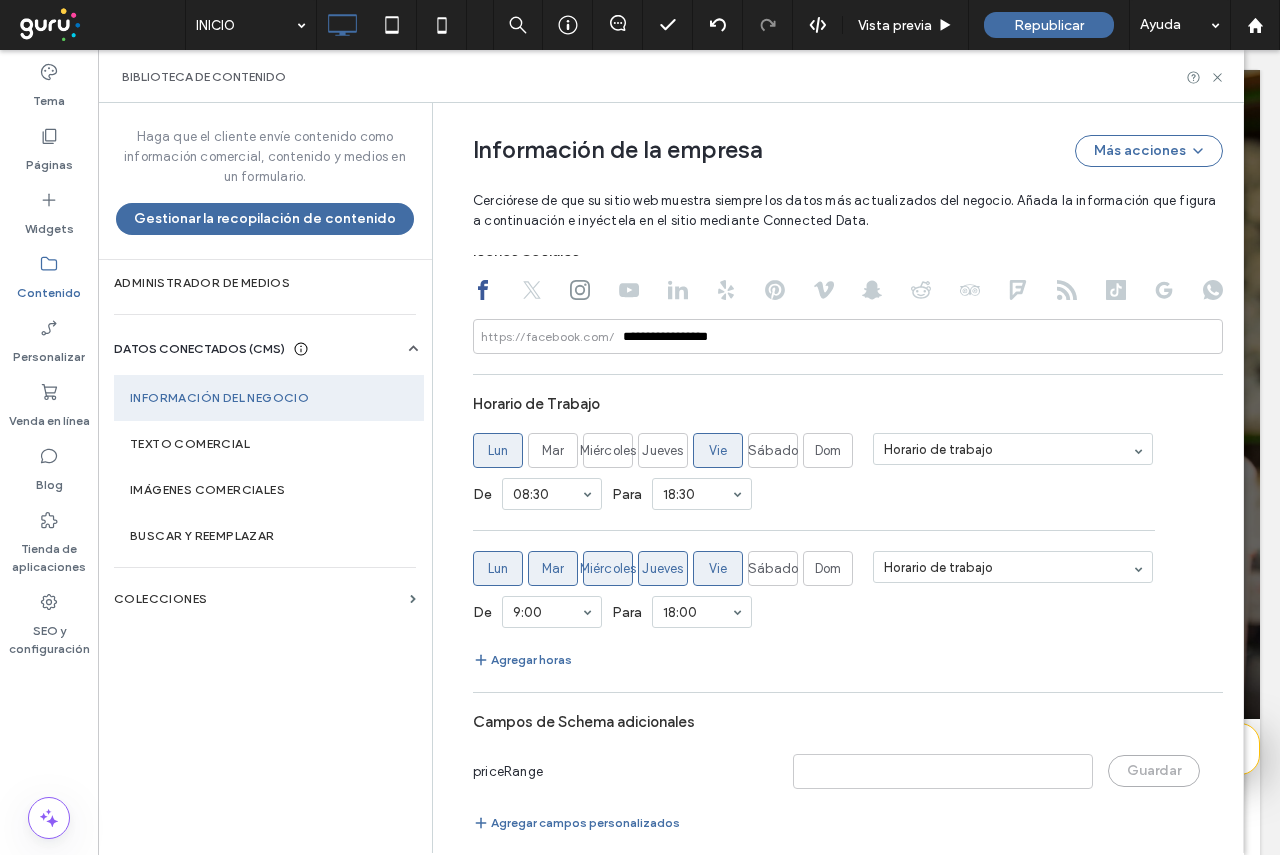 scroll, scrollTop: 1136, scrollLeft: 0, axis: vertical 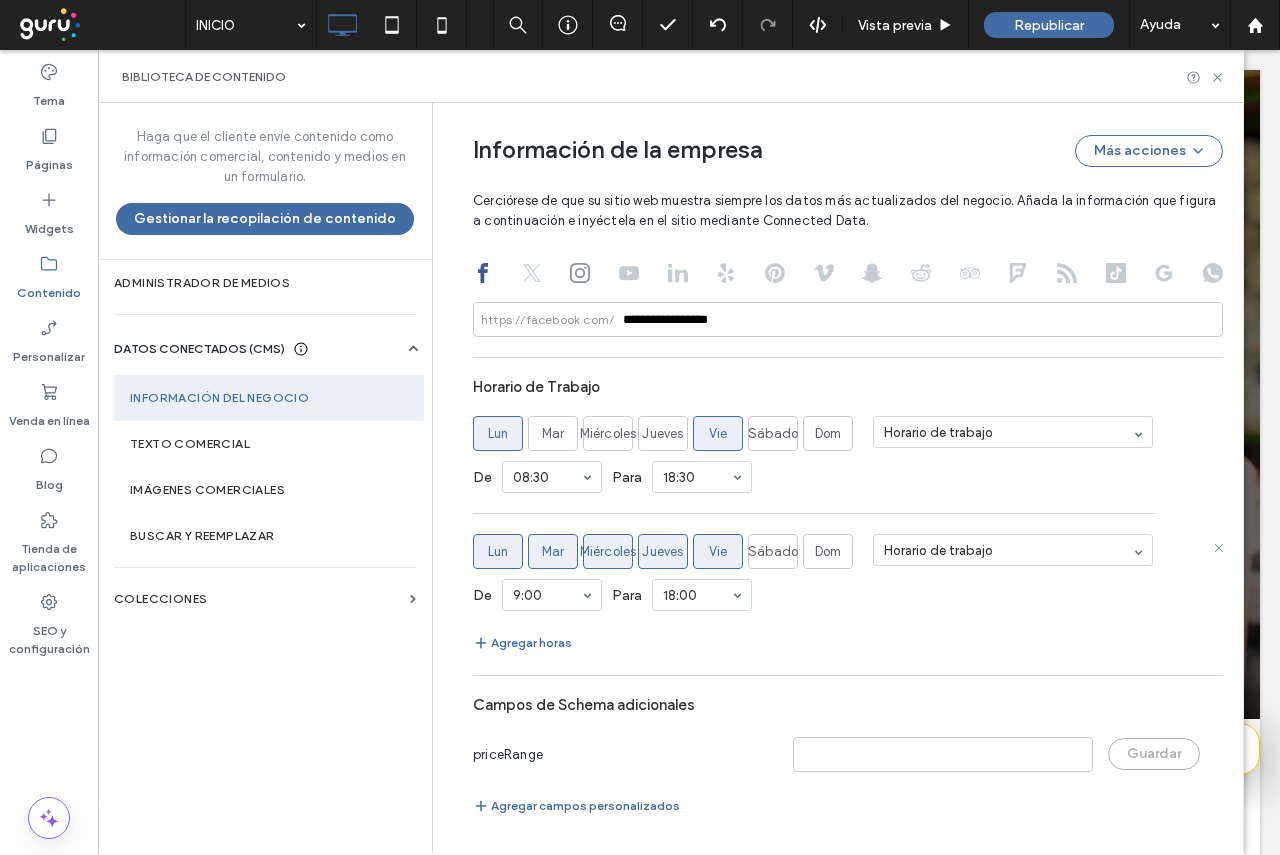 click on "Lun" at bounding box center (498, 552) 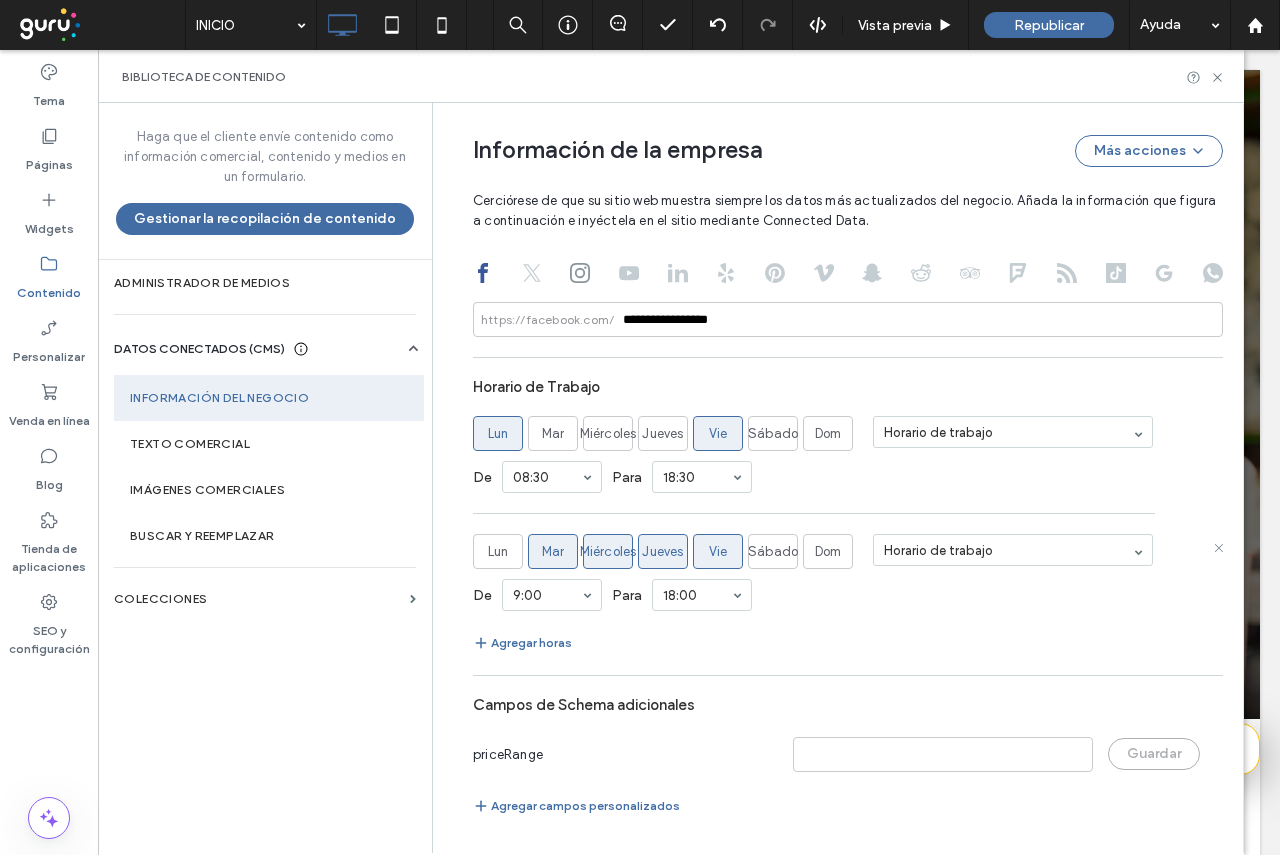 click on "Vie" at bounding box center [718, 552] 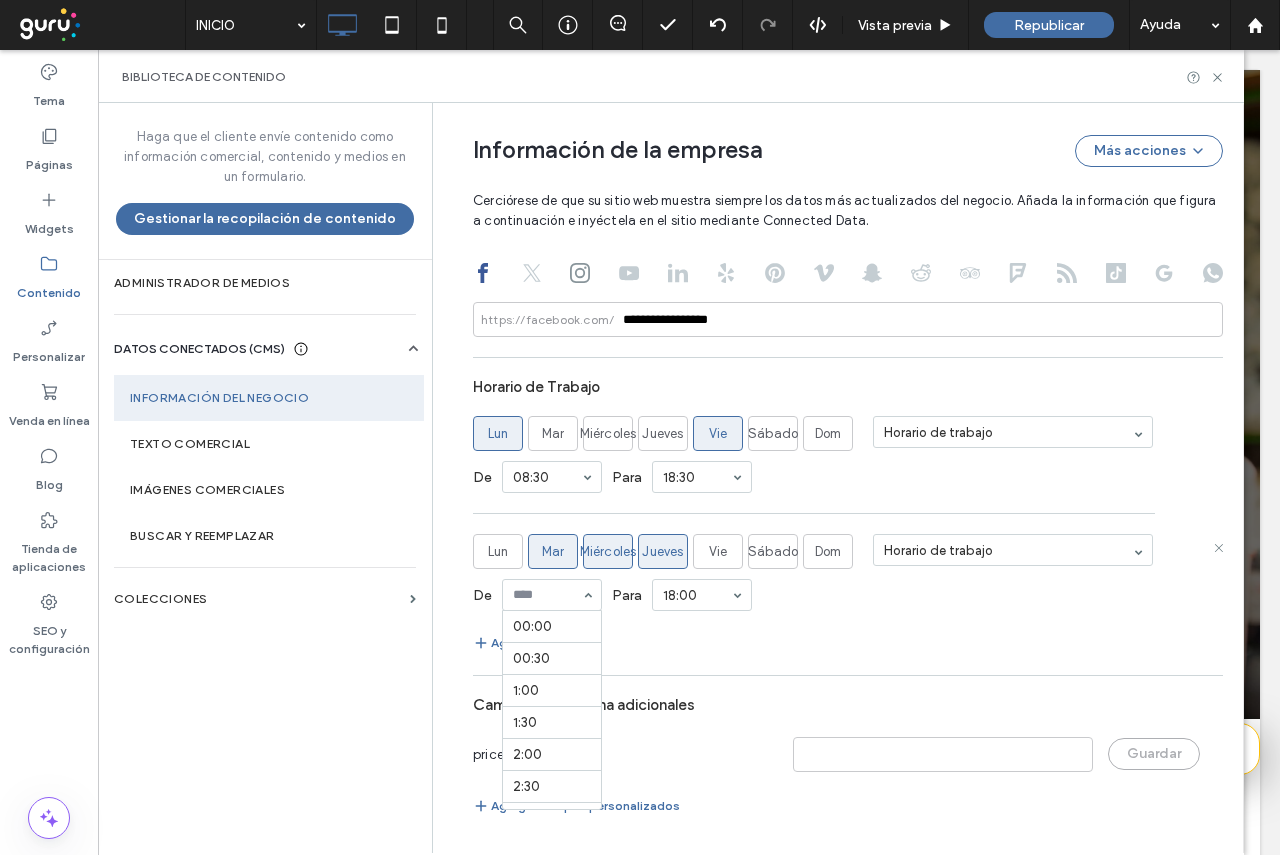 scroll, scrollTop: 576, scrollLeft: 0, axis: vertical 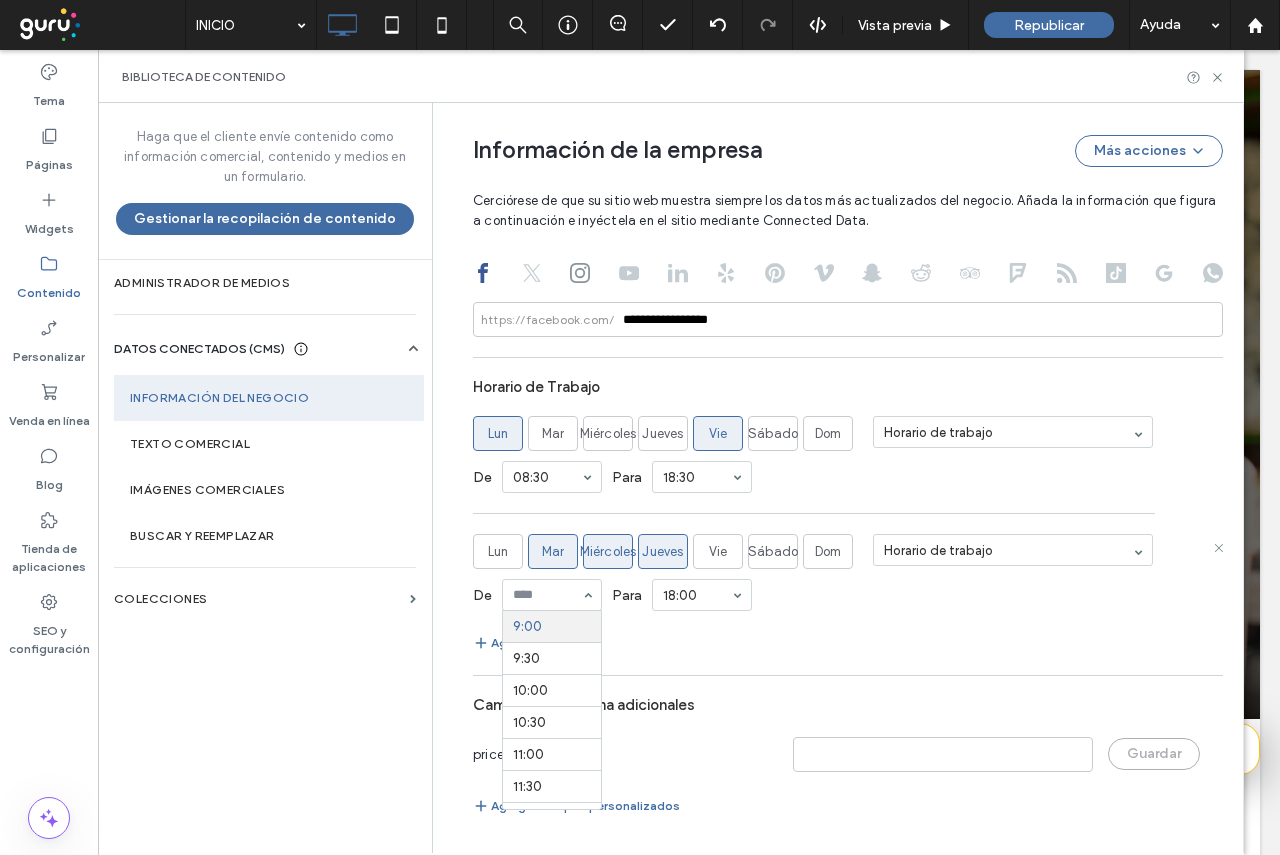 click at bounding box center (547, 595) 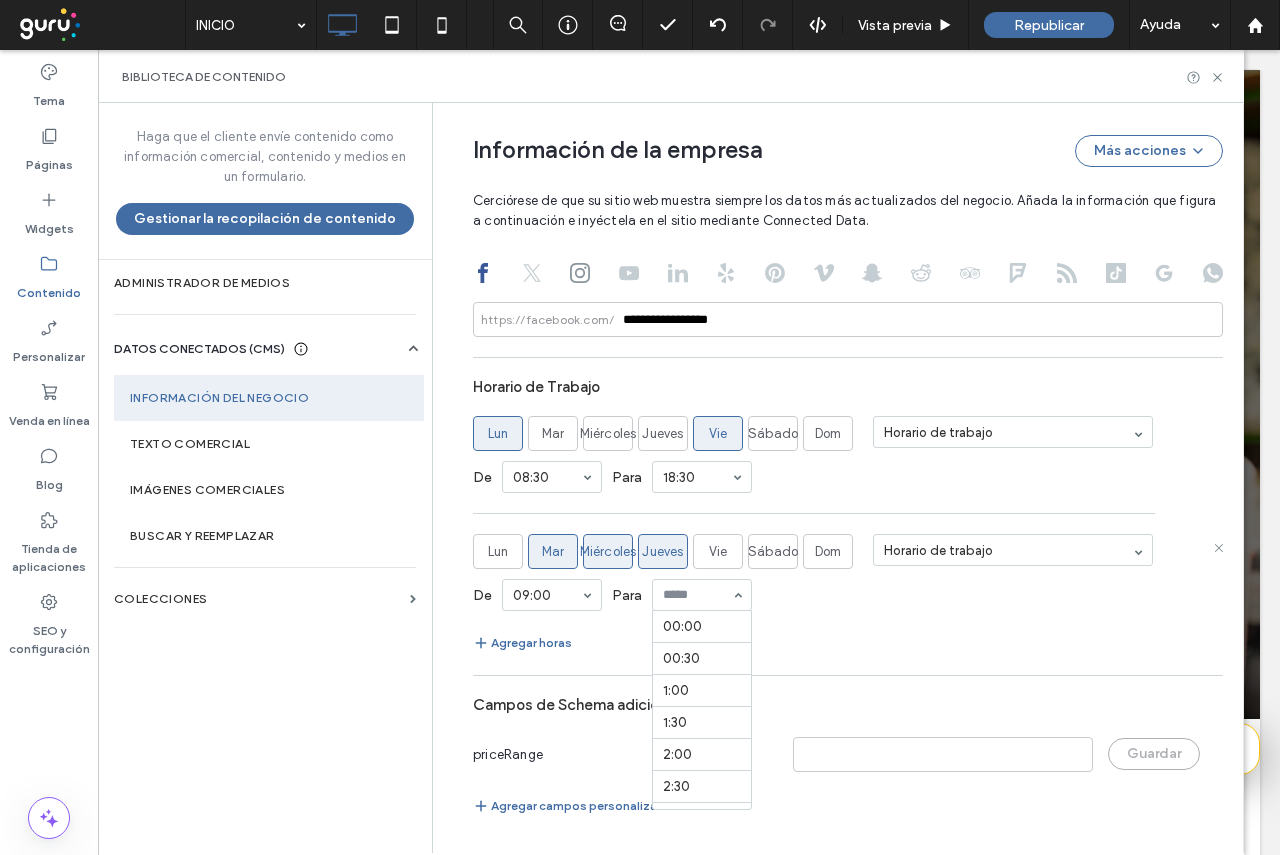 scroll, scrollTop: 1152, scrollLeft: 0, axis: vertical 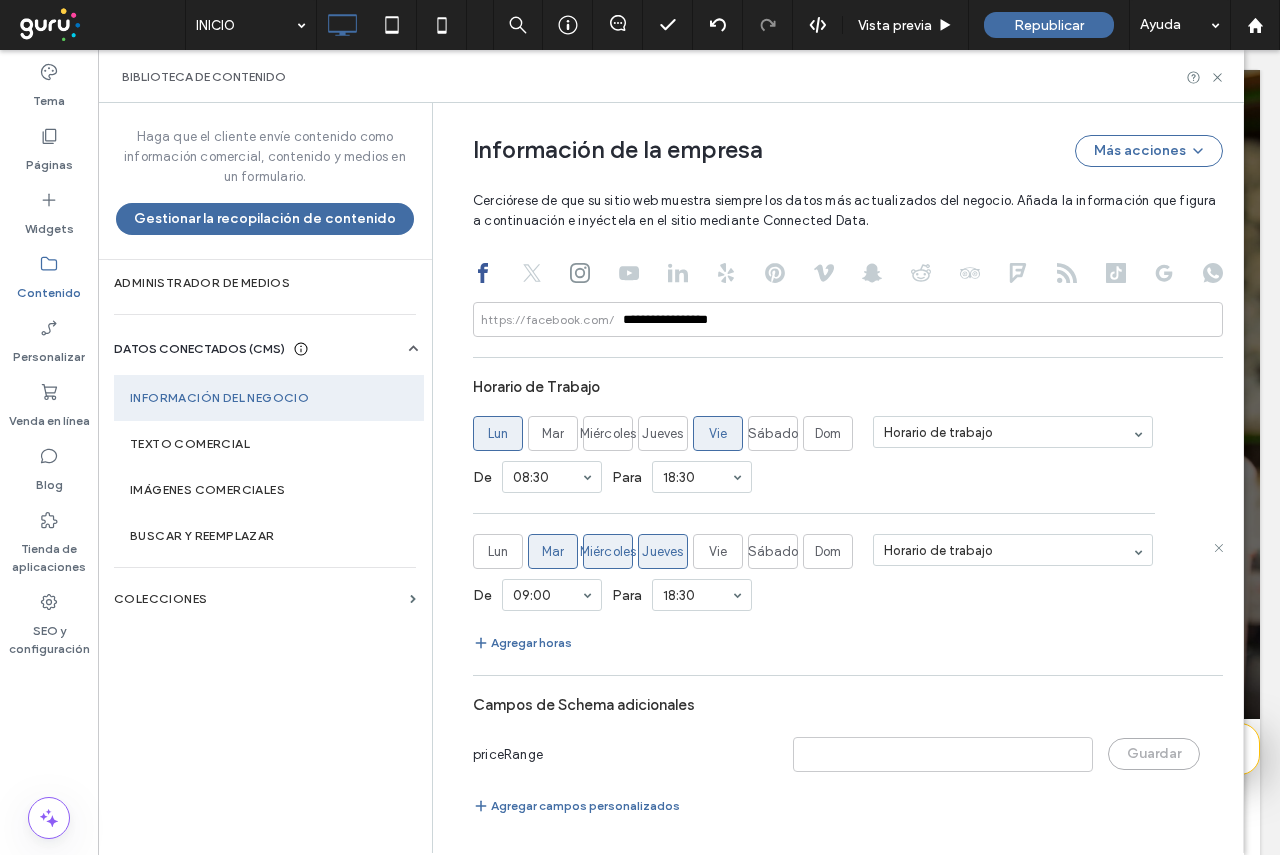 click on "Horario de Trabajo [DAY] [DAY] [DAY] [DAY] [DAY] [DAY] [DAY] Horario de trabajo De [TIME] Para [TIME] [DAY] [DAY] [DAY] [DAY] [DAY] [DAY] [DAY] Horario de trabajo De [TIME] Para [TIME] Agregar horas" at bounding box center (848, 511) 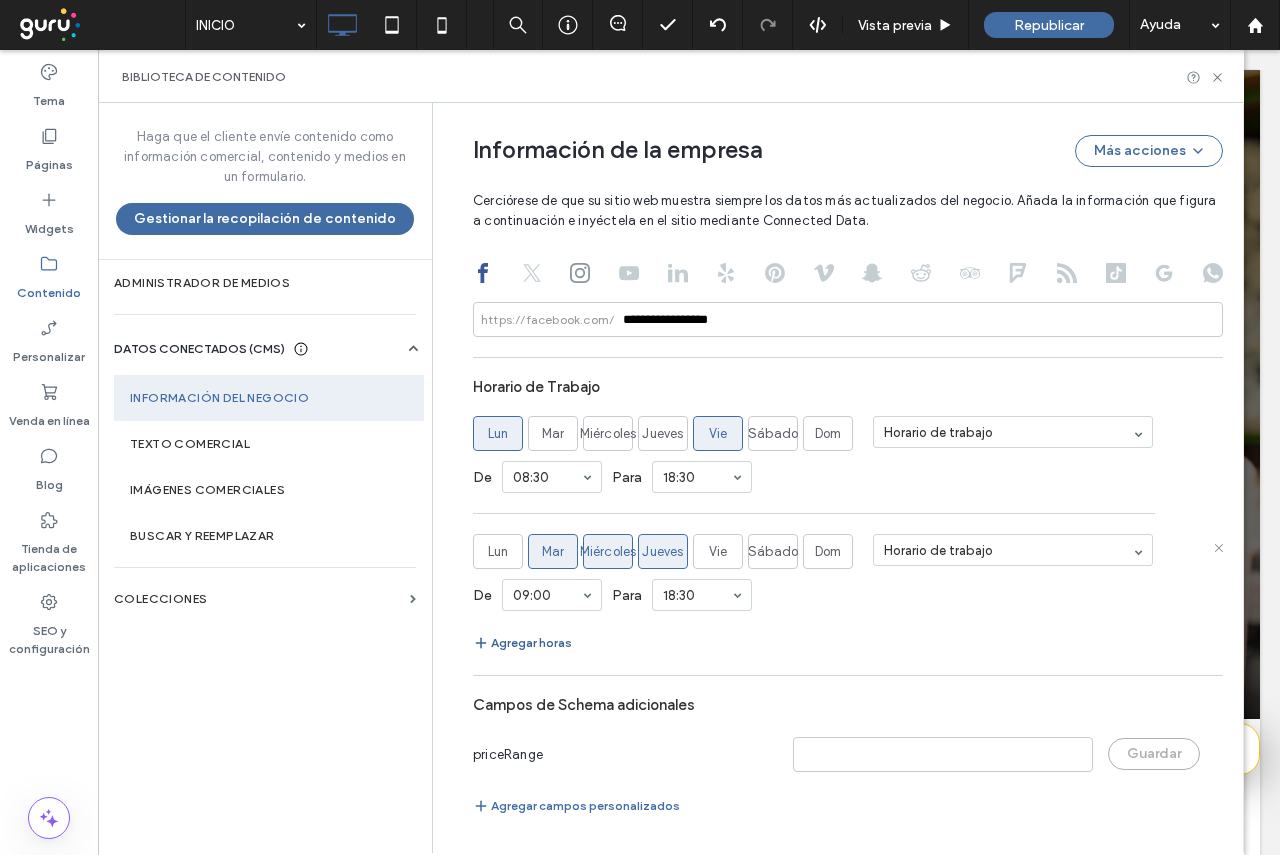 click on "Agregar horas" at bounding box center (522, 643) 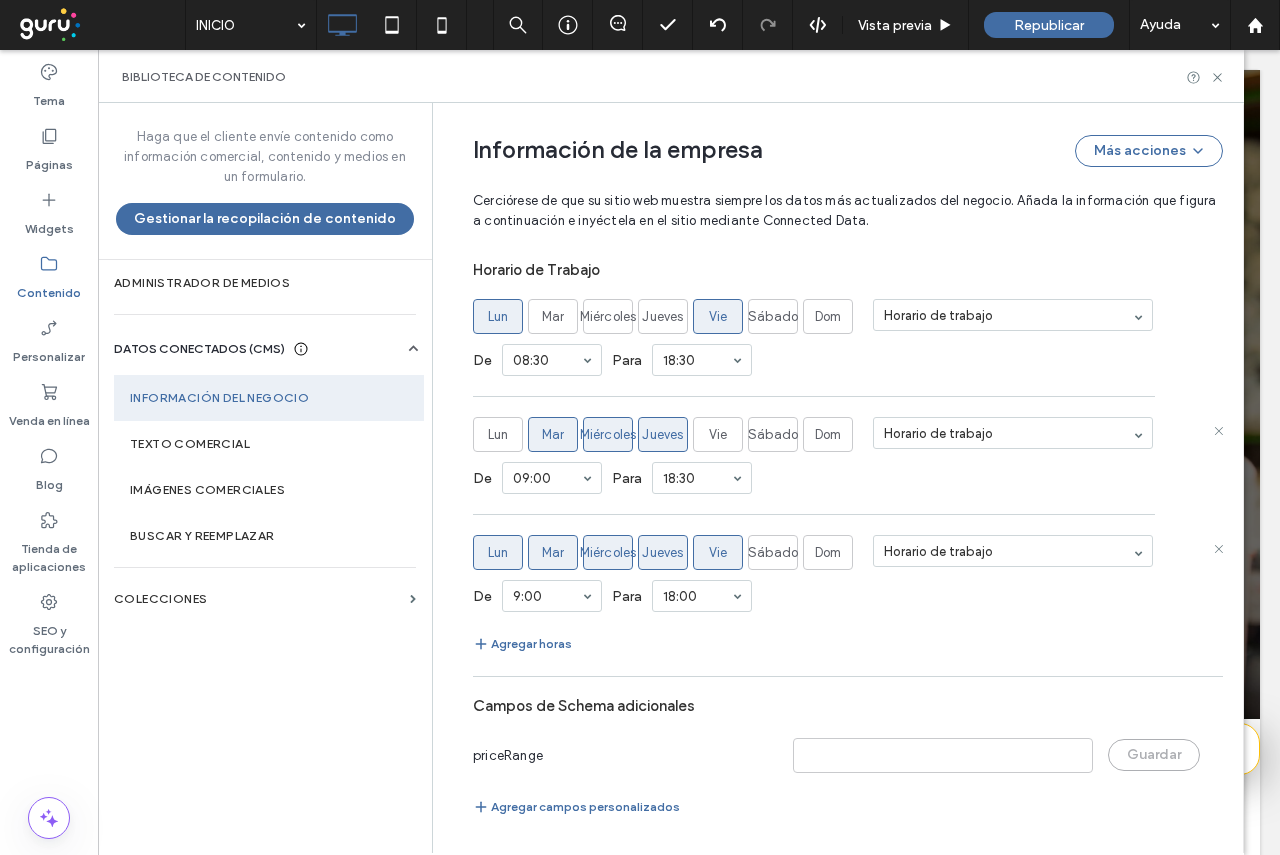 scroll, scrollTop: 1254, scrollLeft: 0, axis: vertical 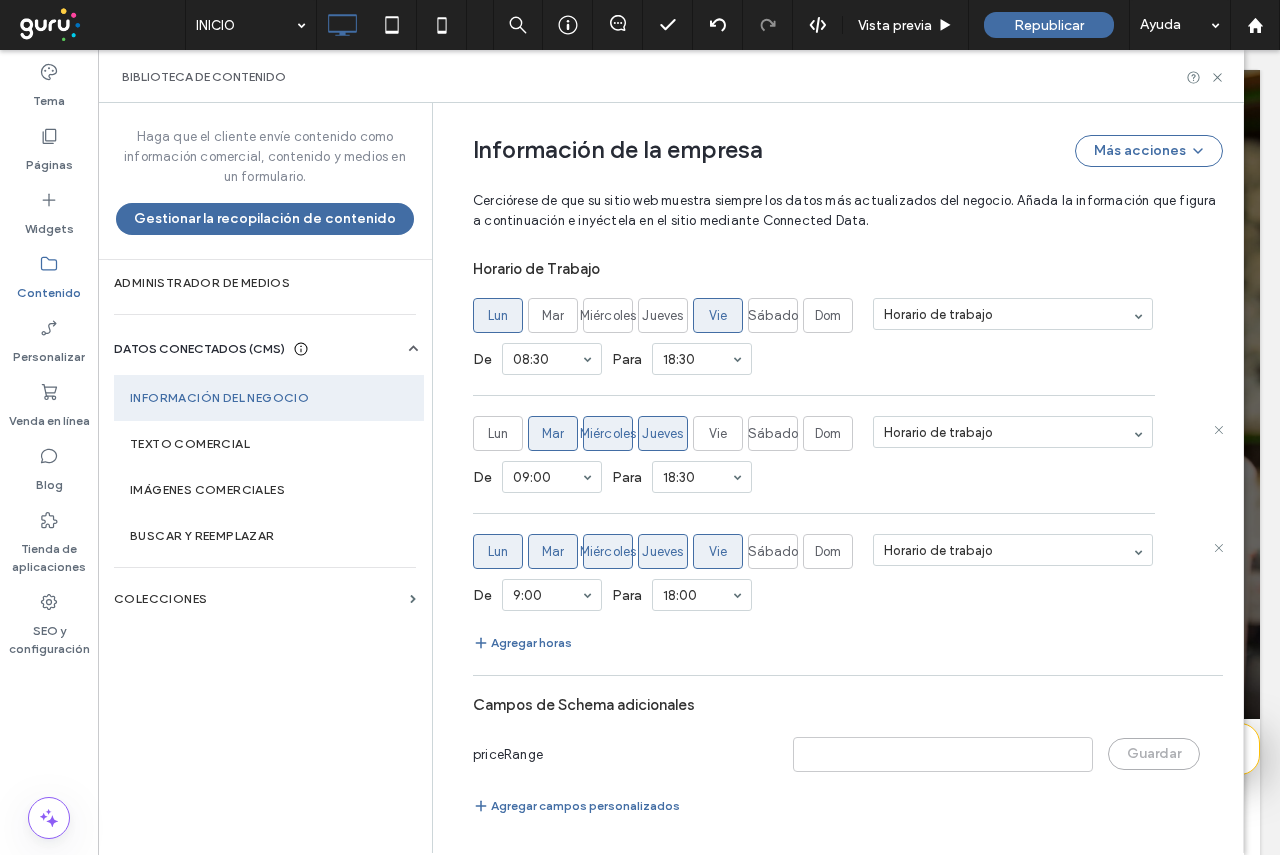 click on "Lun" at bounding box center (498, 551) 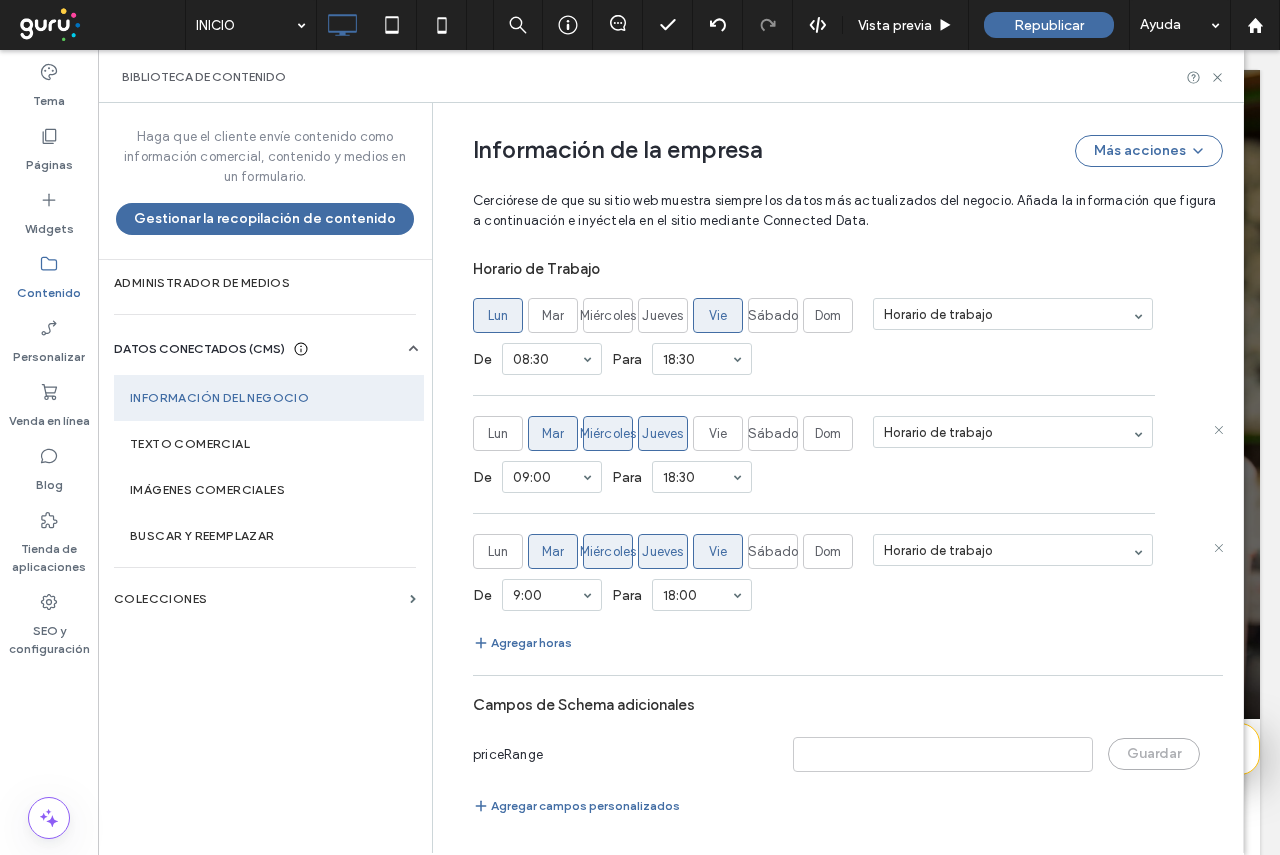 click on "Mar" at bounding box center (553, 551) 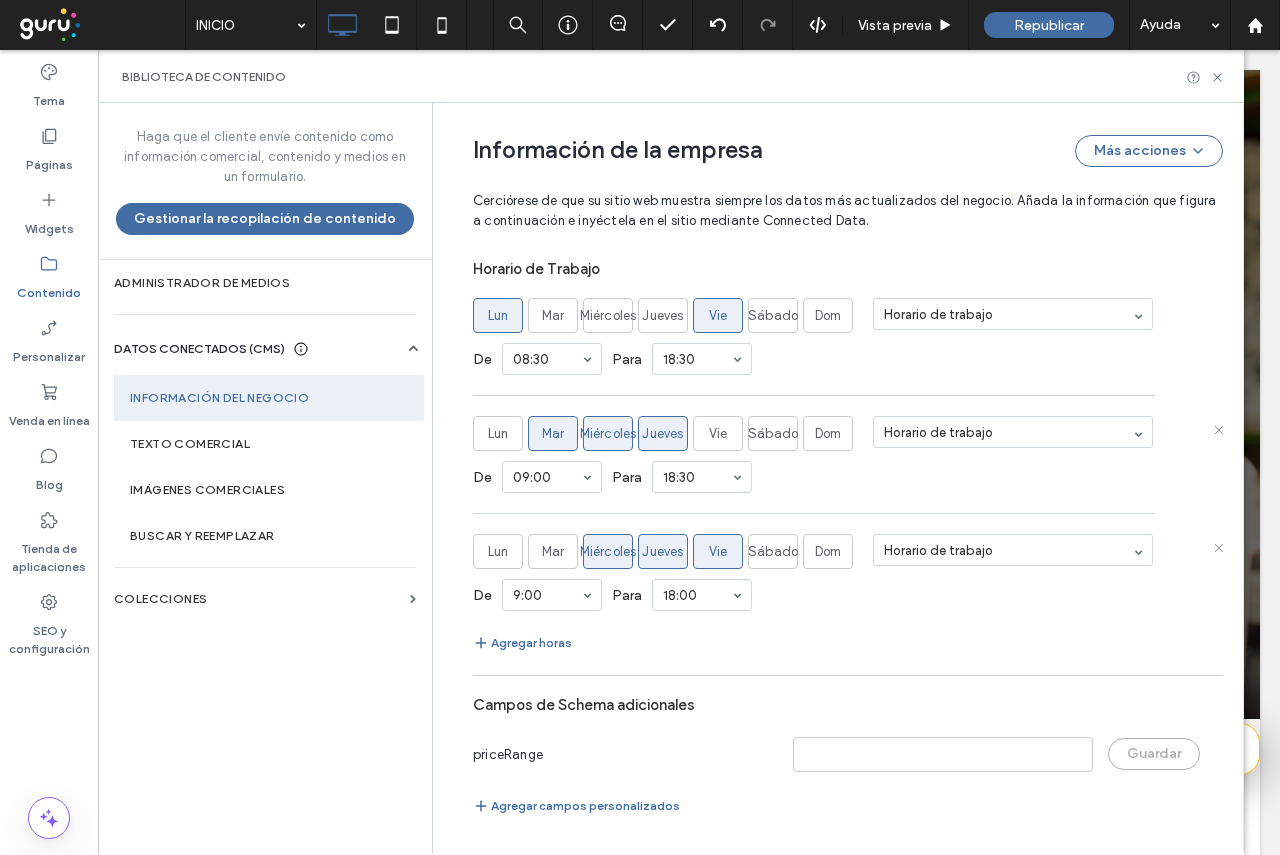click on "Miércoles" at bounding box center [608, 552] 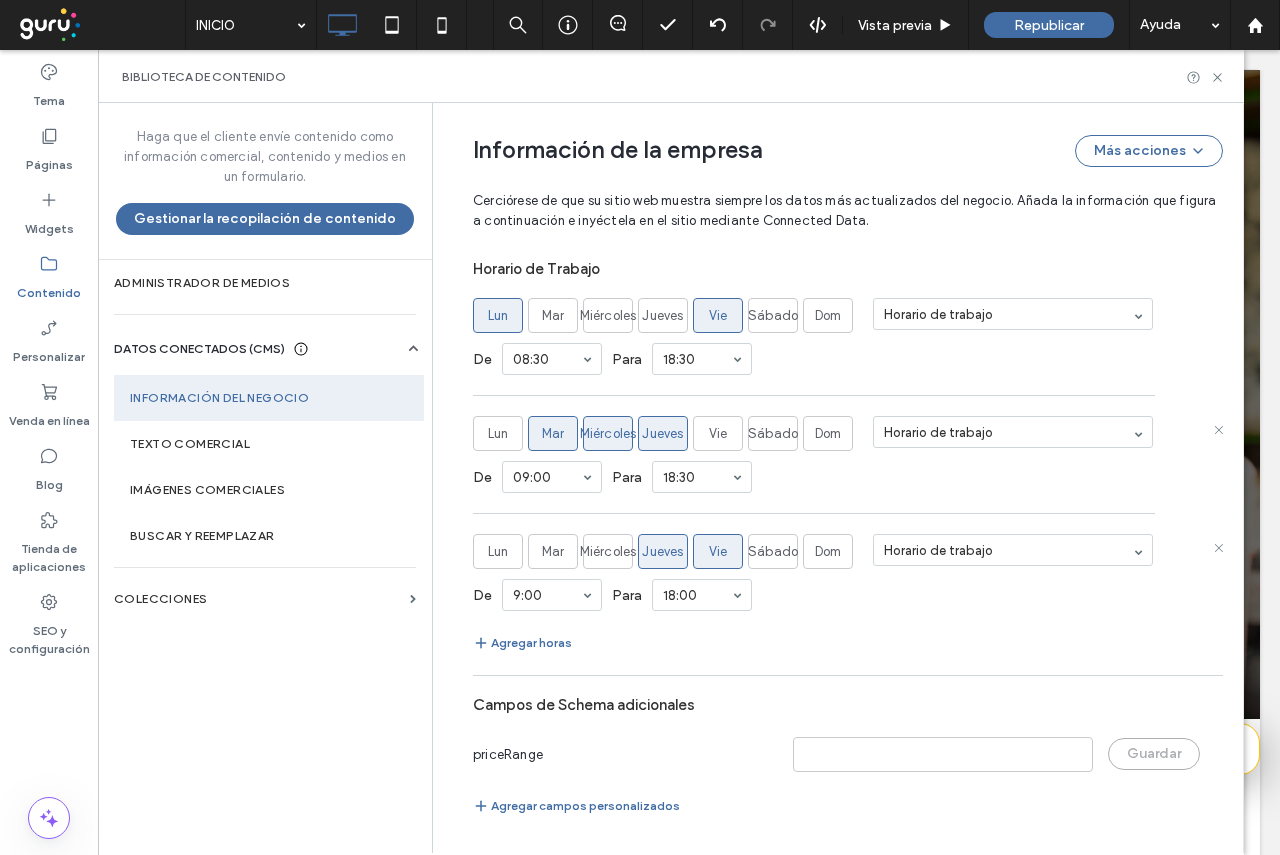 click on "Jueves" at bounding box center [662, 552] 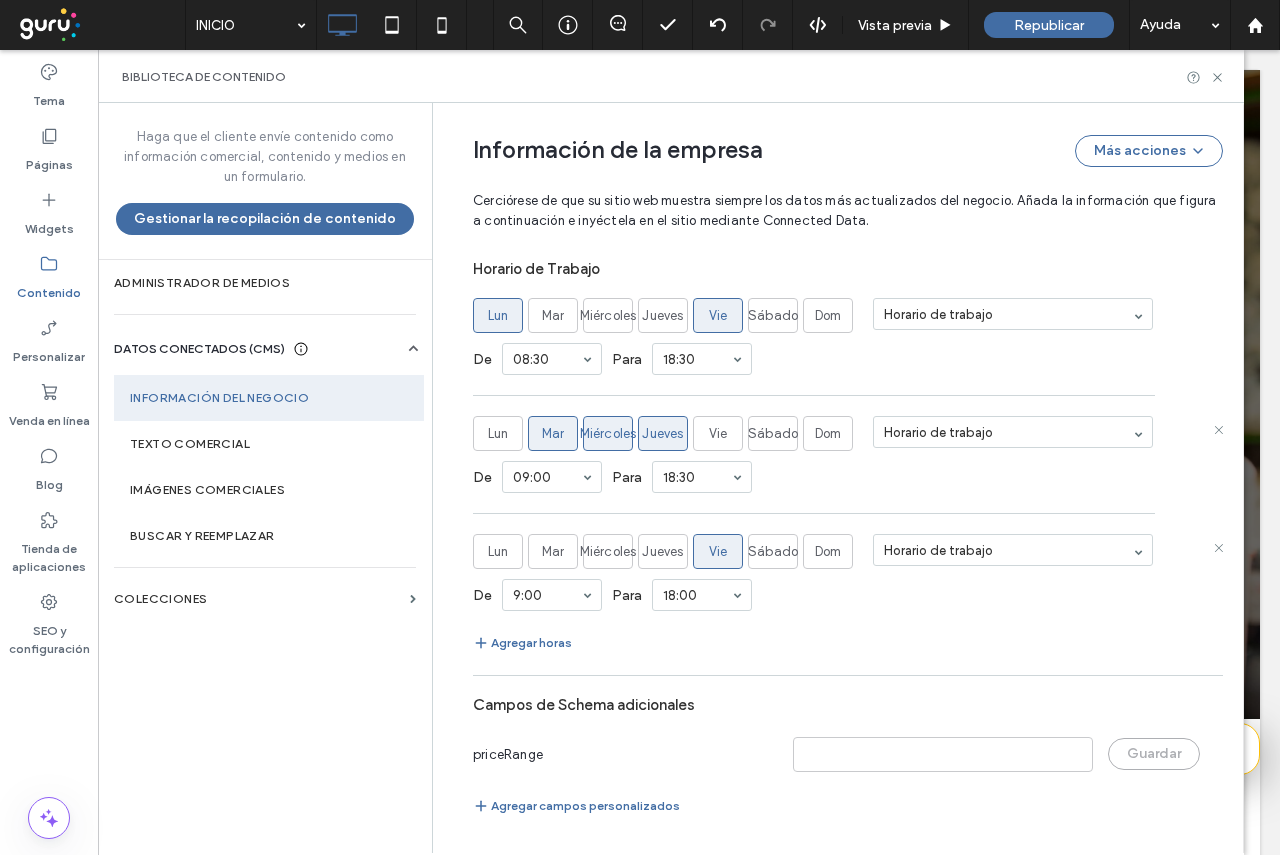 click on "Vie" at bounding box center (718, 552) 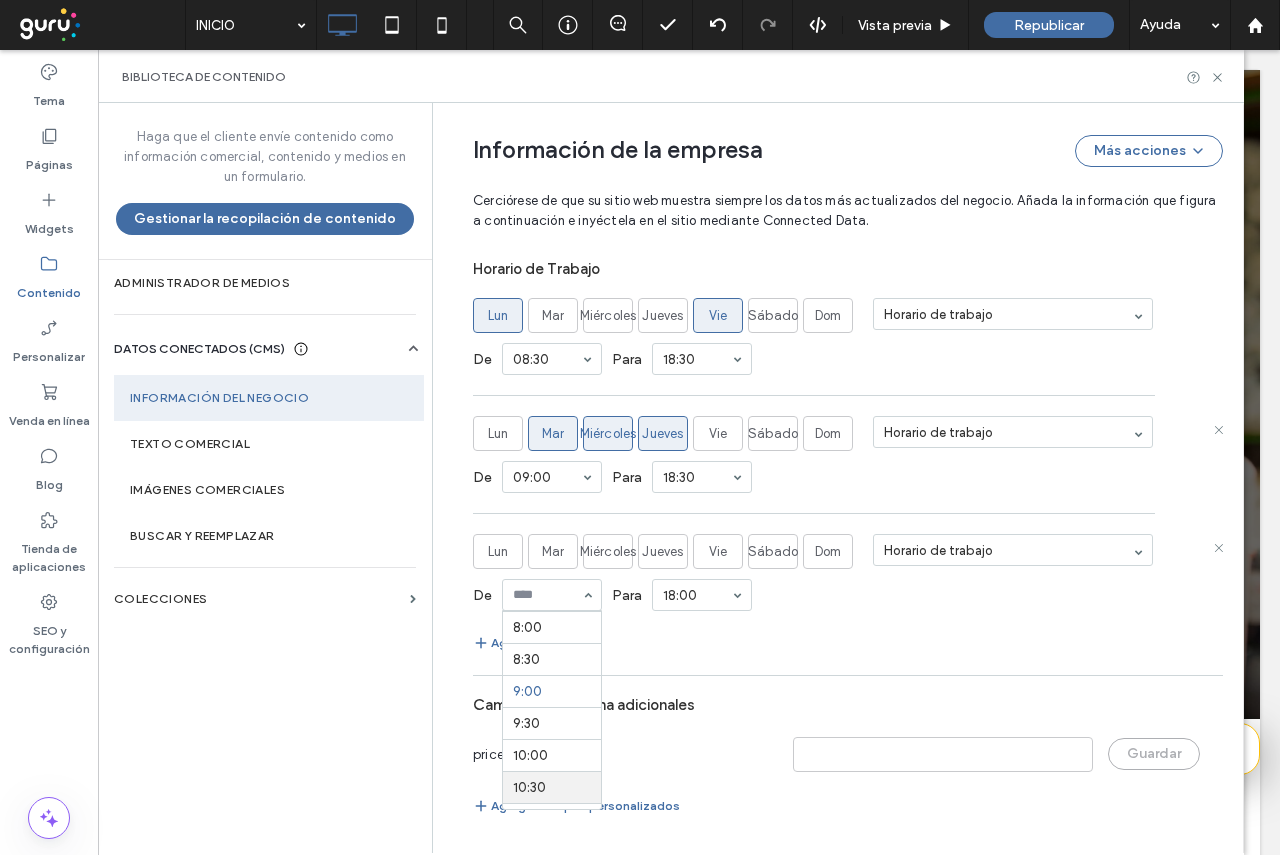 scroll, scrollTop: 476, scrollLeft: 0, axis: vertical 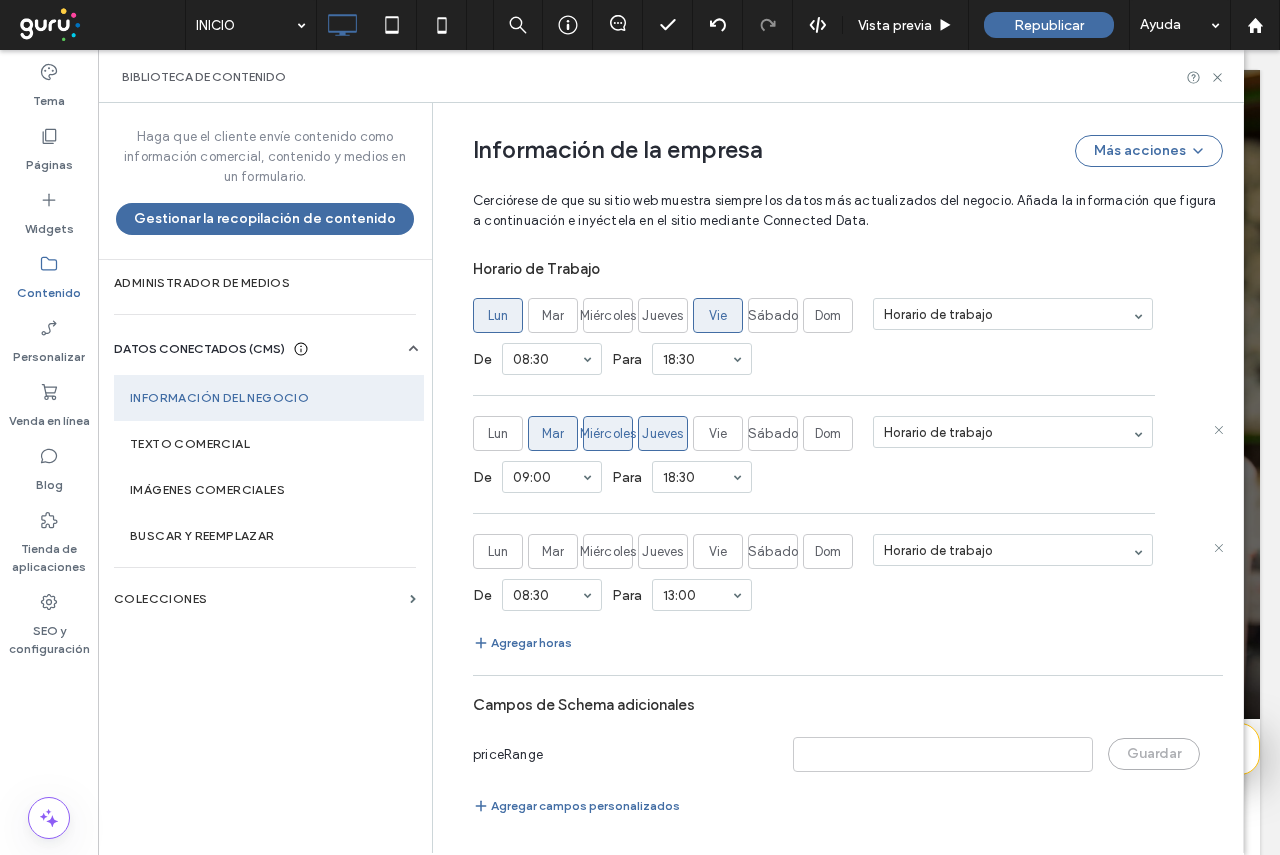 click on "Agregar horas" at bounding box center [848, 643] 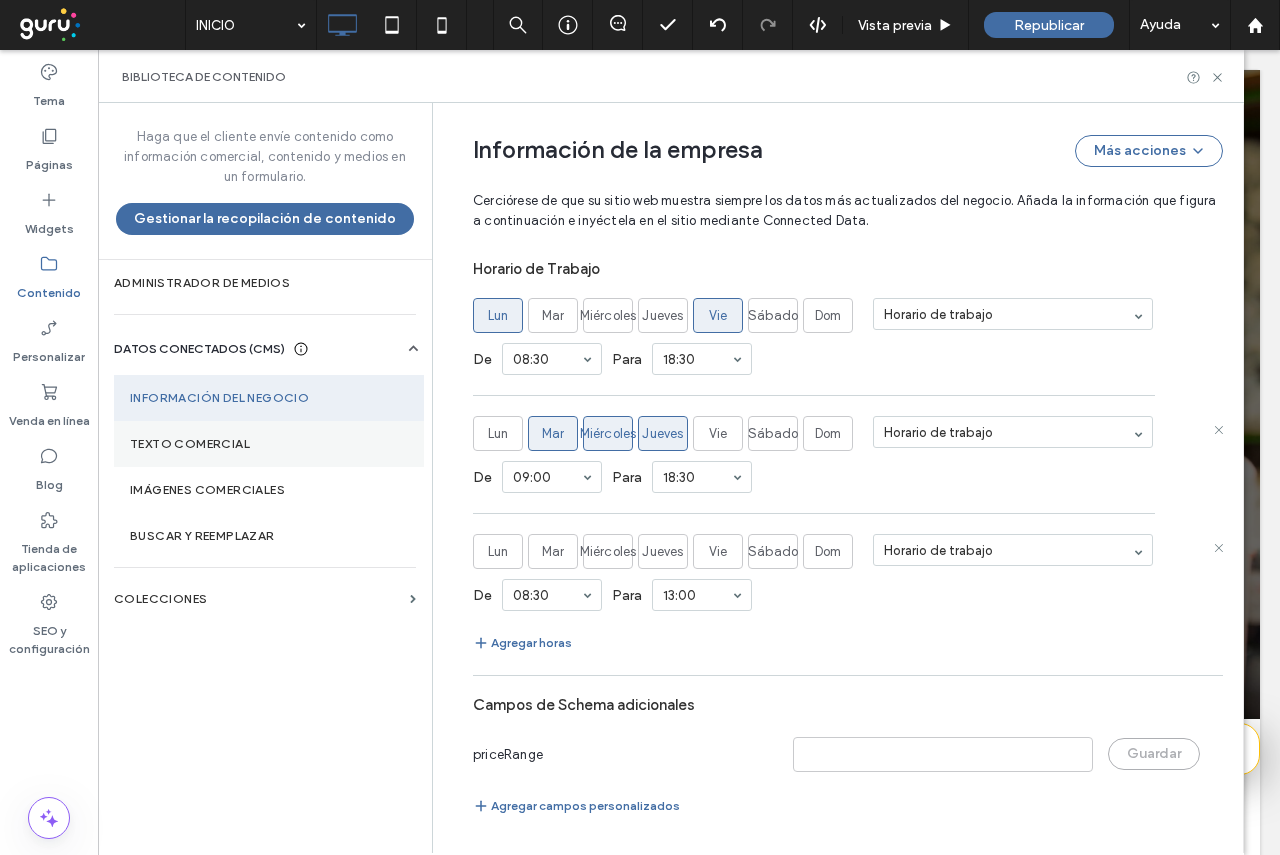click on "Texto comercial" at bounding box center [269, 444] 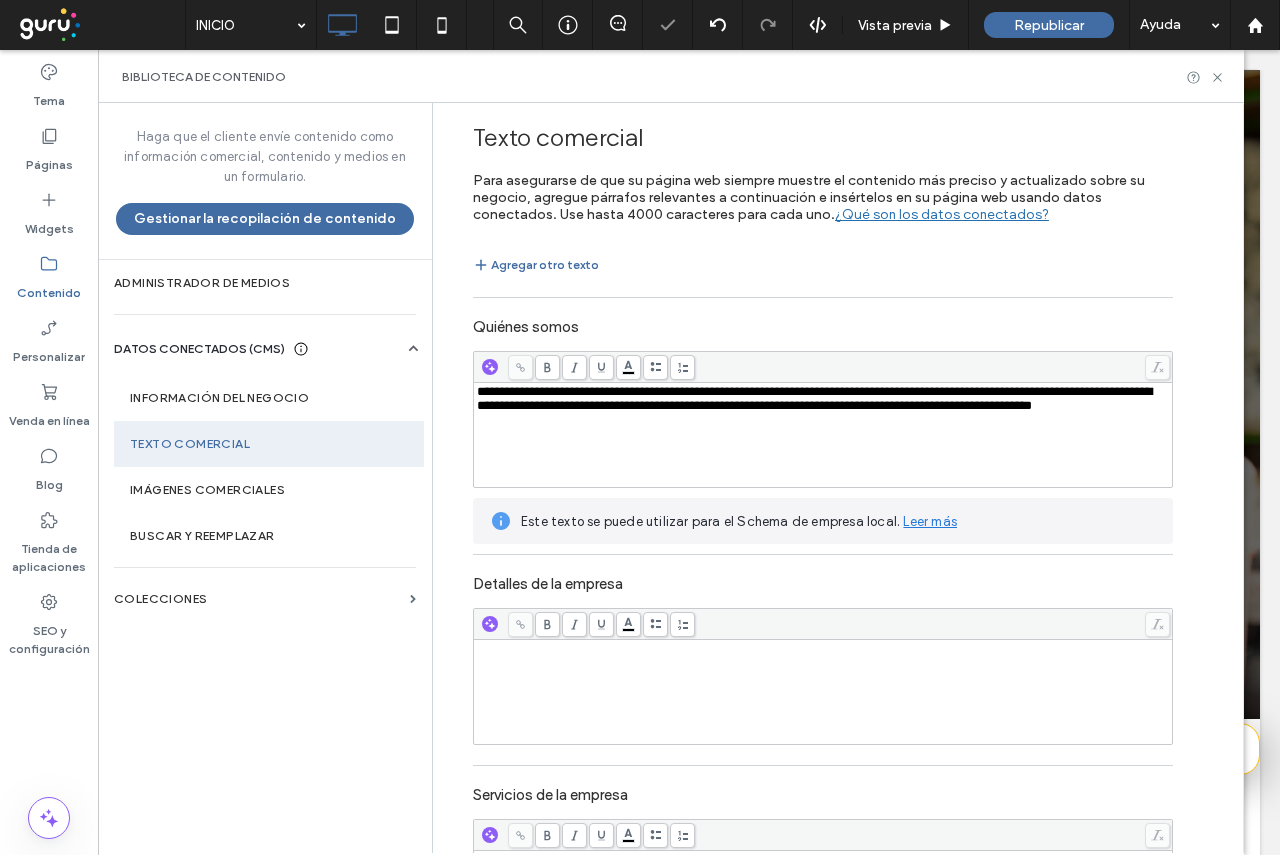 click on "**********" at bounding box center (814, 398) 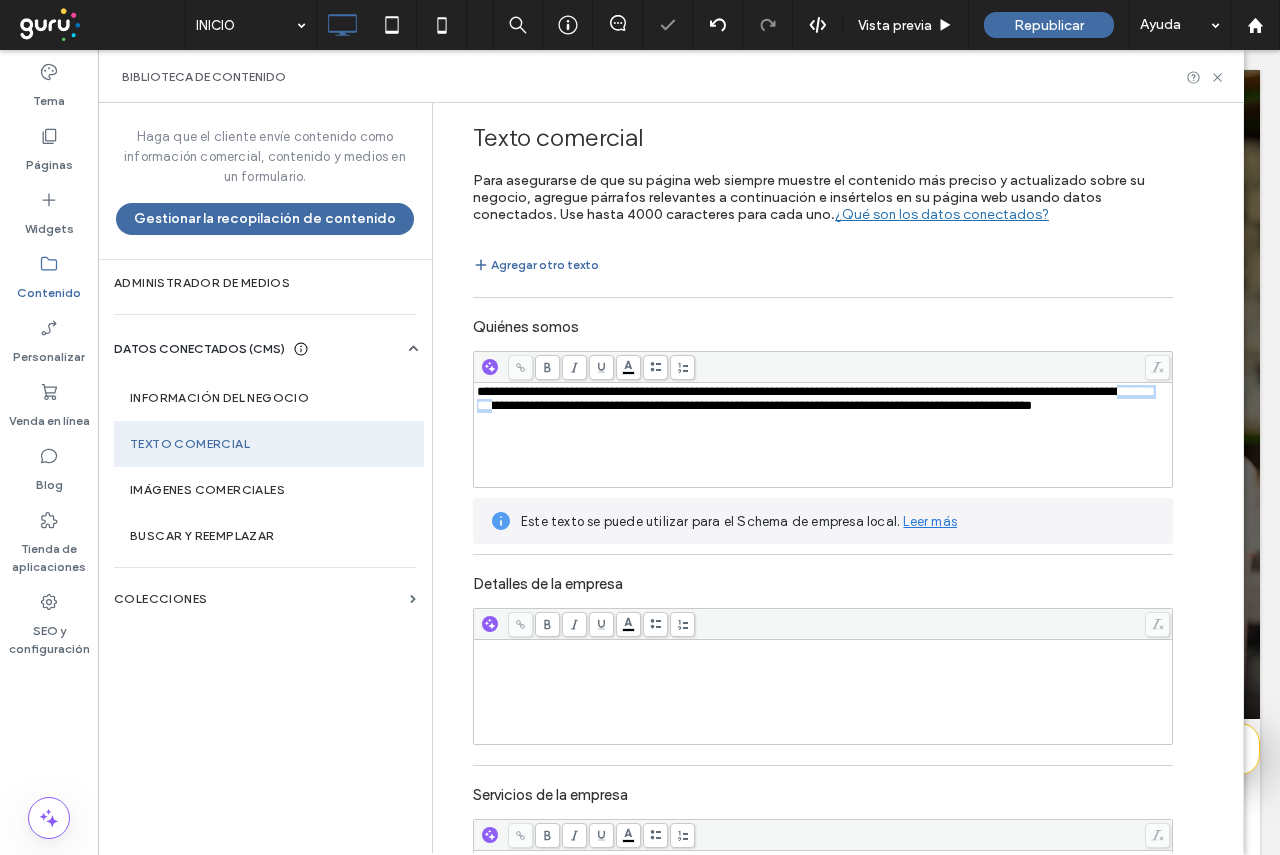 click on "**********" at bounding box center (814, 398) 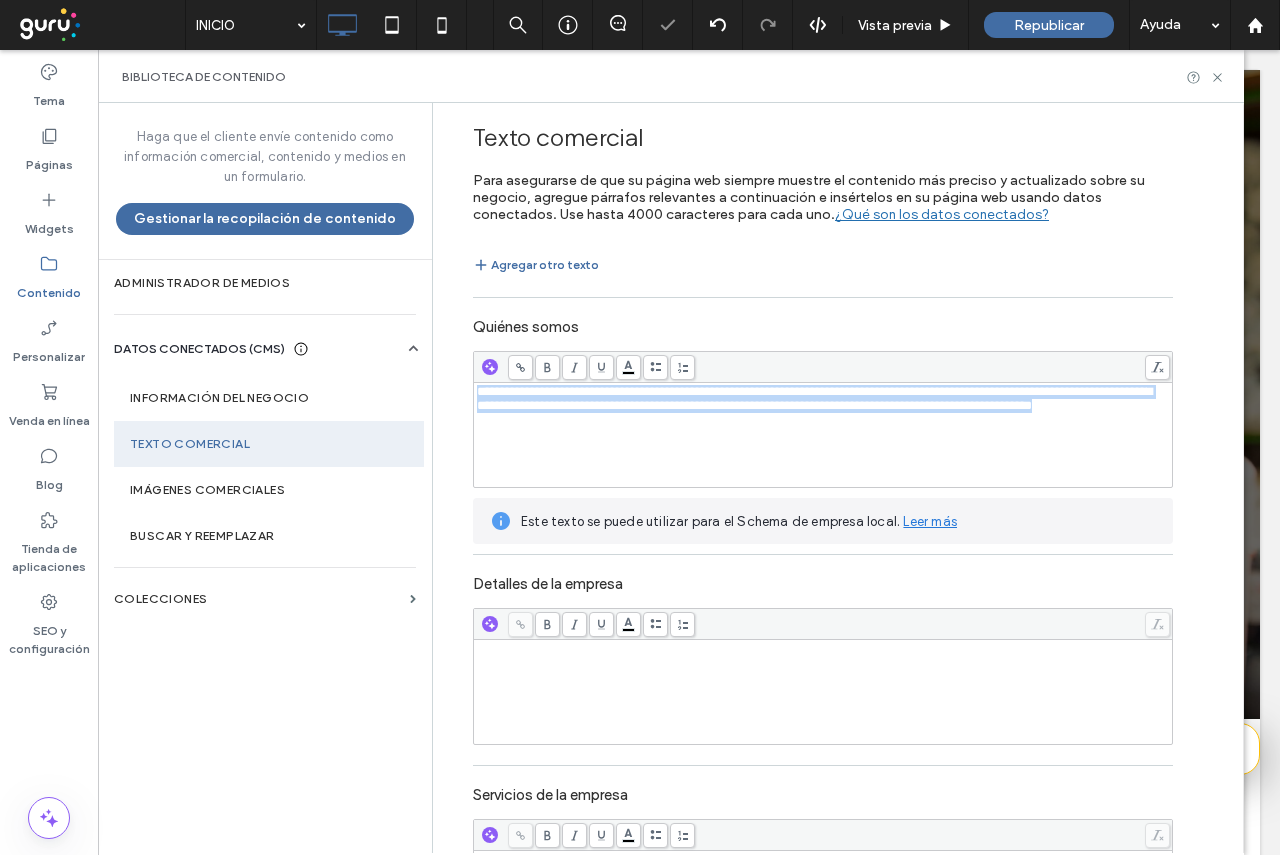 click on "**********" at bounding box center (814, 398) 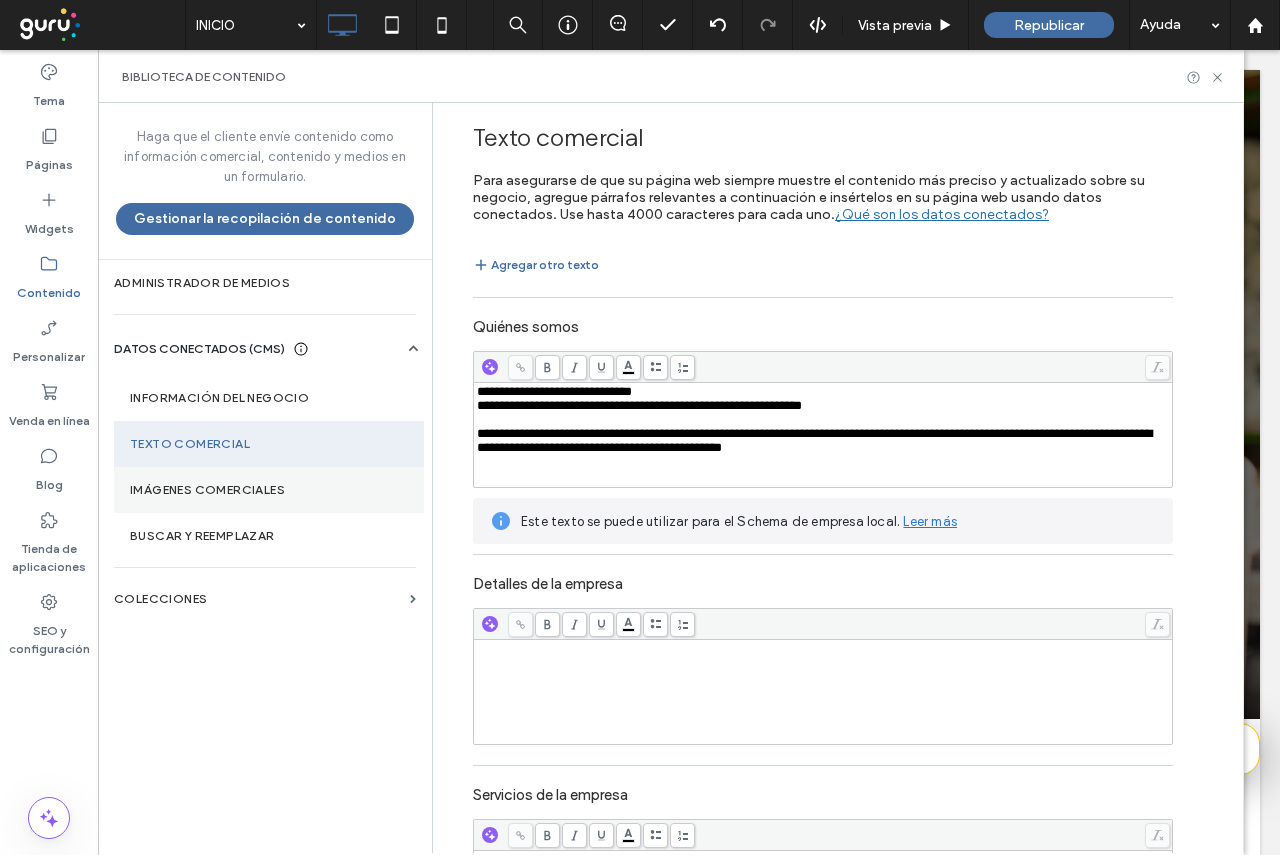 click on "Imágenes comerciales" at bounding box center (269, 490) 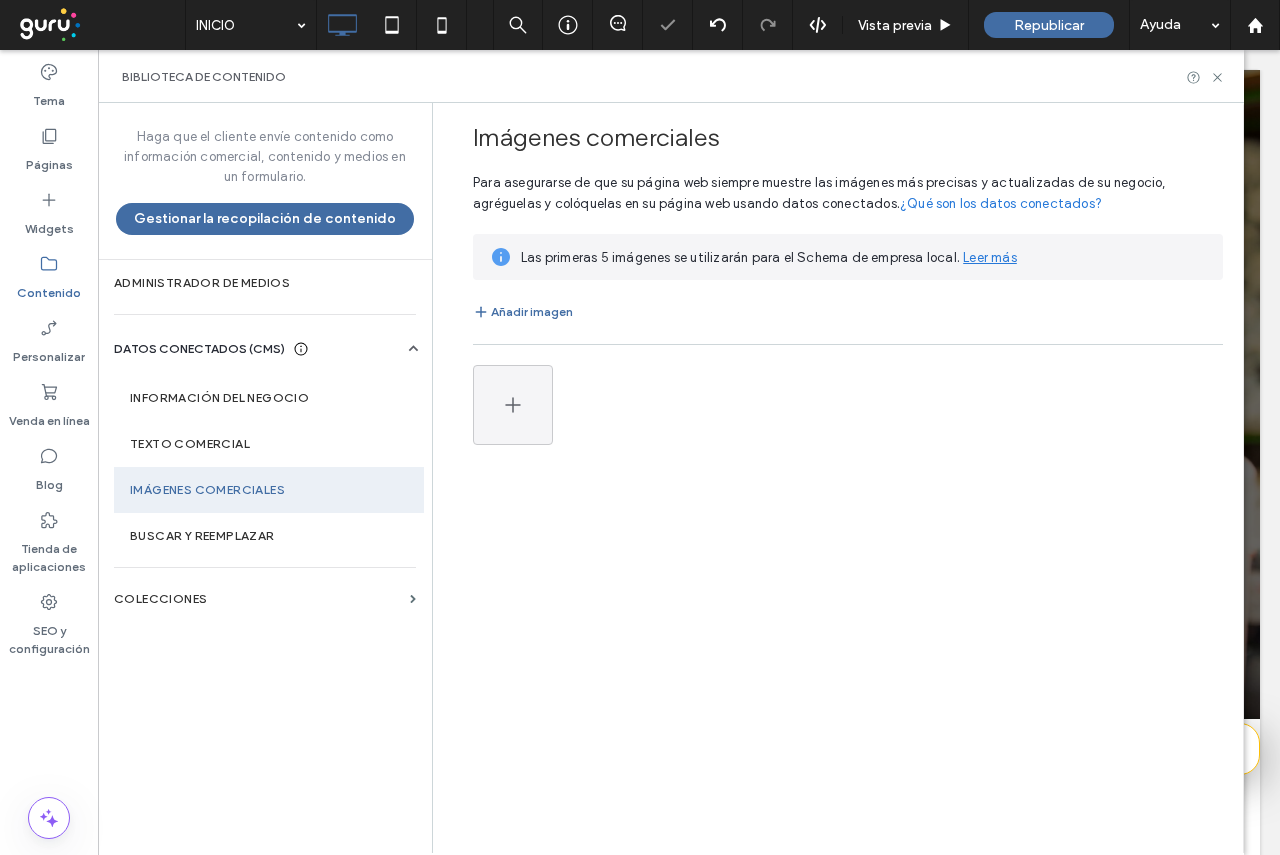 click on "Imágenes comerciales Para asegurarse de que su página web siempre muestre las imágenes más precisas y actualizadas de su negocio, agréguelas y colóquelas en su página web usando datos conectados.  ¿Qué son los datos conectados?  Las primeras 5 imágenes se utilizarán para el Schema de empresa local.   Leer más Añadir imagen" at bounding box center [843, 477] 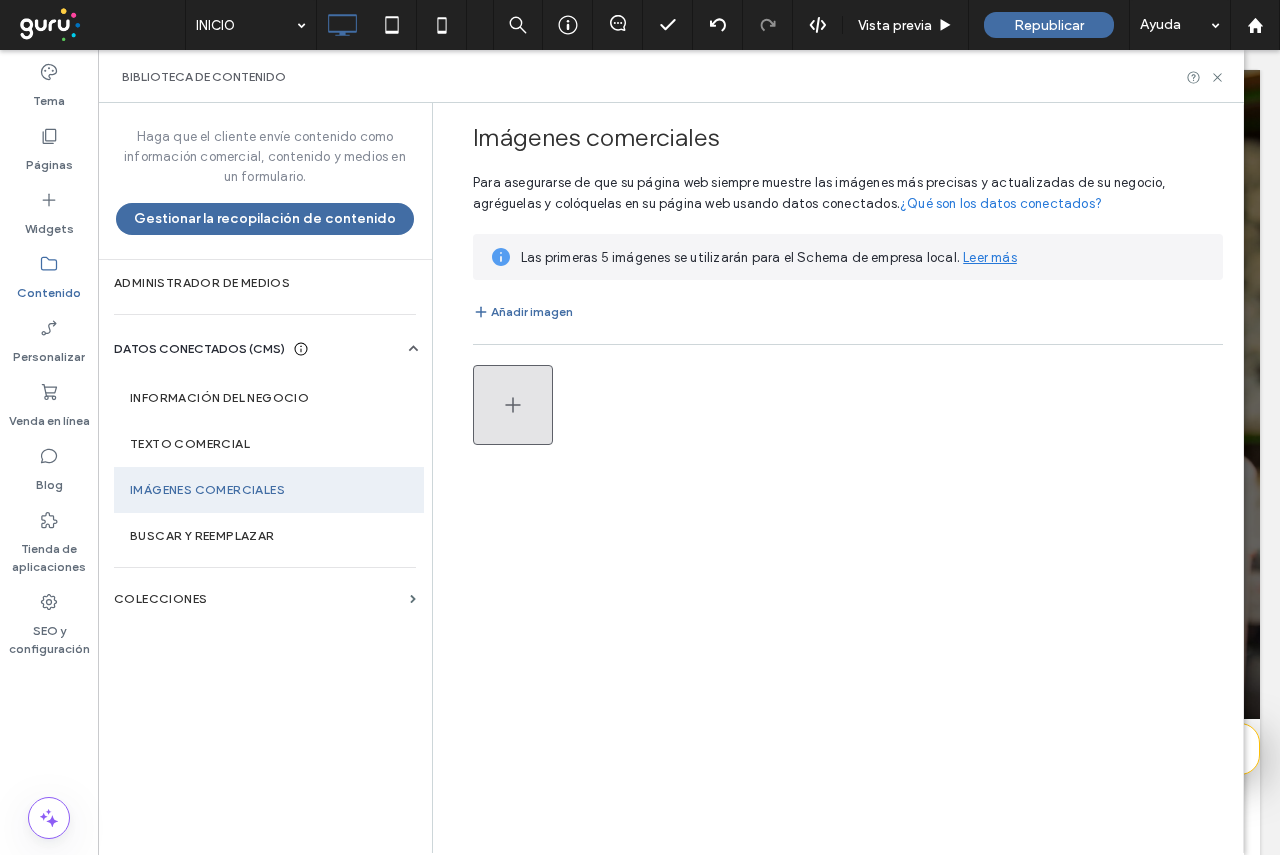 click at bounding box center [513, 405] 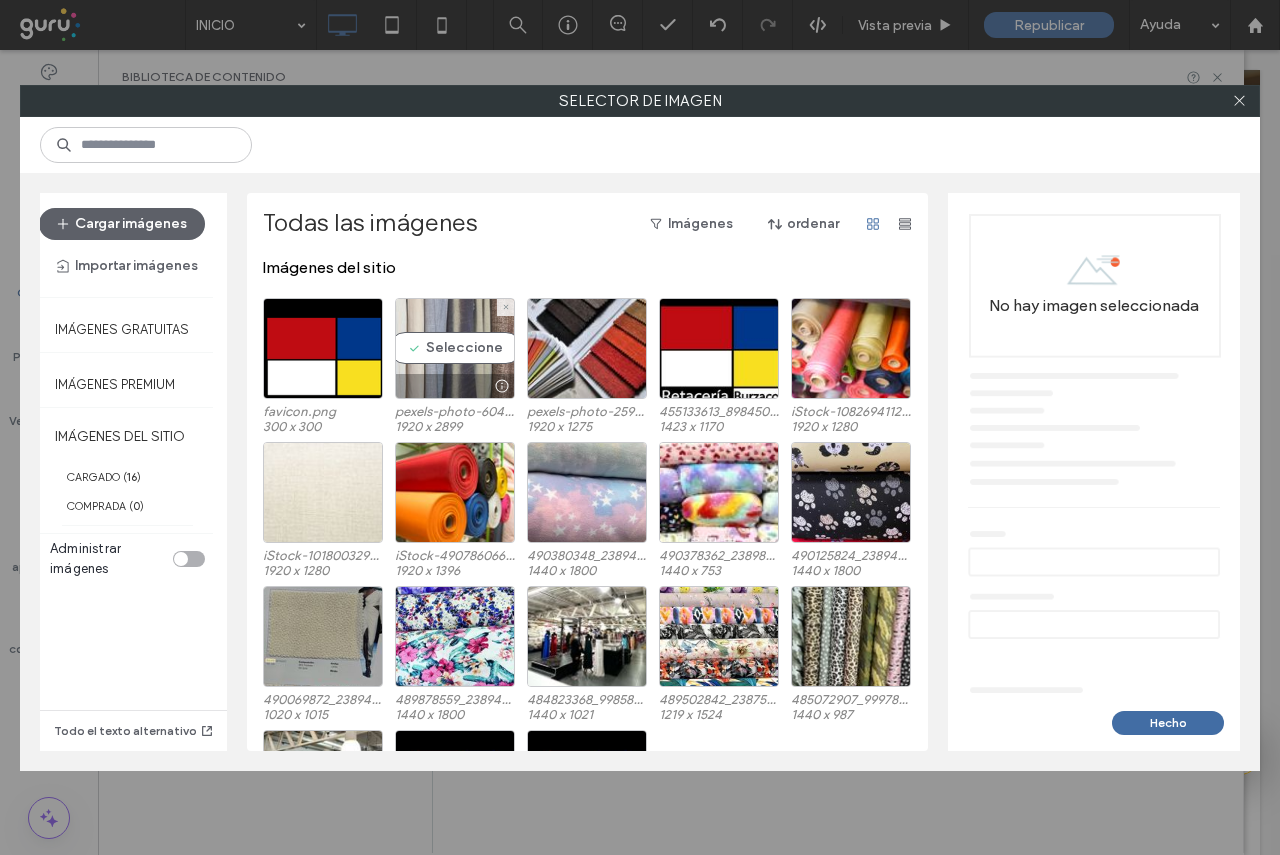 click on "Seleccione" at bounding box center (455, 348) 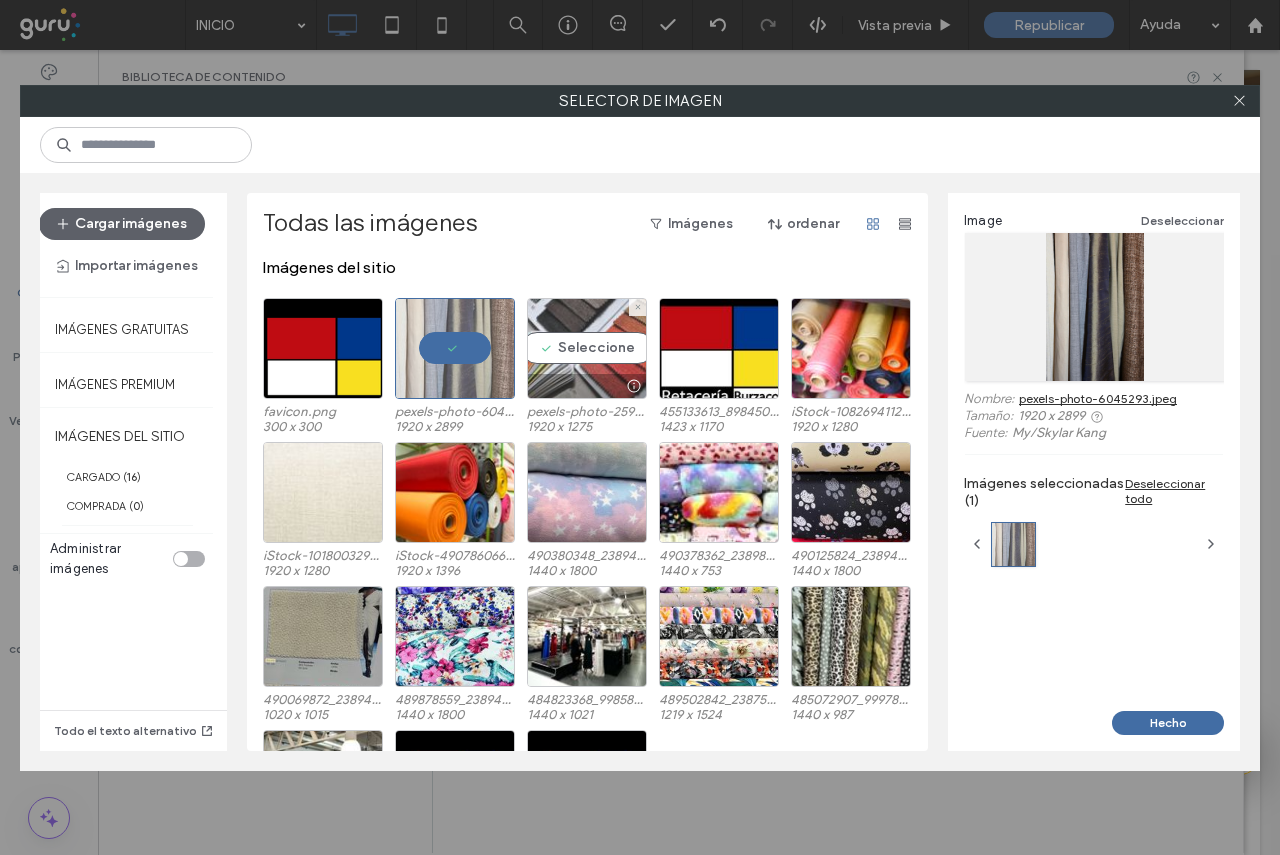 click on "Seleccione" at bounding box center (587, 348) 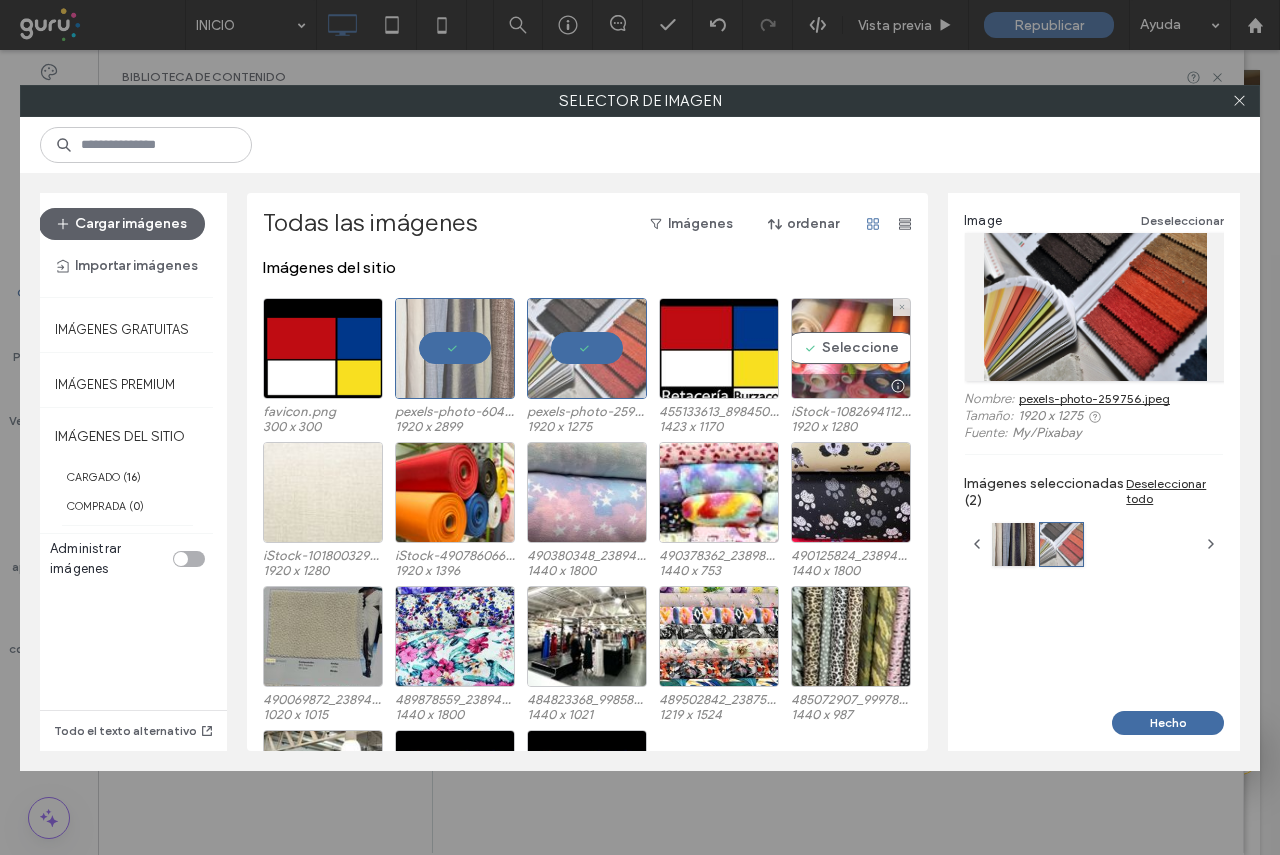 click on "Seleccione" at bounding box center [851, 348] 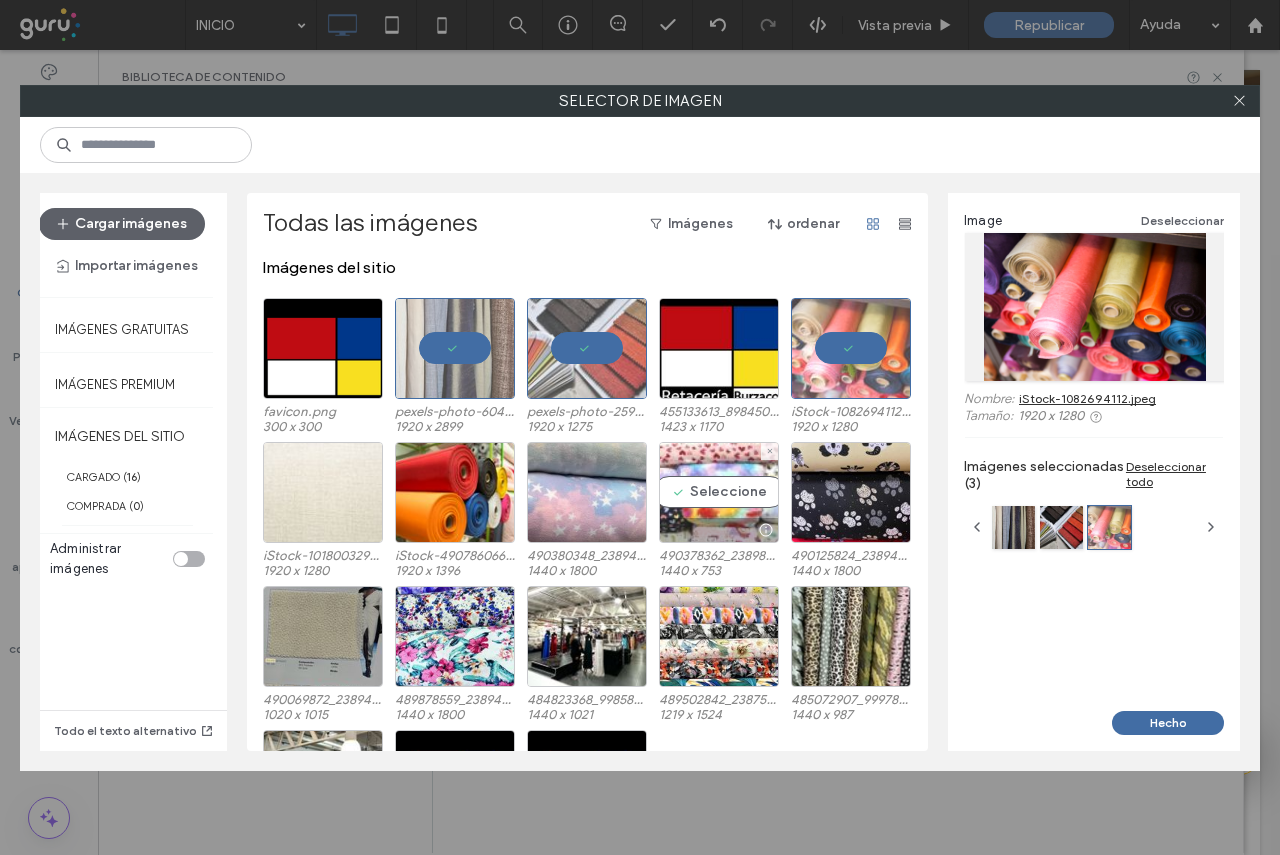 click on "Seleccione" at bounding box center (719, 492) 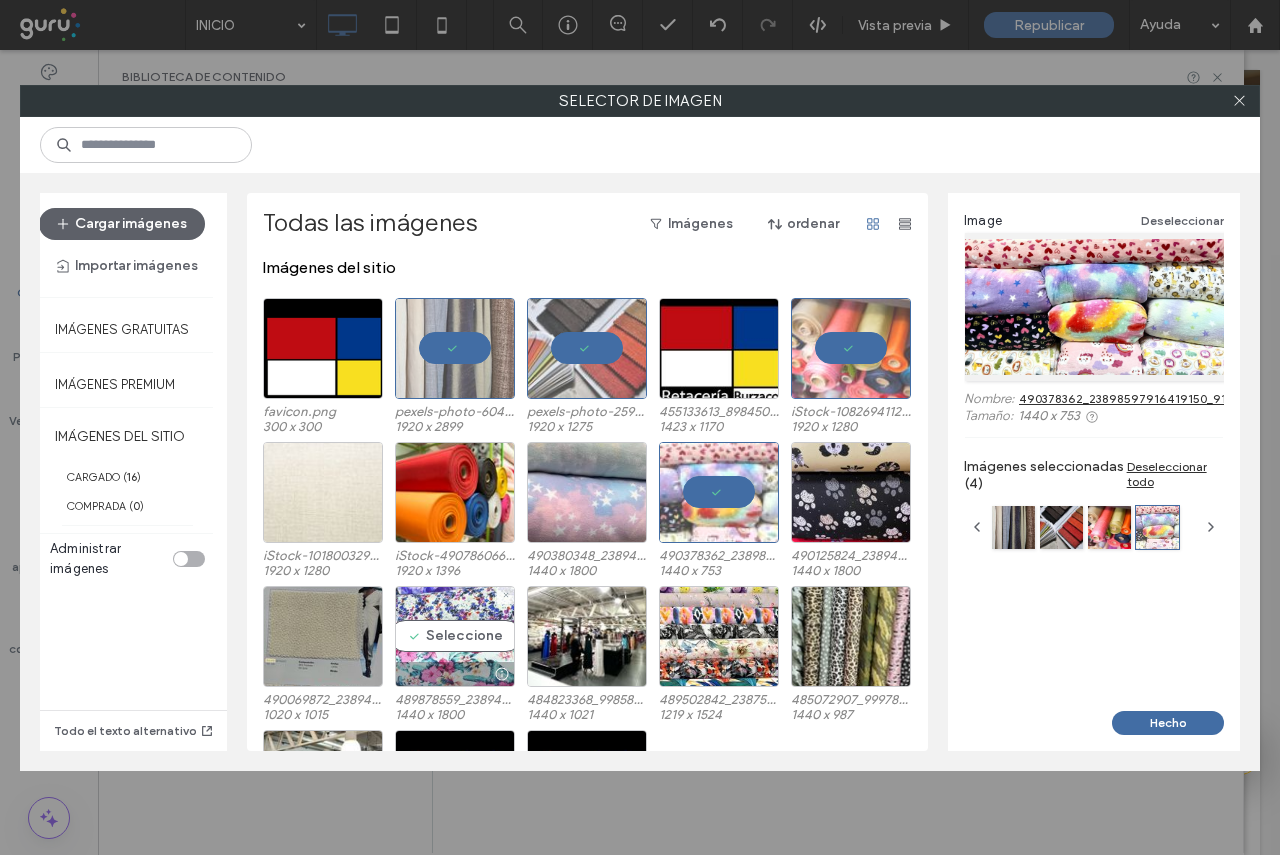 click on "Seleccione" at bounding box center [455, 636] 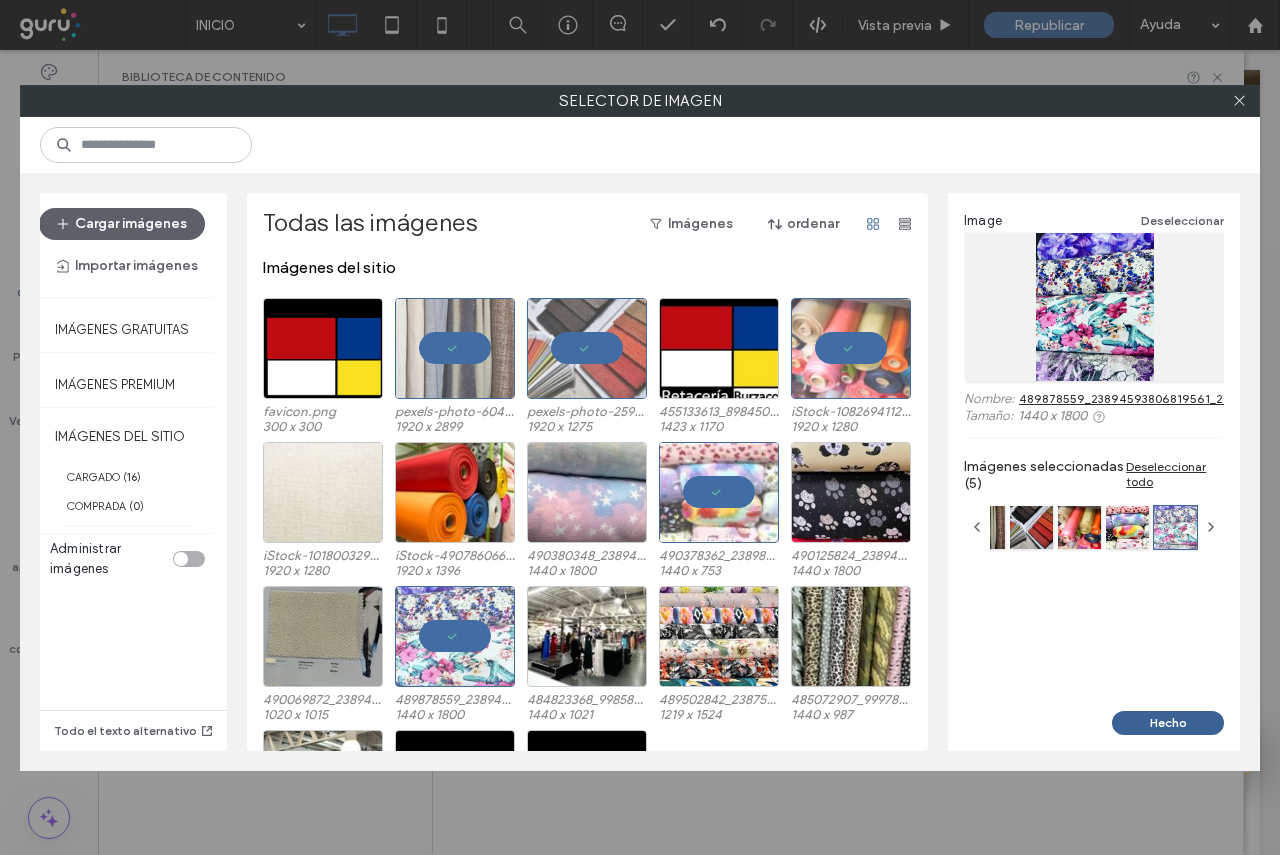 click on "Hecho" at bounding box center [1168, 723] 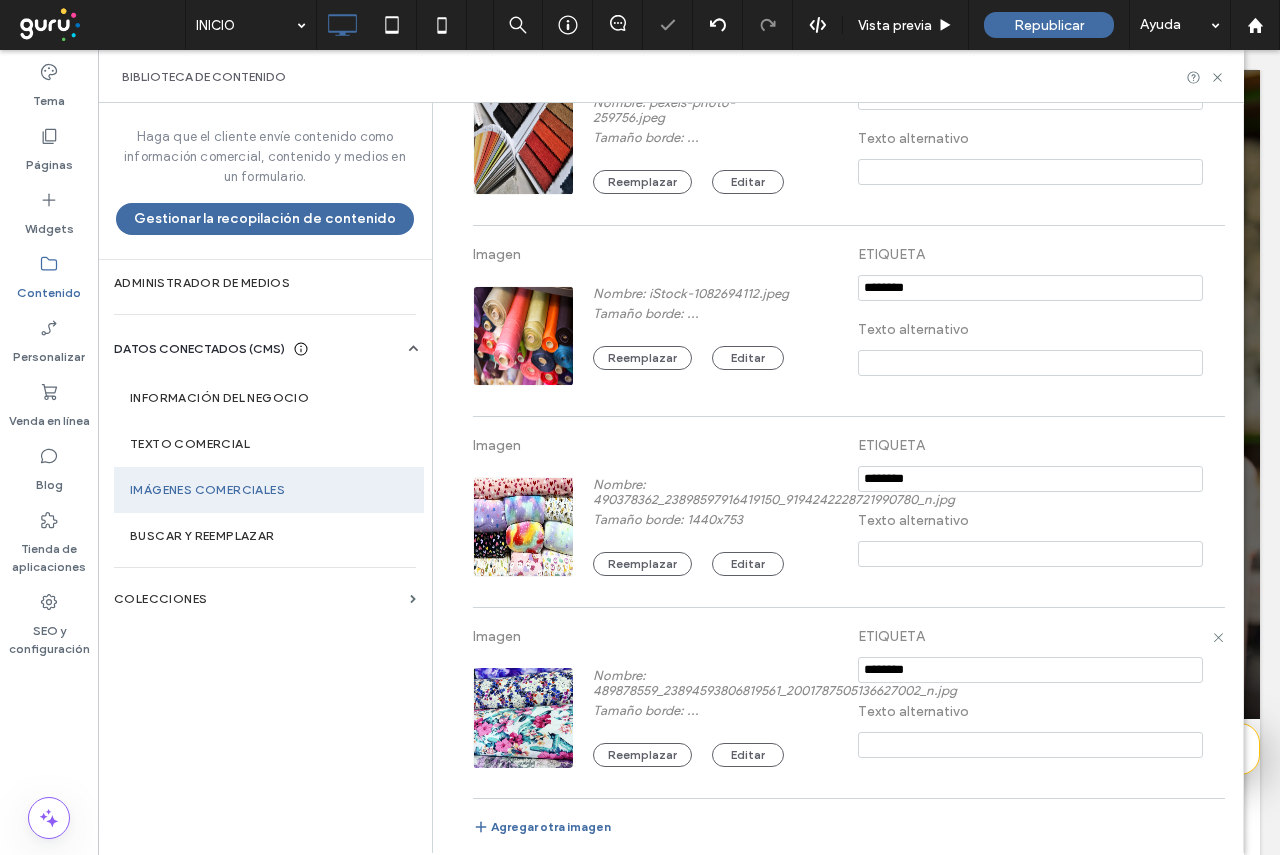 scroll, scrollTop: 497, scrollLeft: 0, axis: vertical 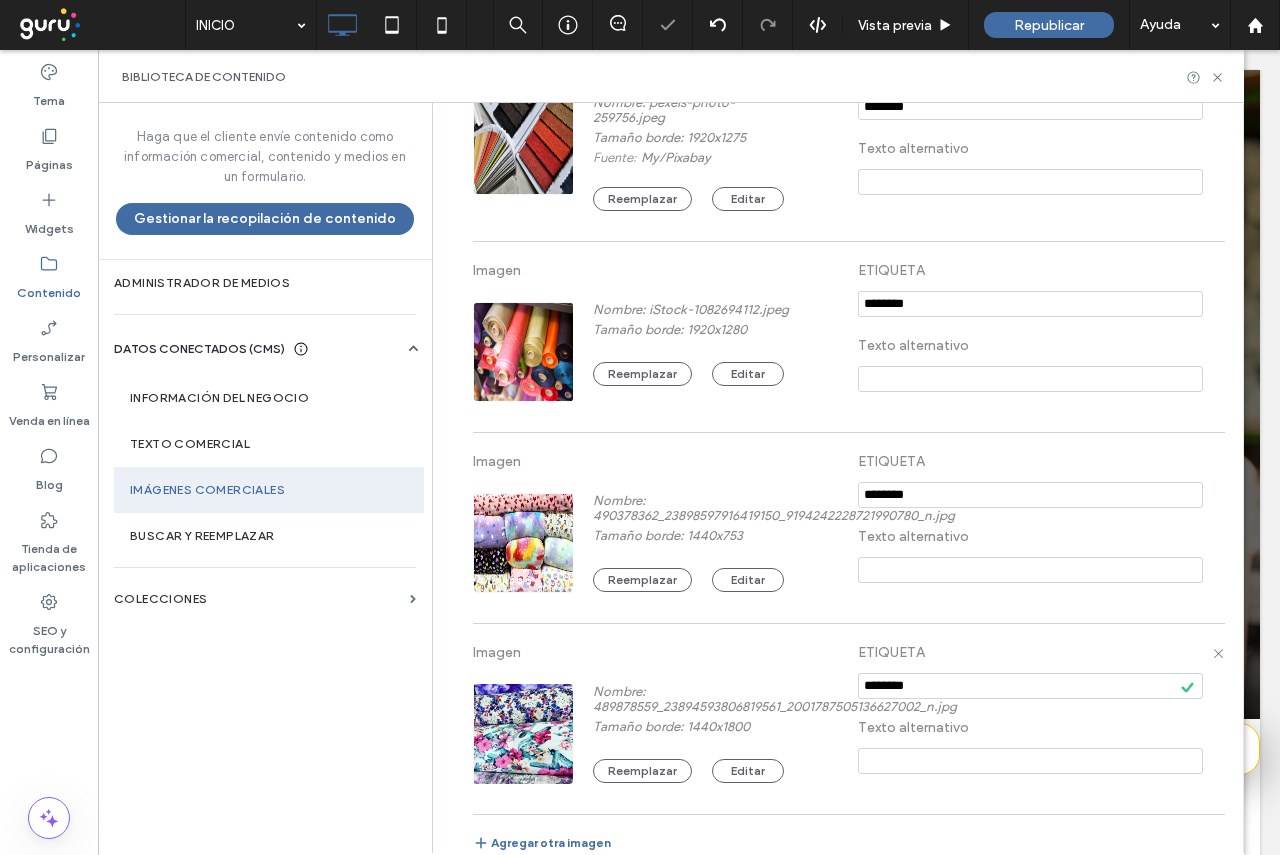 click at bounding box center [1030, 761] 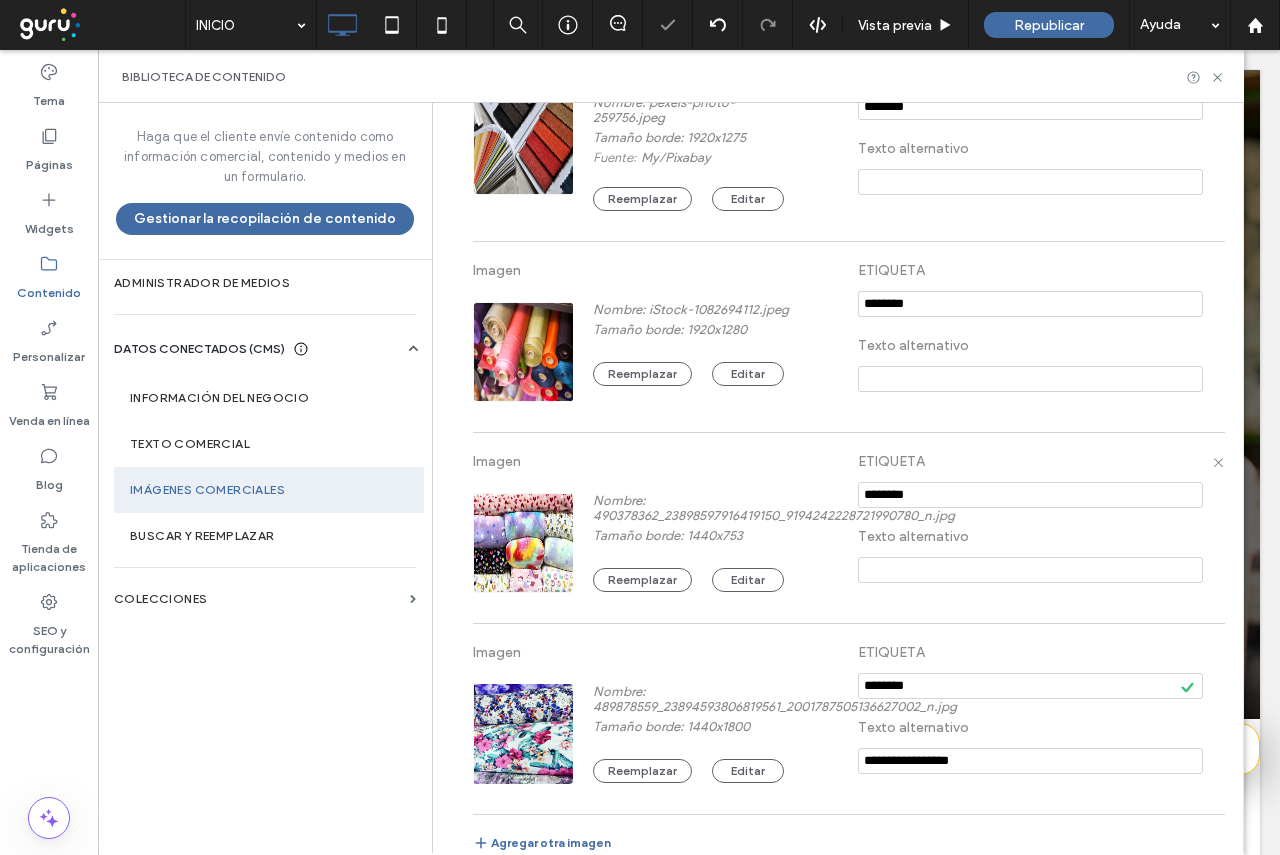 type on "**********" 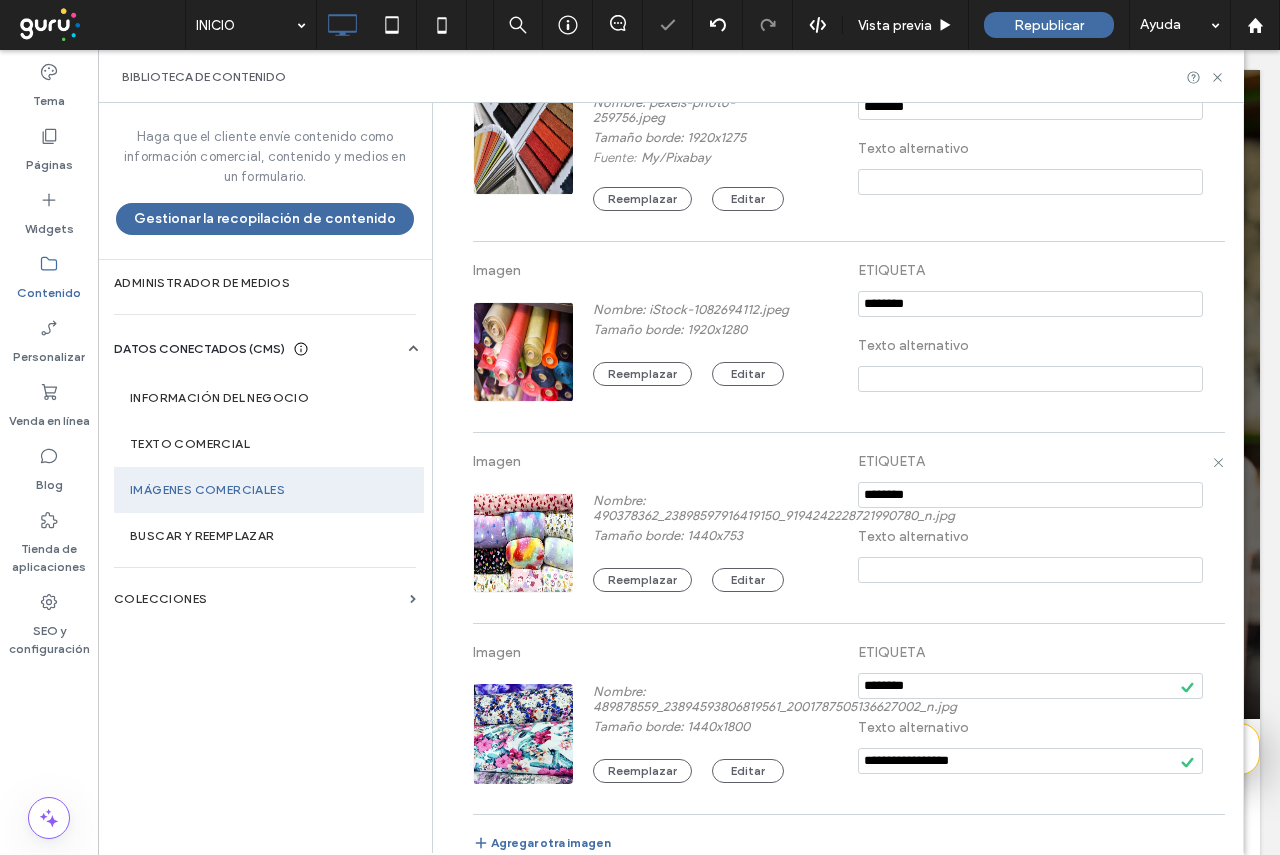 click at bounding box center (1030, 570) 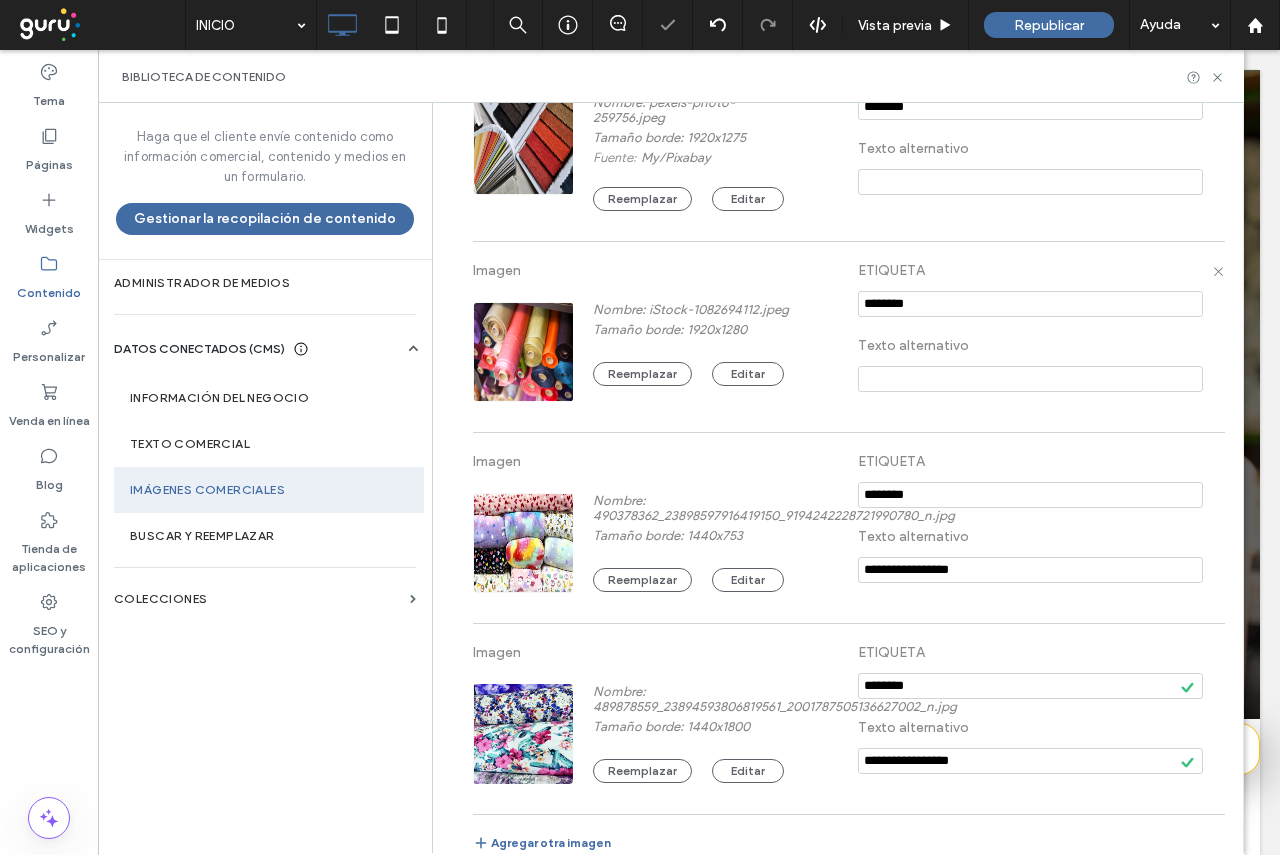 type on "**********" 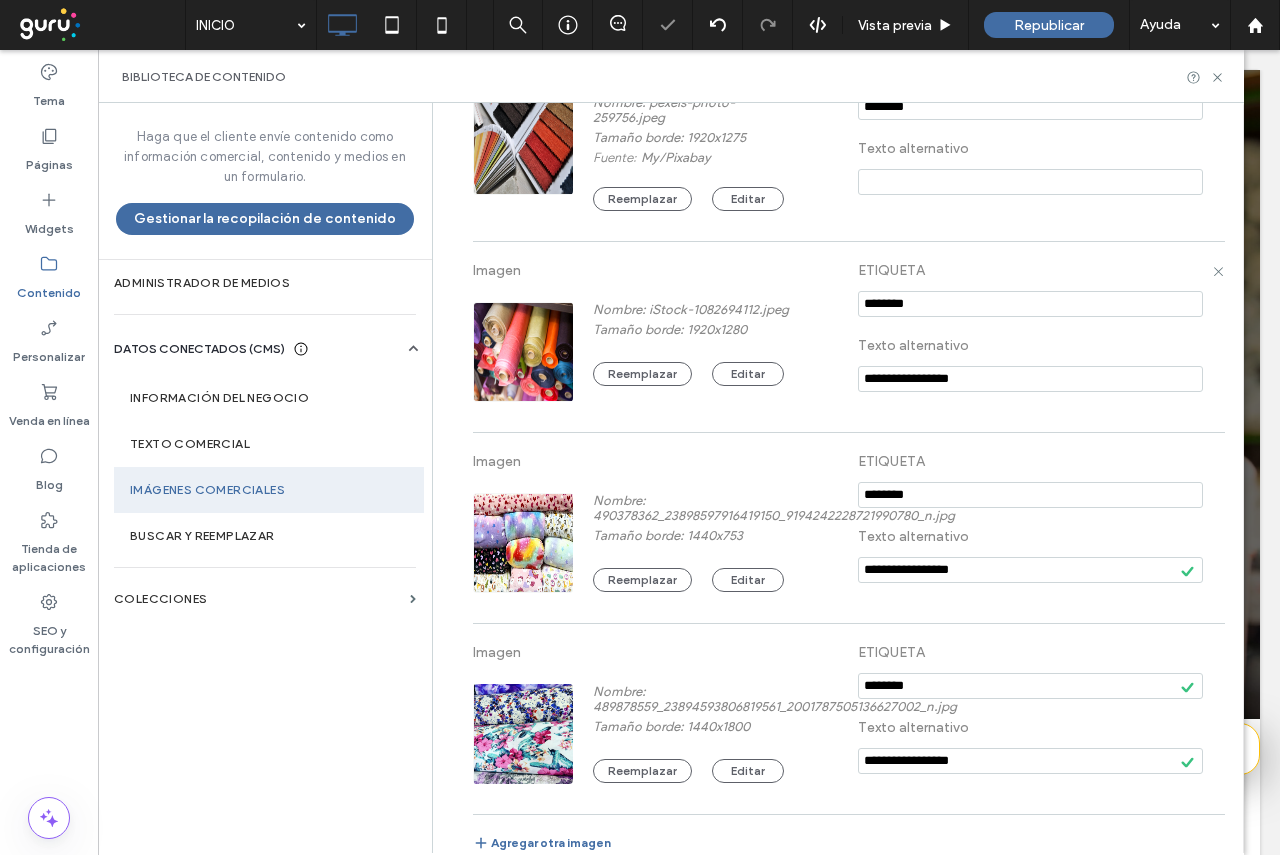 click on "**********" at bounding box center (1030, 379) 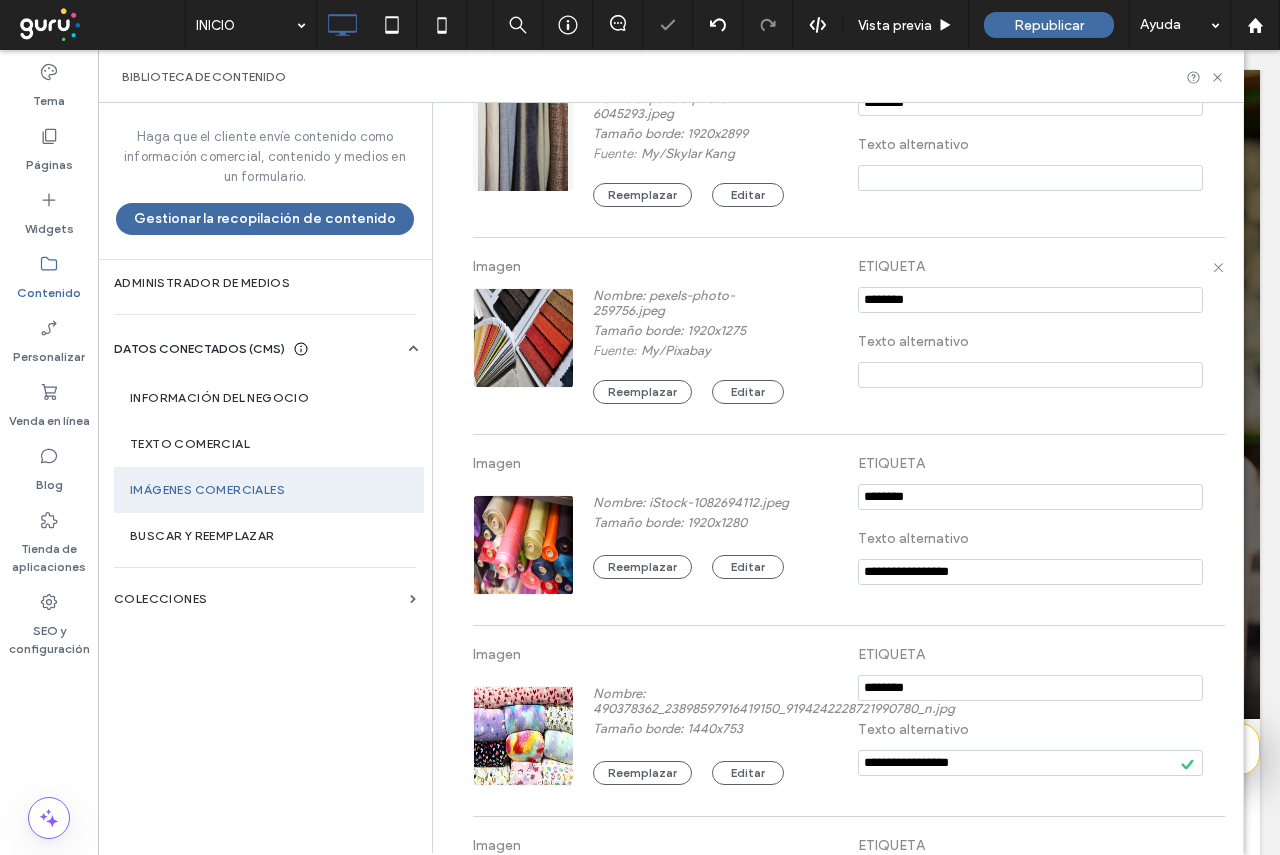 scroll, scrollTop: 297, scrollLeft: 0, axis: vertical 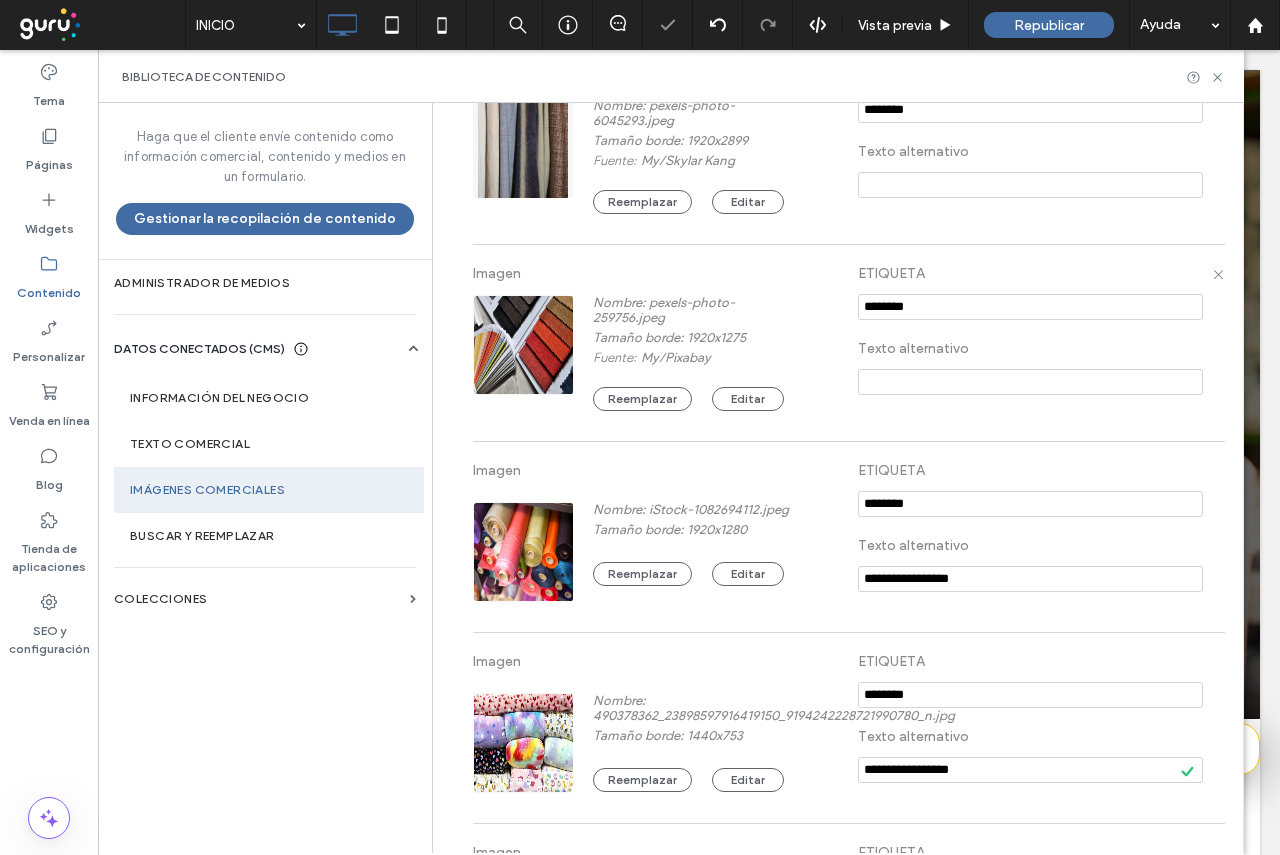 type on "**********" 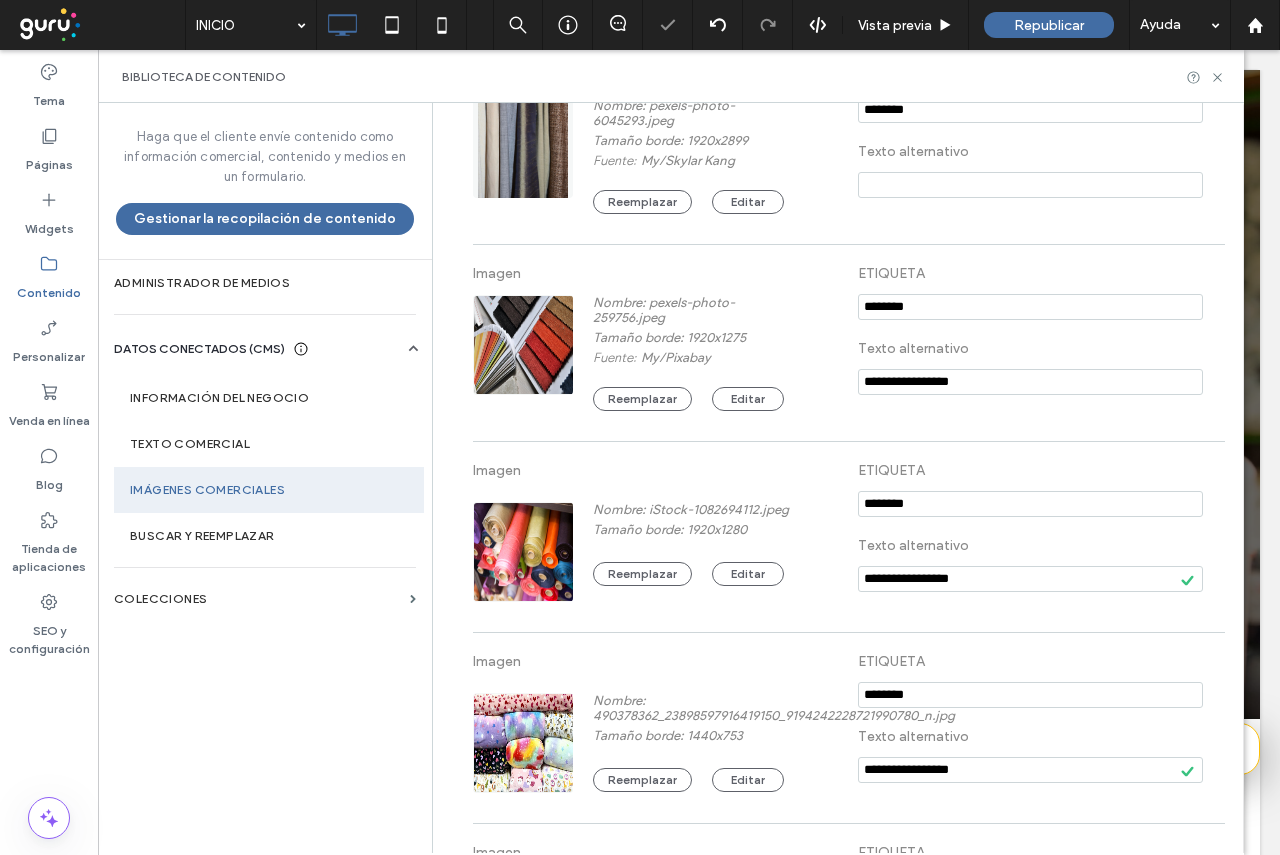 type on "**********" 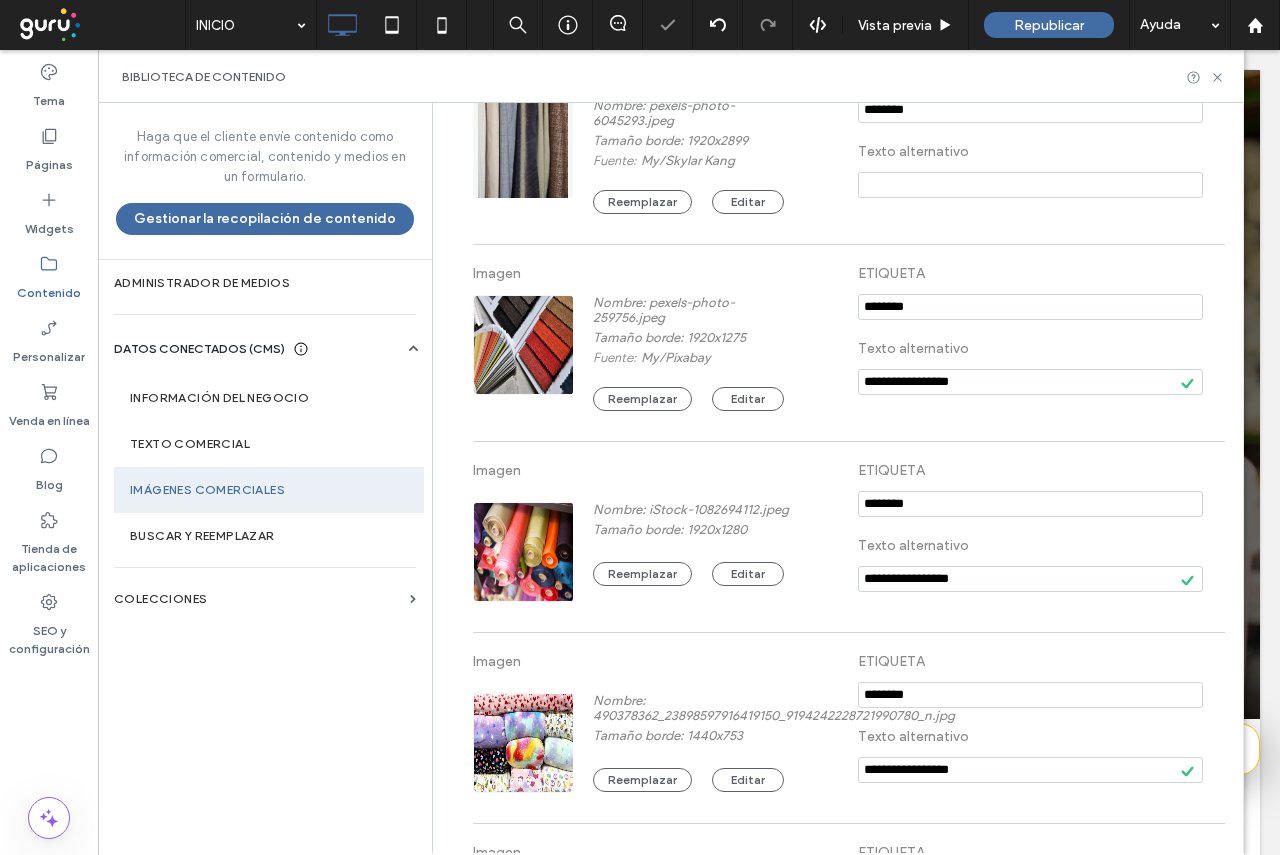 paste on "**********" 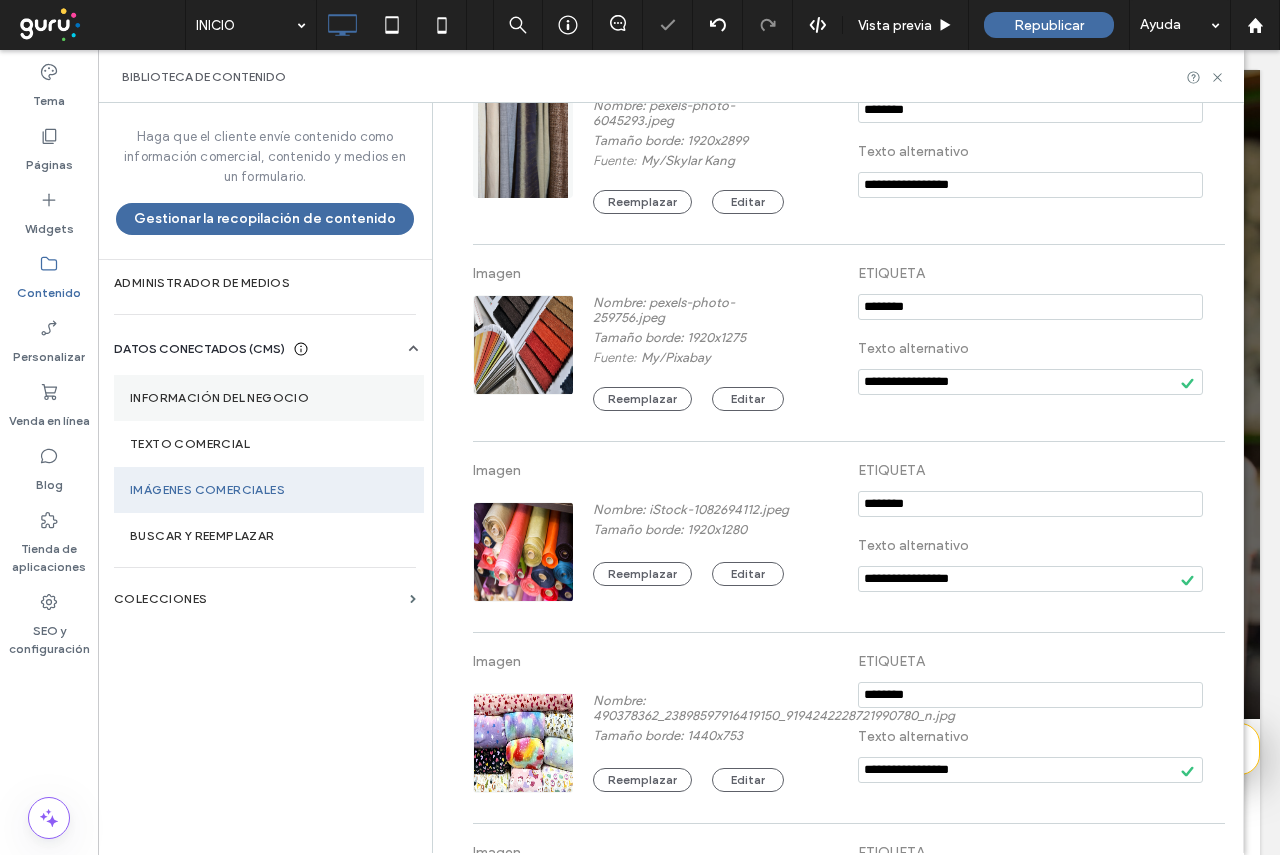 type on "**********" 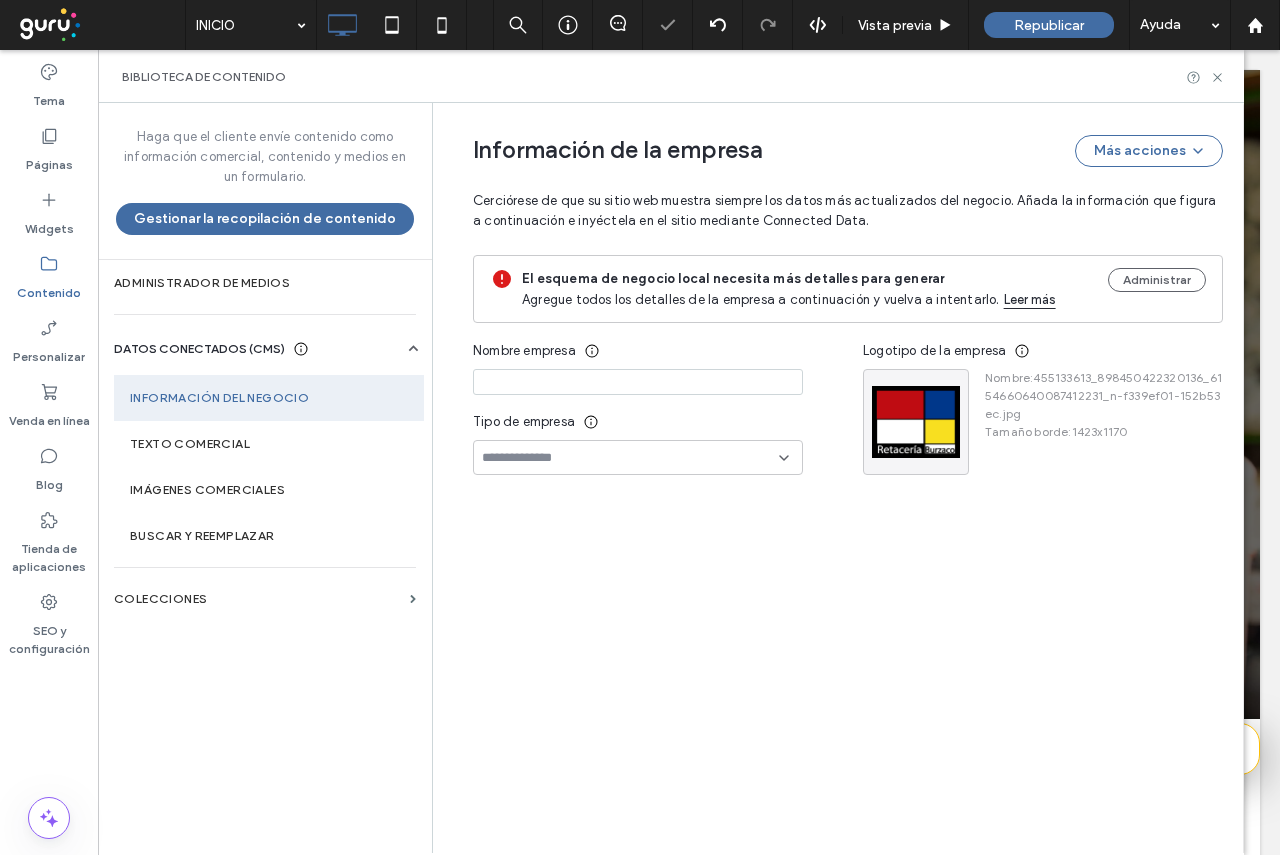 type on "**********" 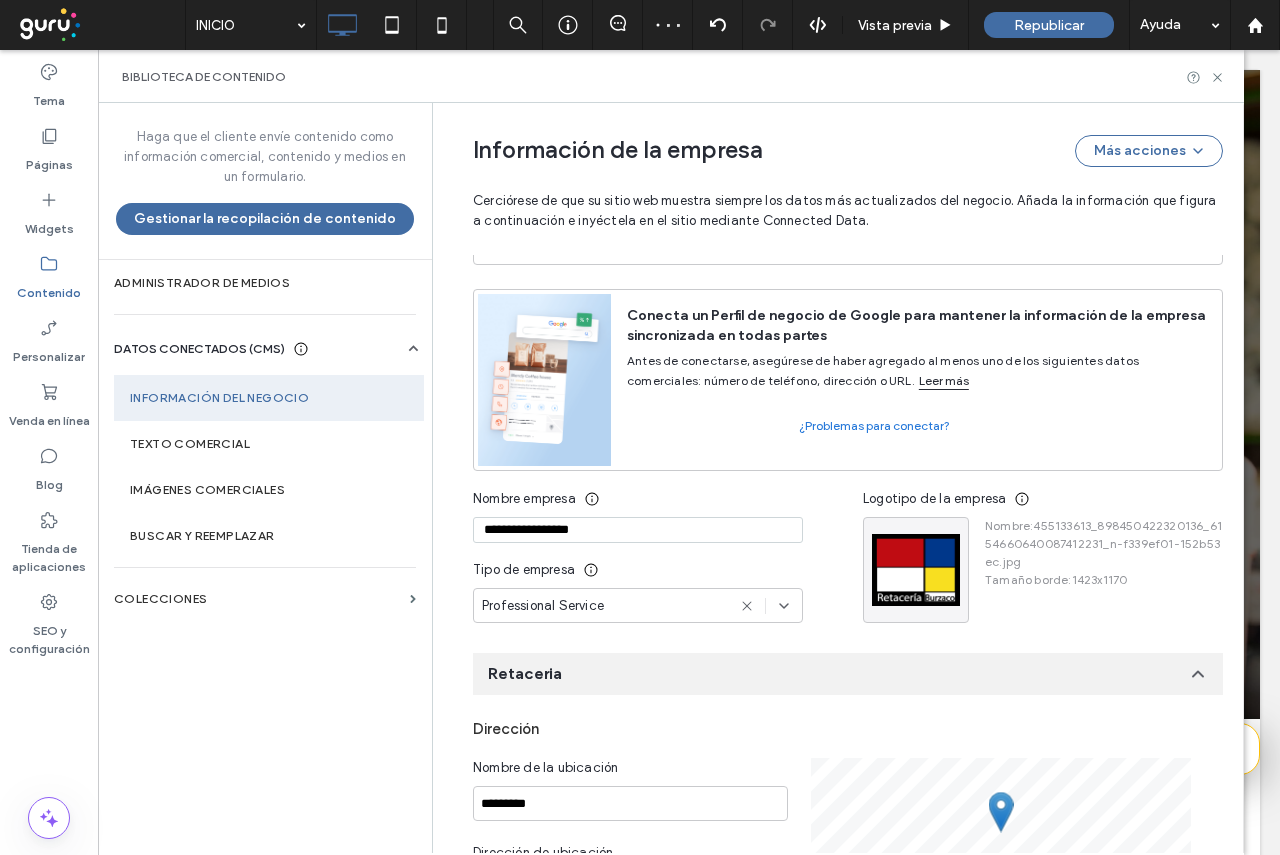 scroll, scrollTop: 0, scrollLeft: 0, axis: both 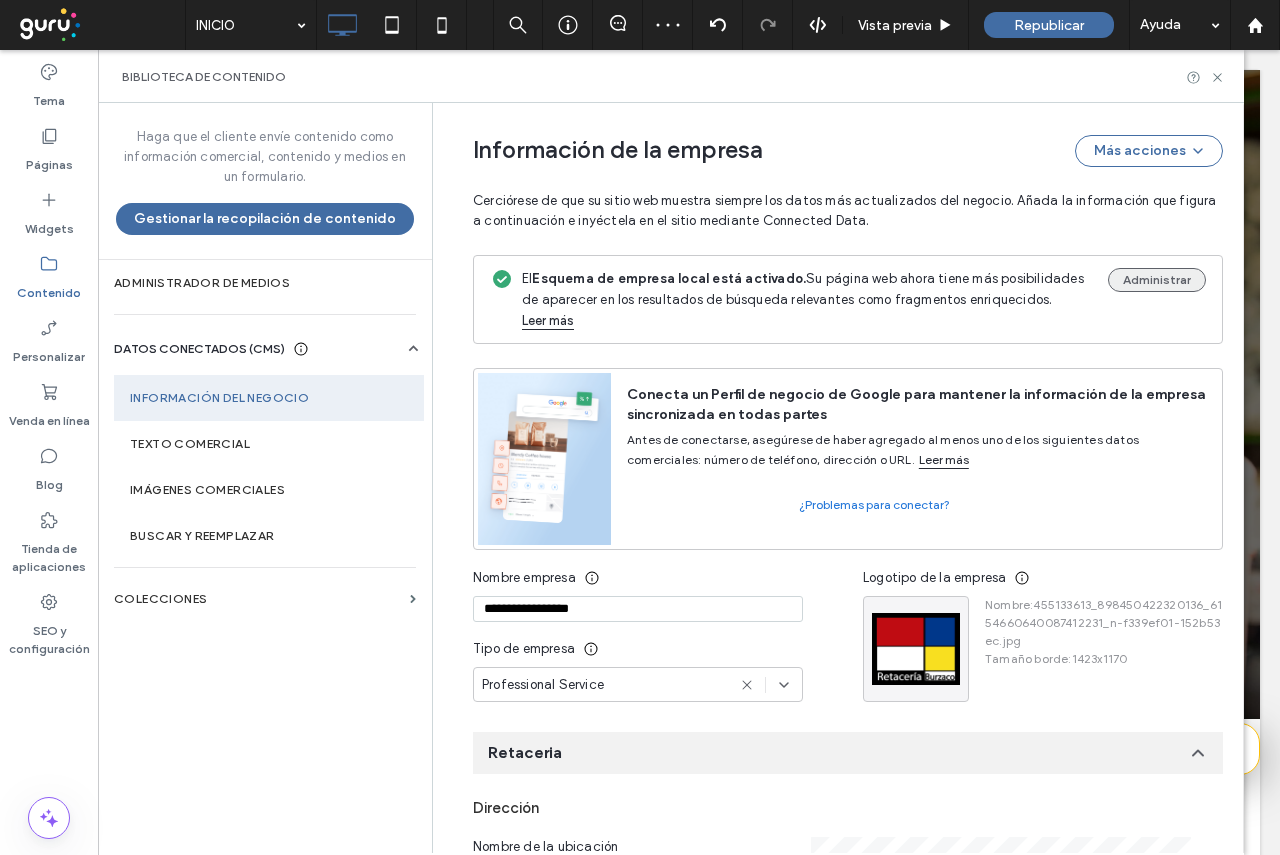 click on "Administrar" at bounding box center [1157, 280] 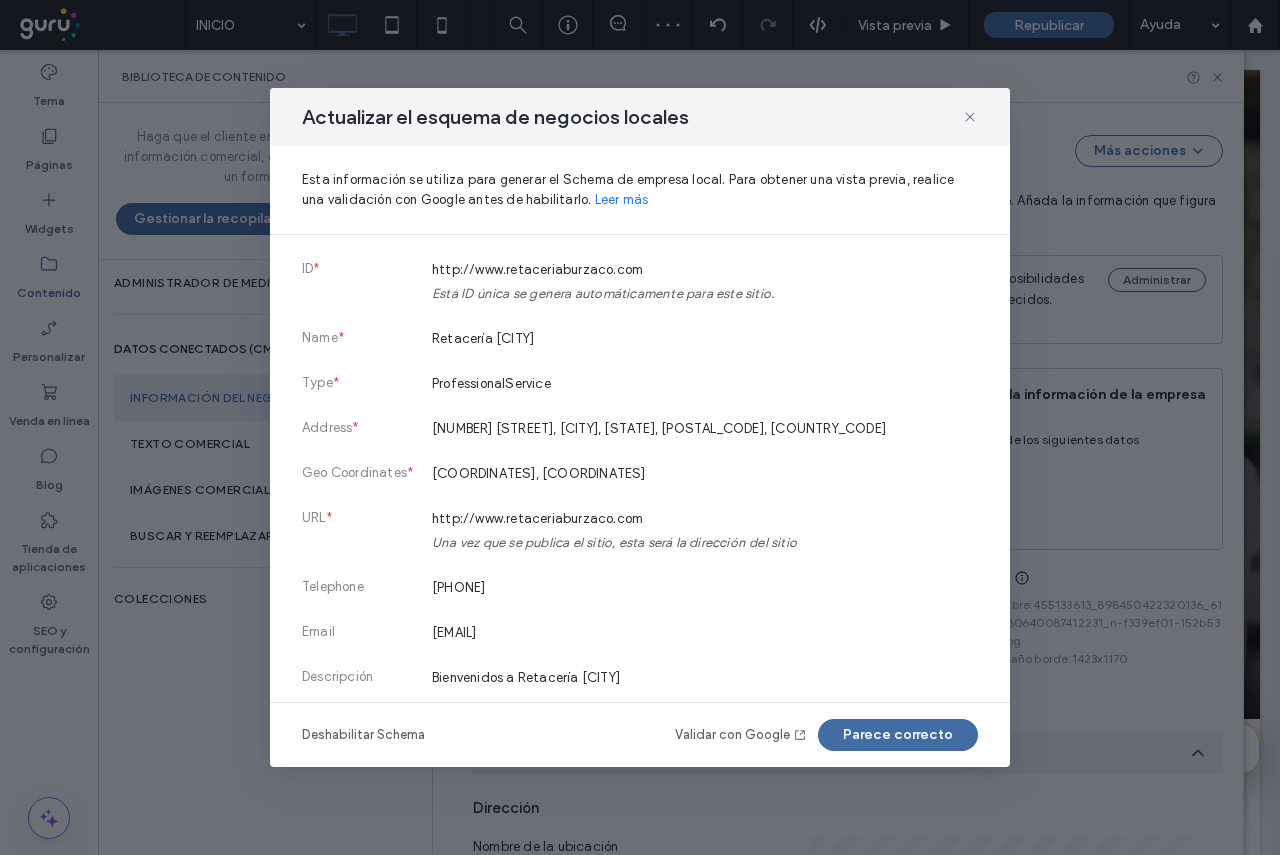click on "Validar con Google" at bounding box center [741, 735] 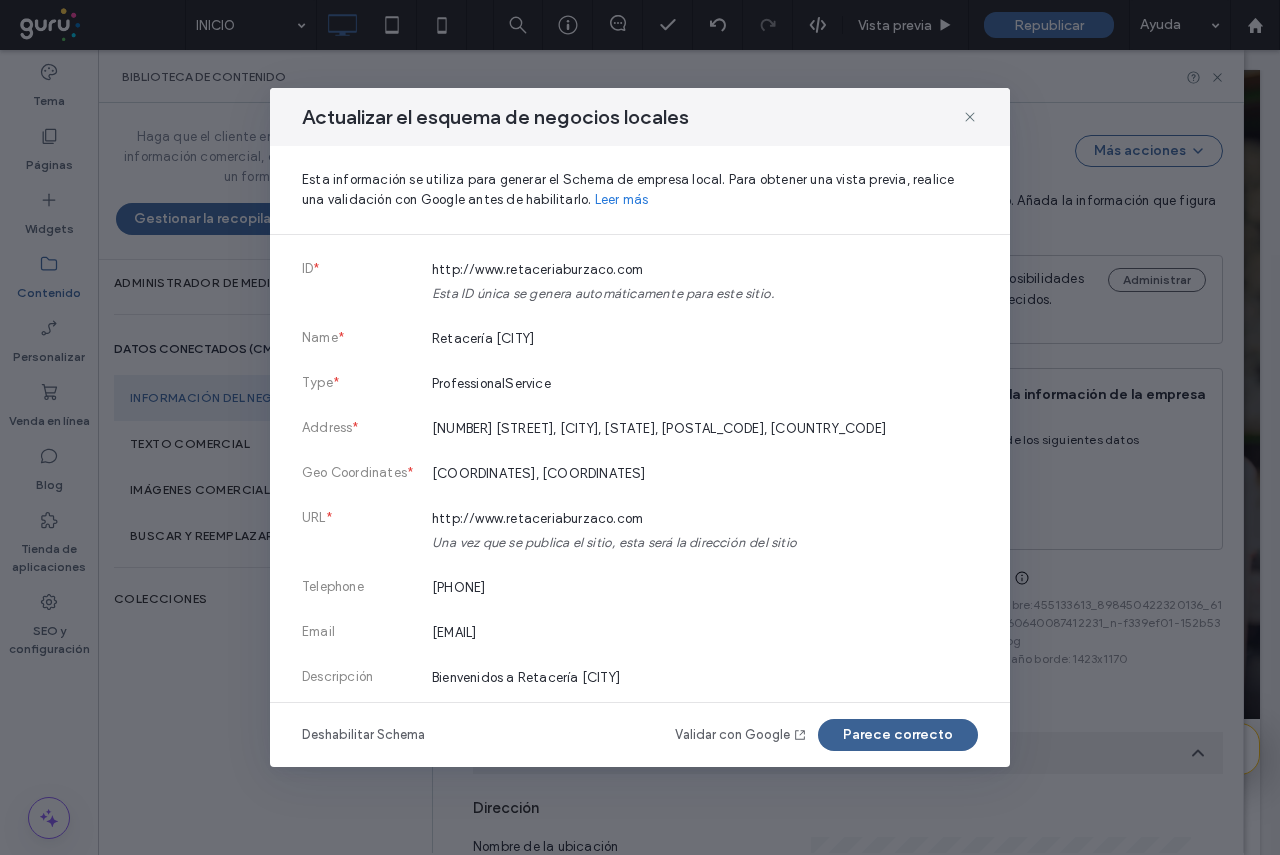 click on "Parece correcto" at bounding box center [898, 735] 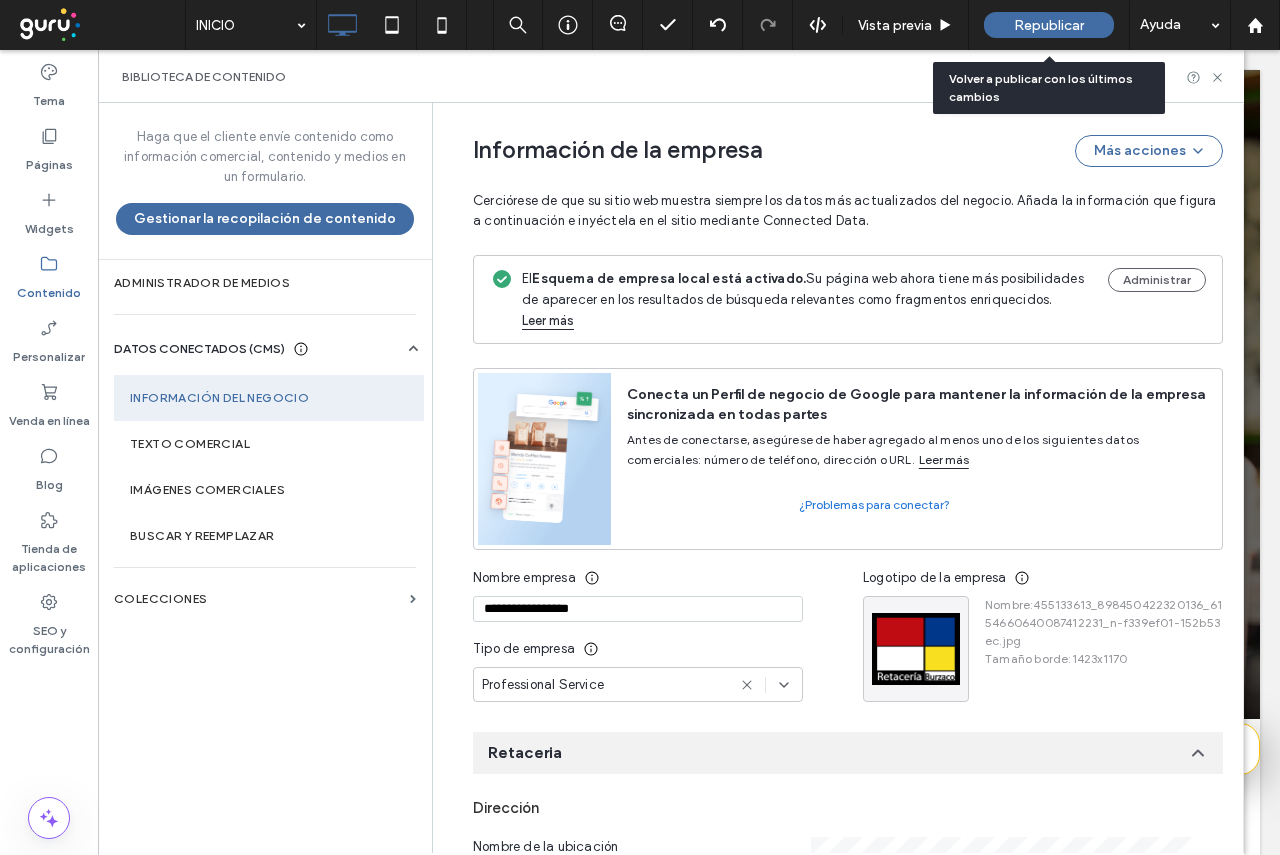 click on "Republicar" at bounding box center (1049, 25) 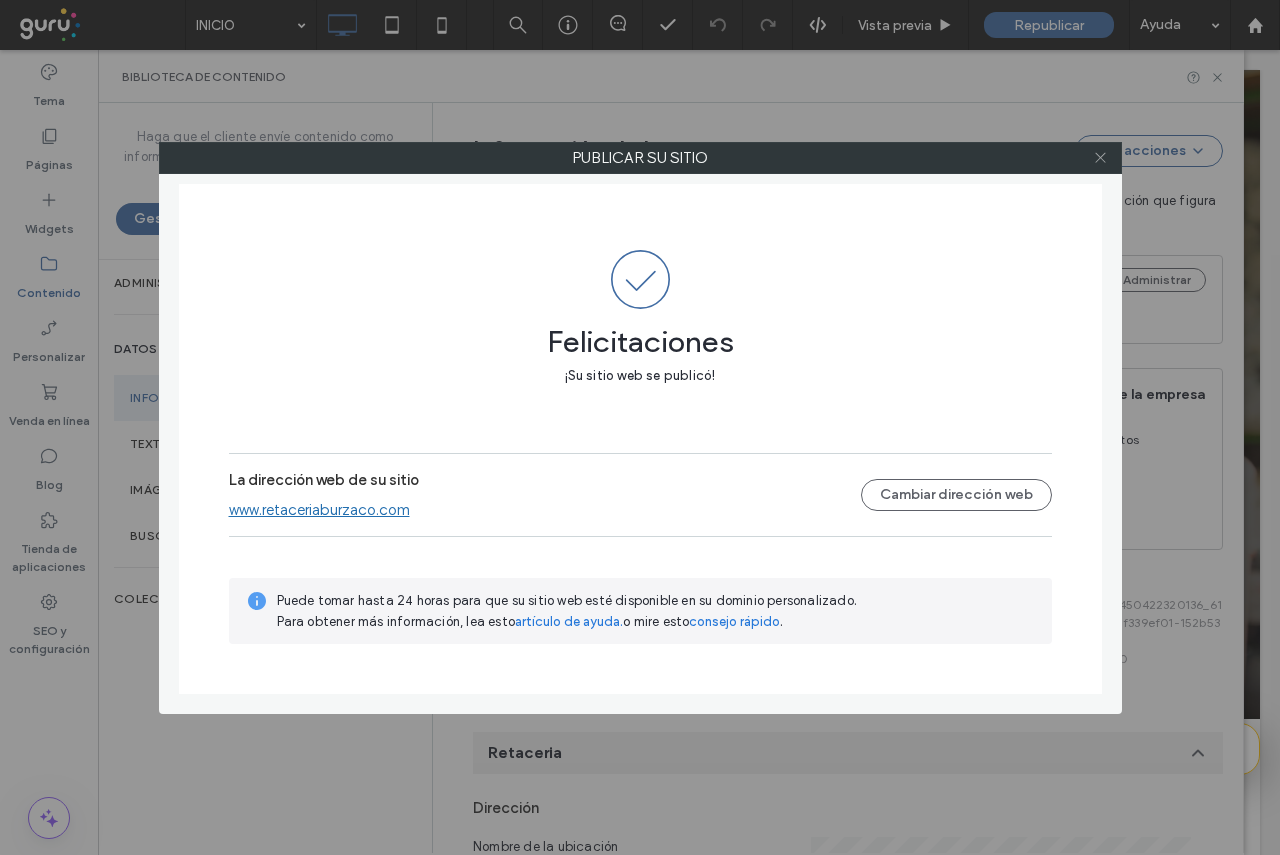 click at bounding box center [1100, 158] 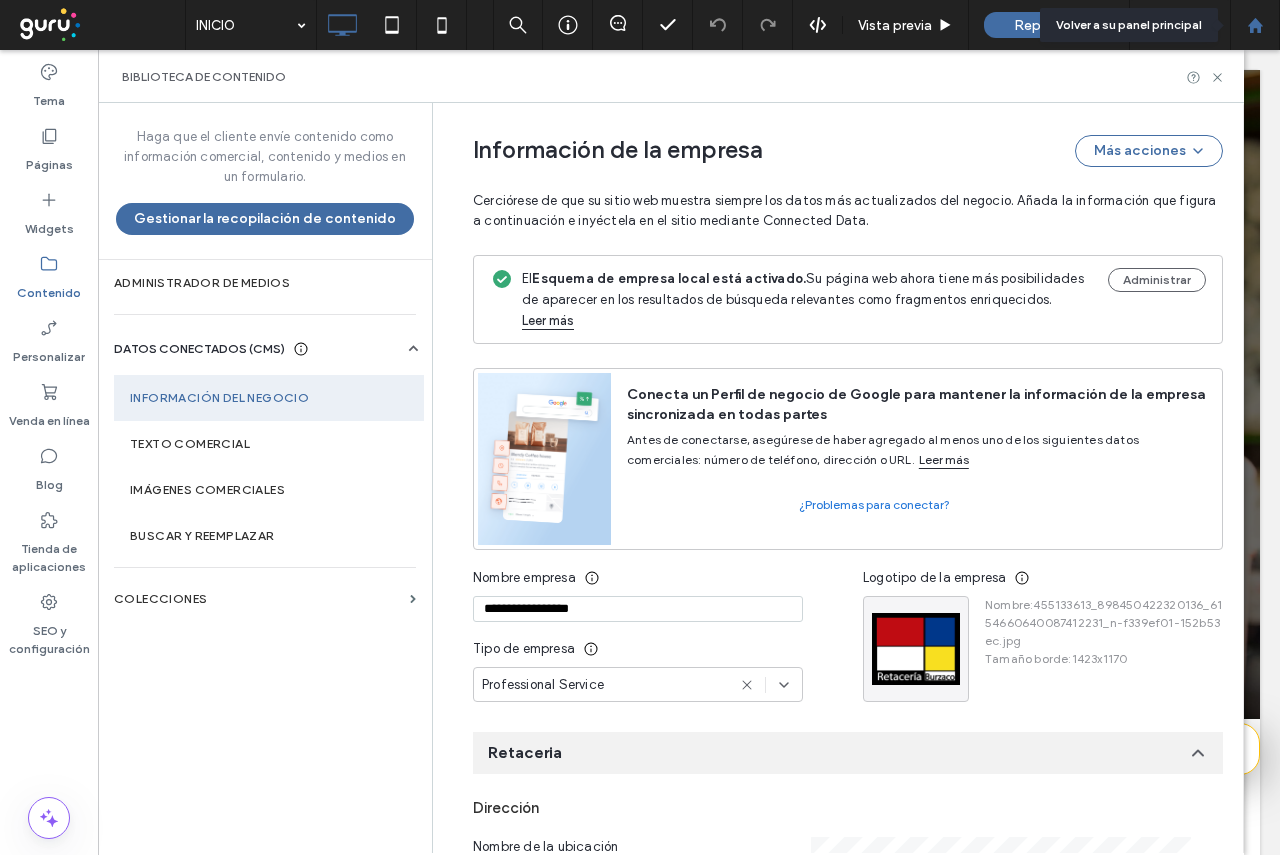 click at bounding box center [1255, 25] 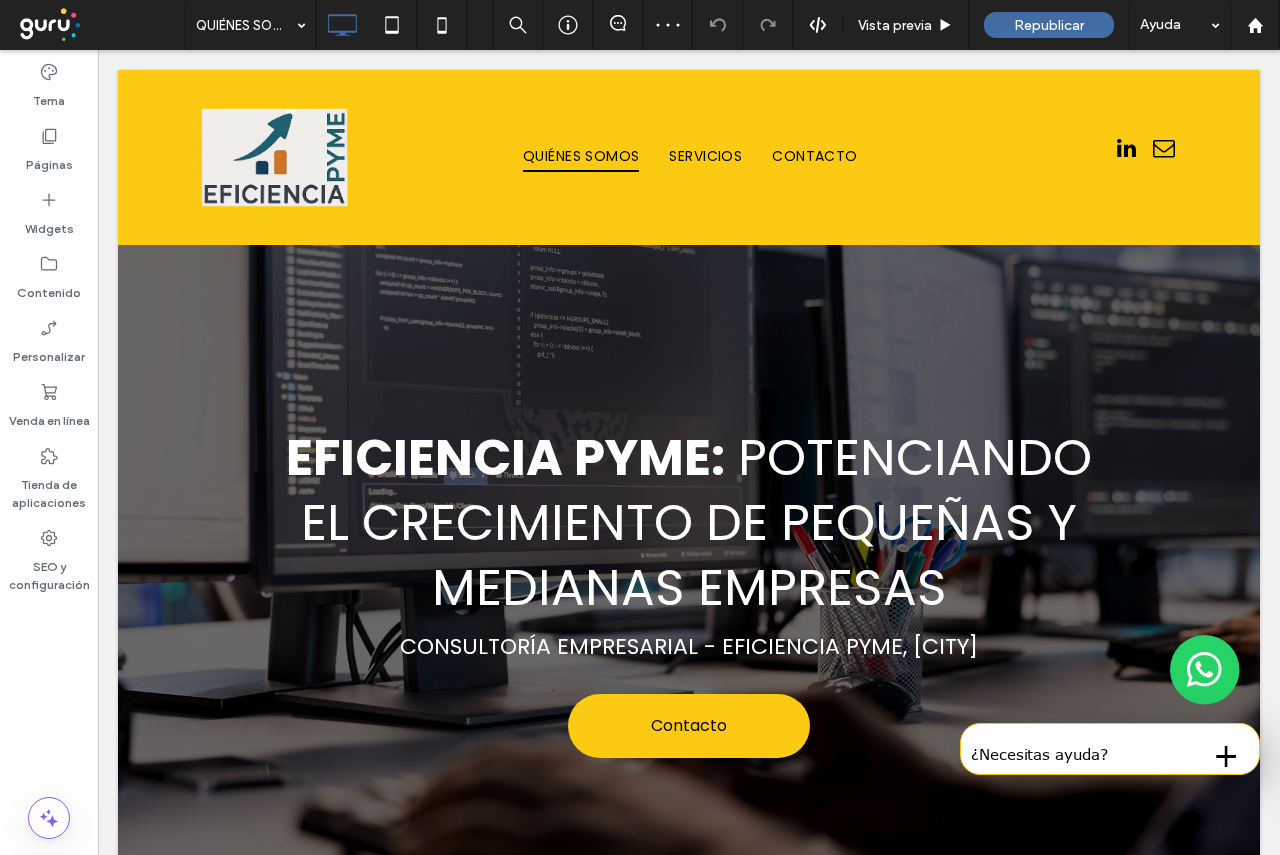scroll, scrollTop: 0, scrollLeft: 0, axis: both 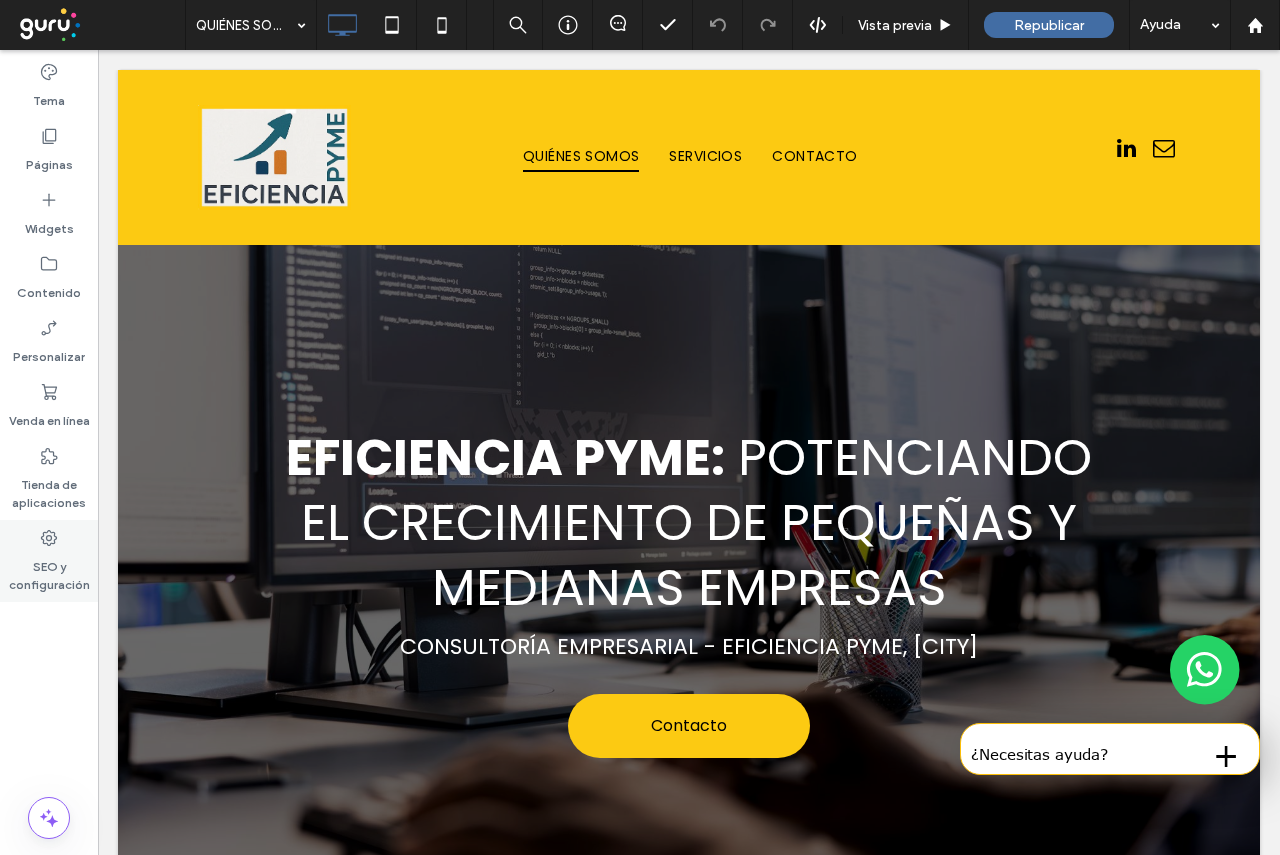 click 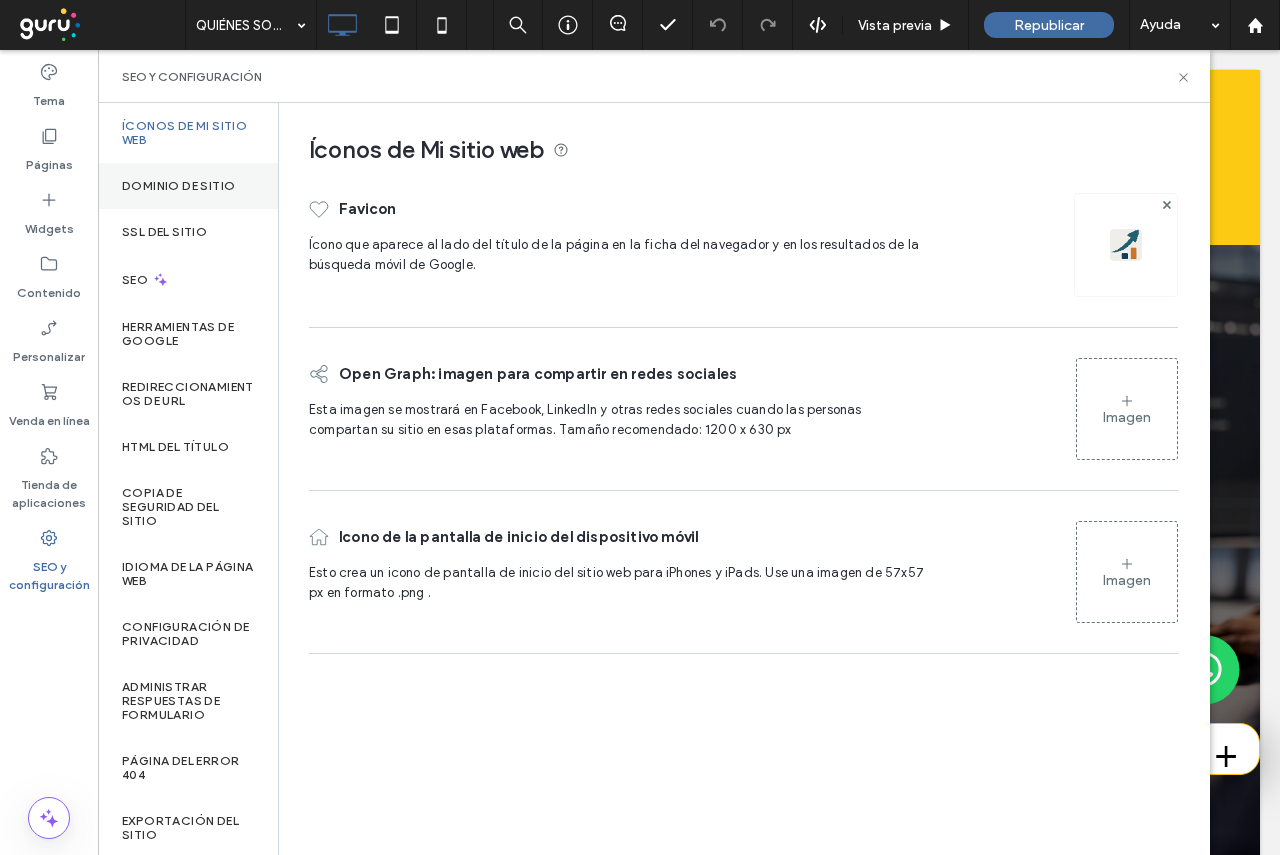 click on "Dominio de sitio" at bounding box center (178, 186) 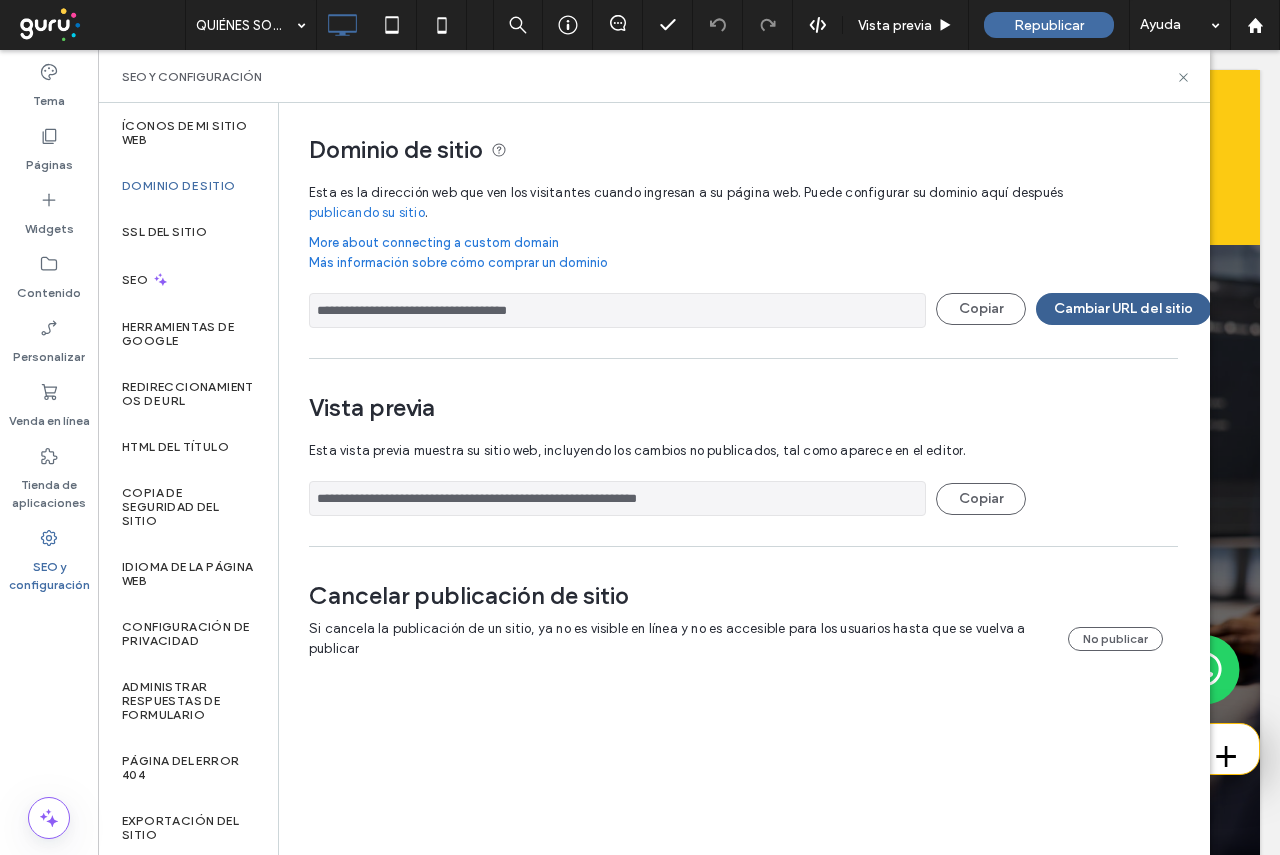 click on "Cambiar URL del sitio" at bounding box center [1123, 309] 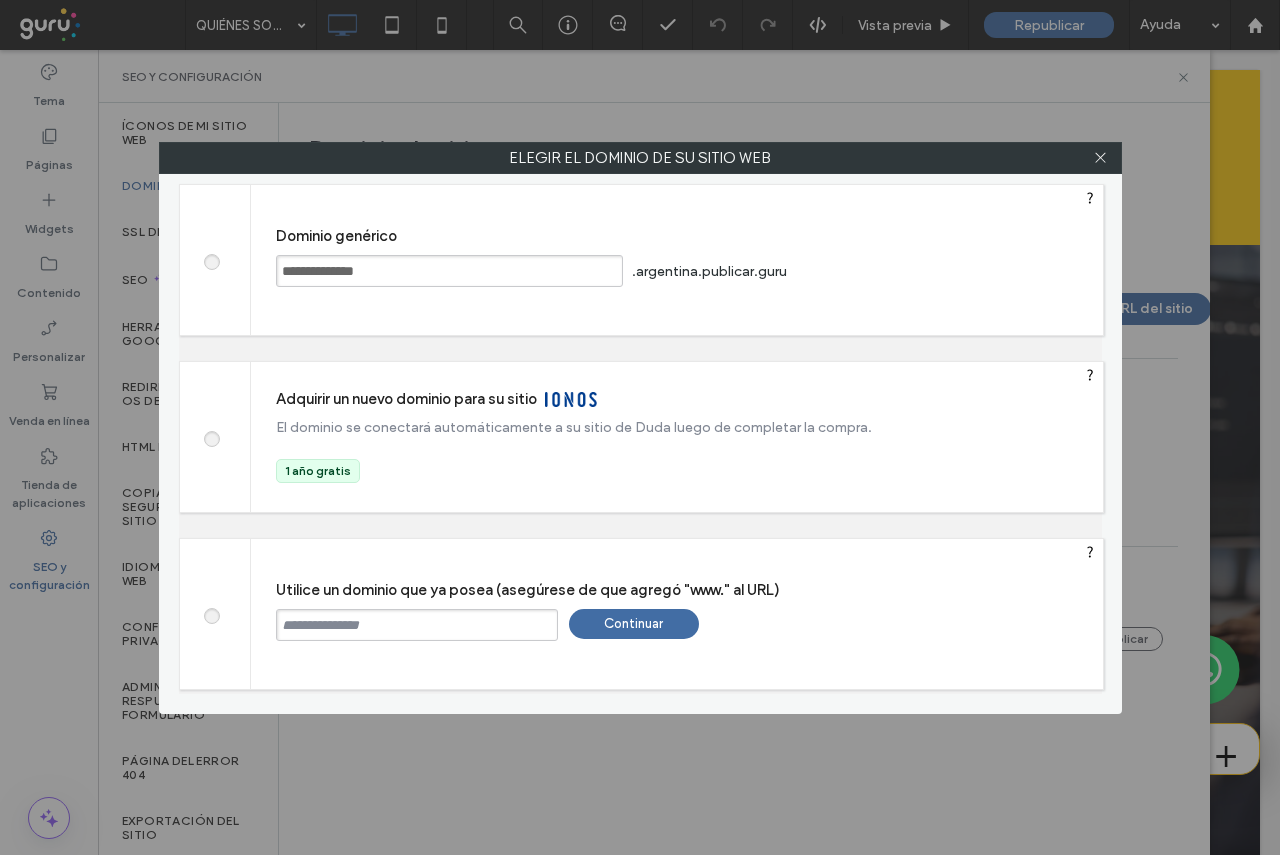 click at bounding box center [417, 625] 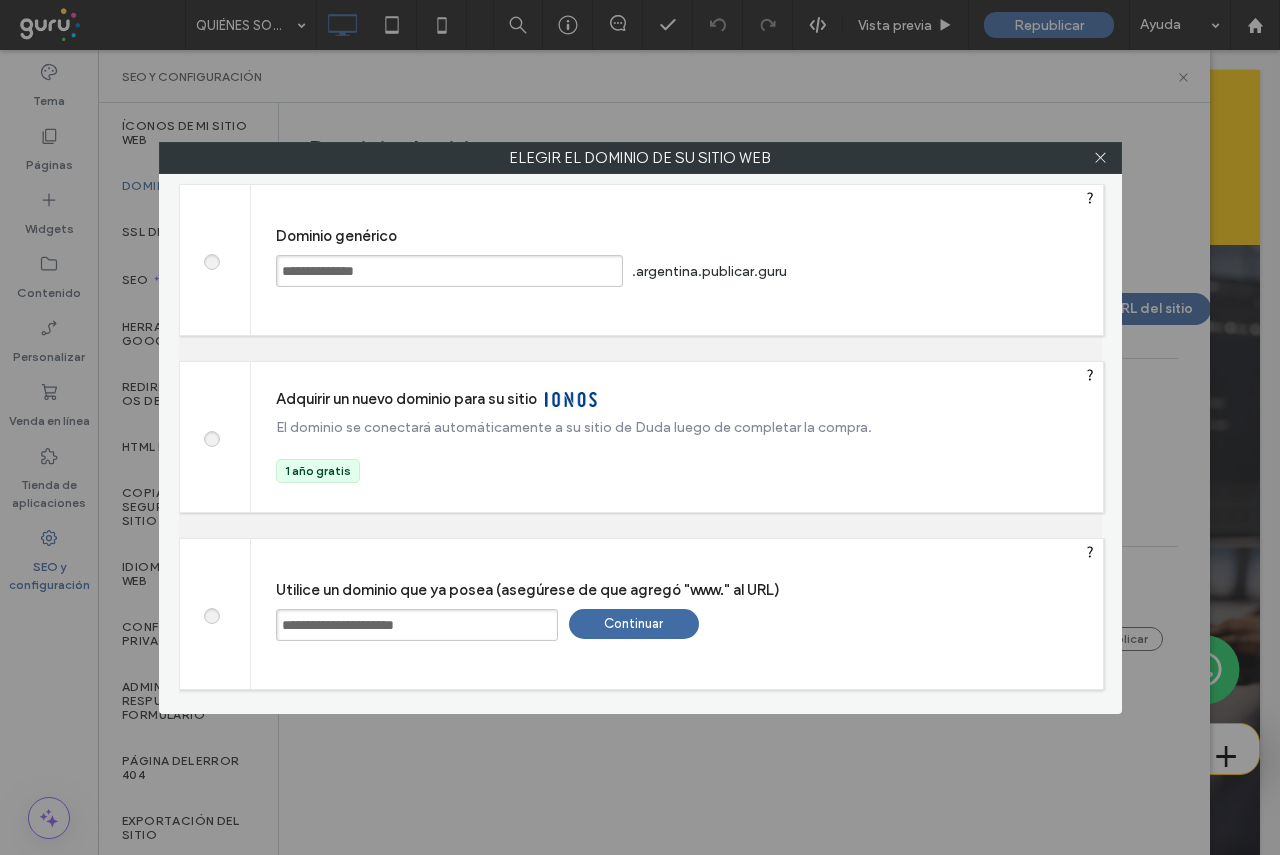 type on "**********" 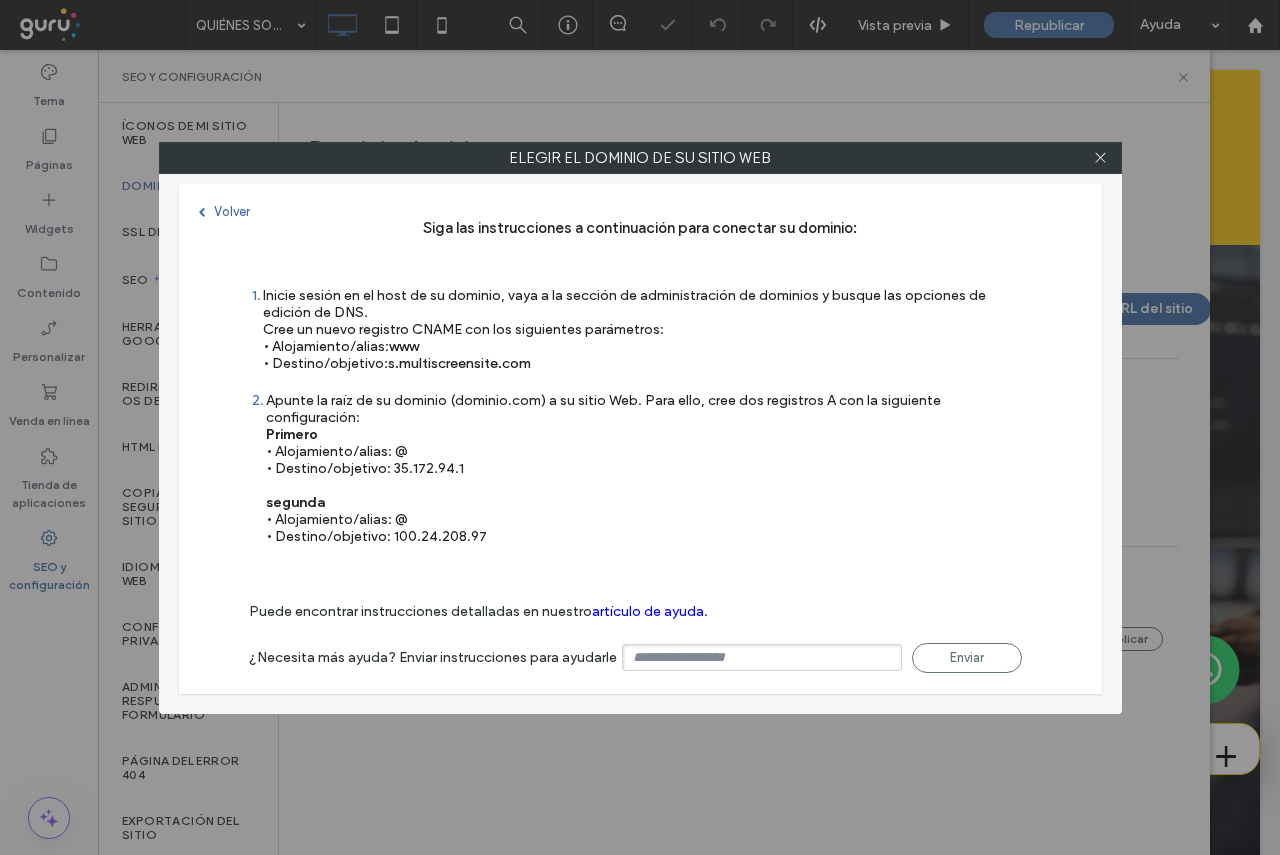 type on "**********" 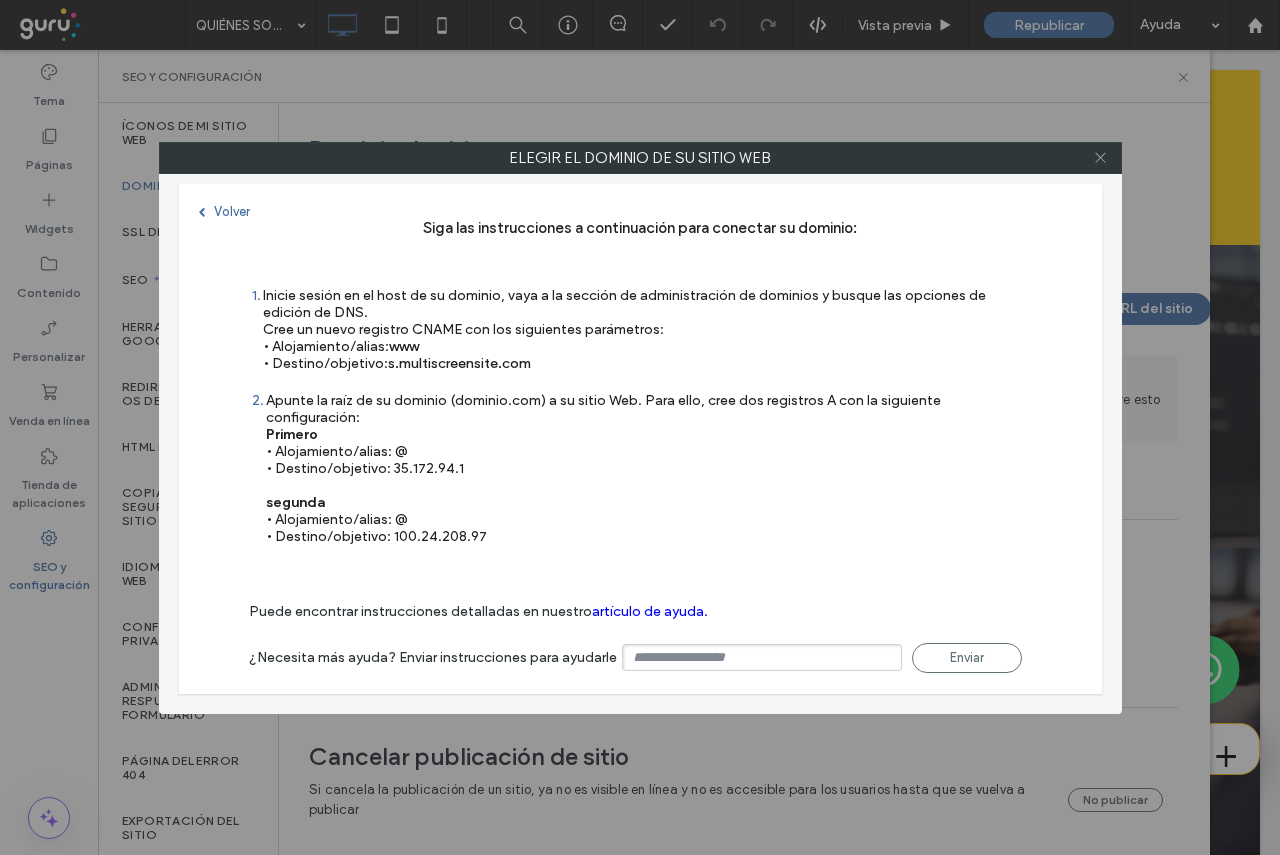 click 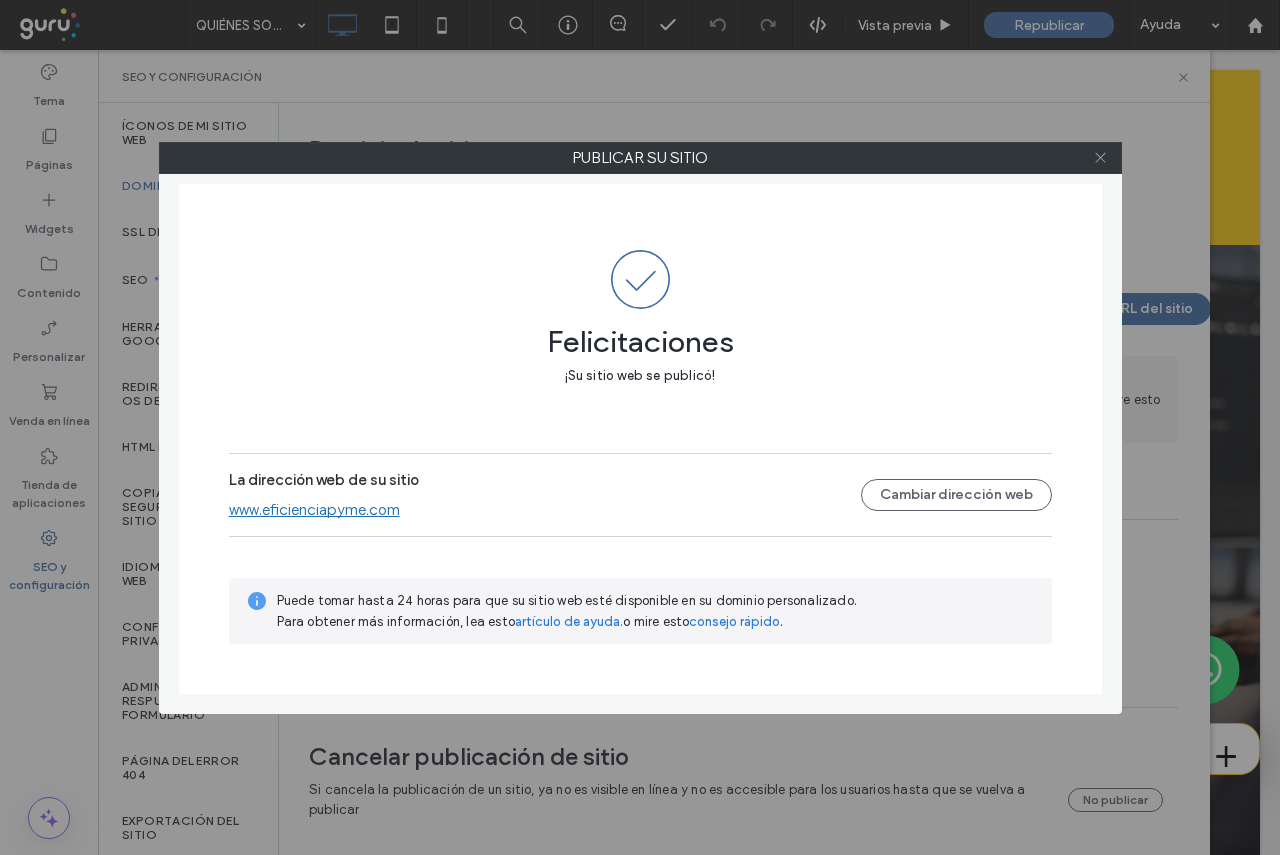 click 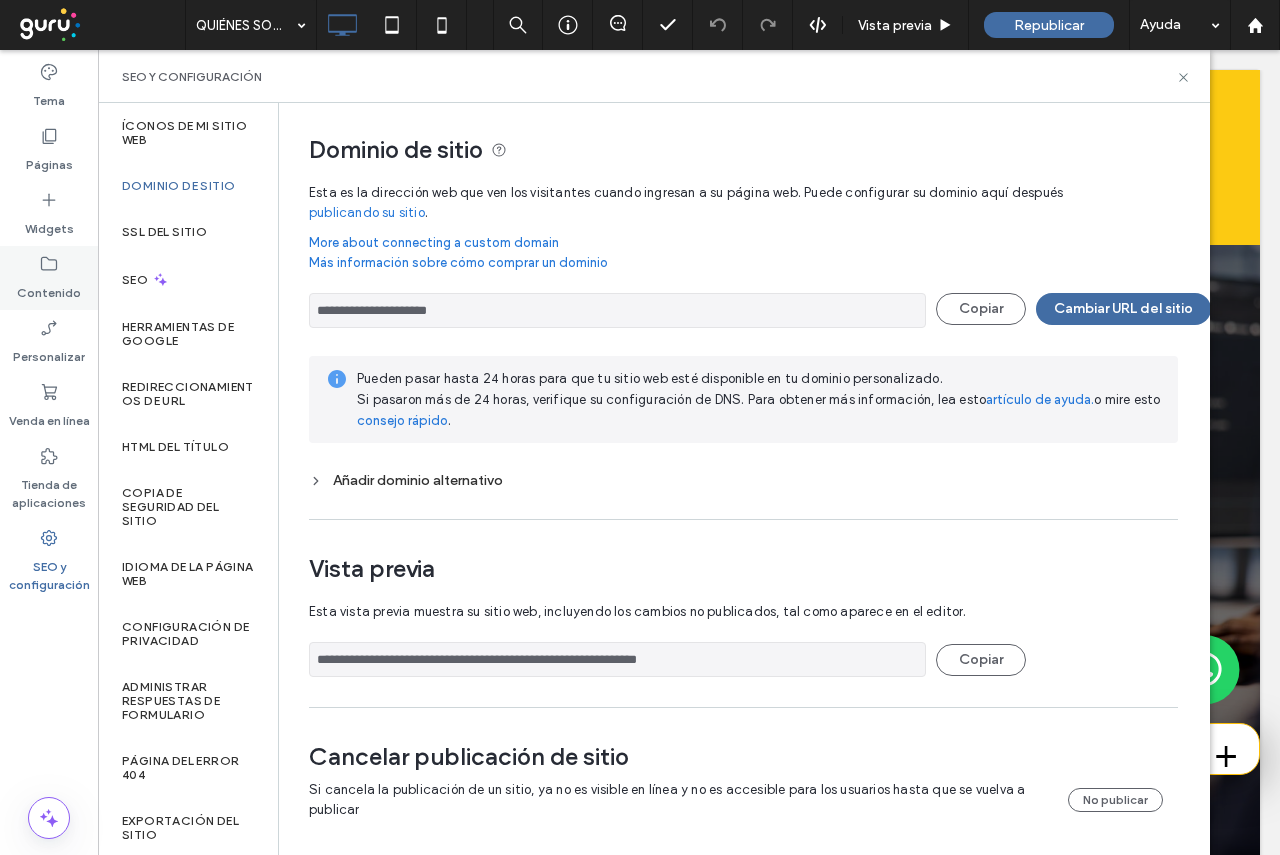 click 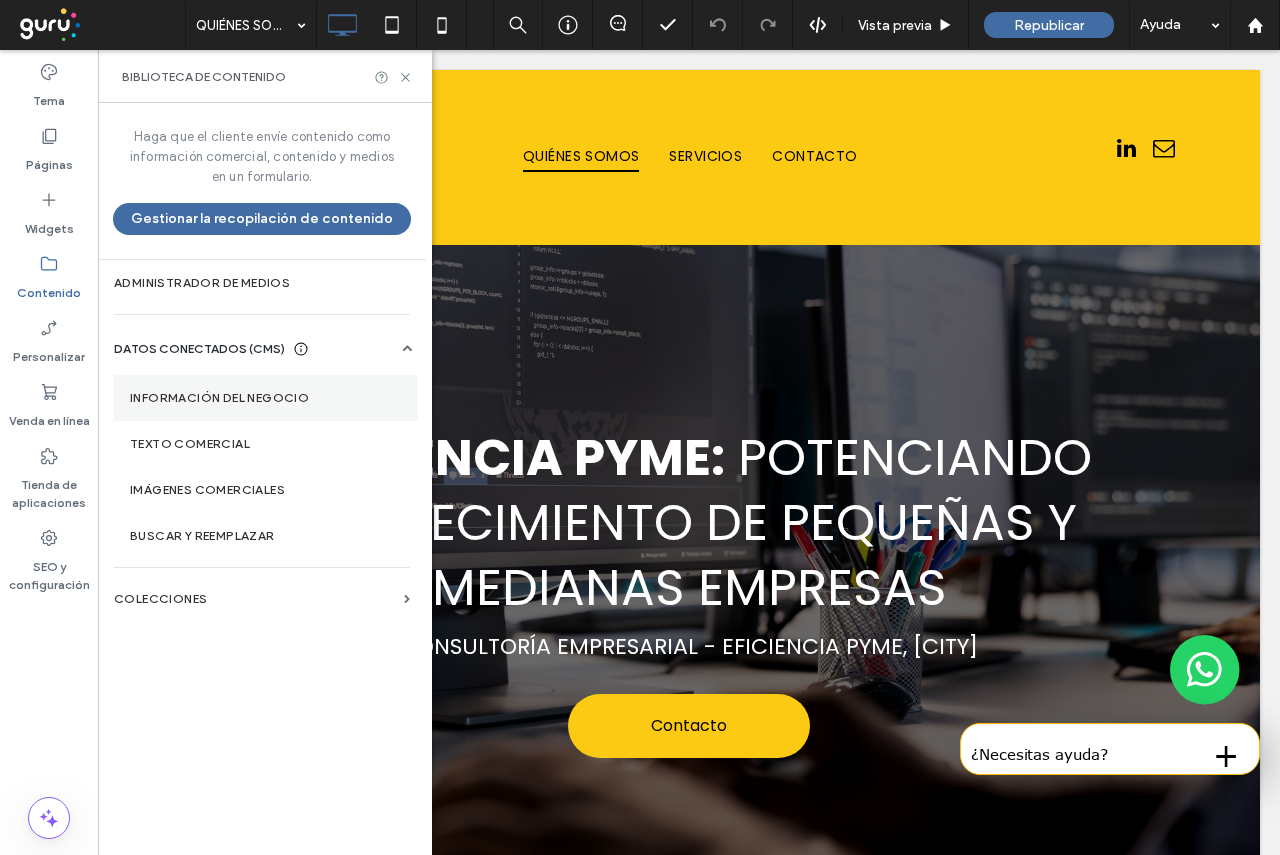 click on "Información del negocio" at bounding box center (266, 398) 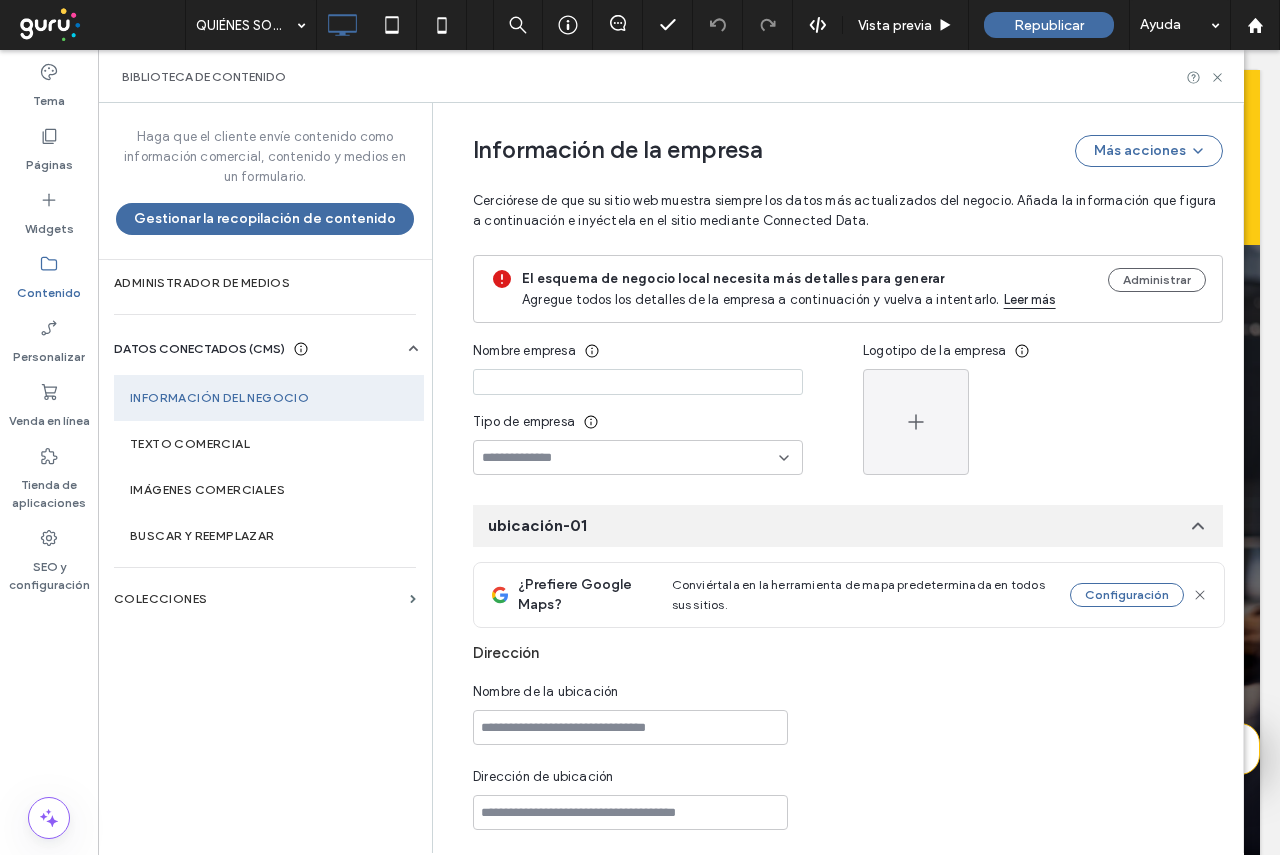 scroll, scrollTop: 149, scrollLeft: 0, axis: vertical 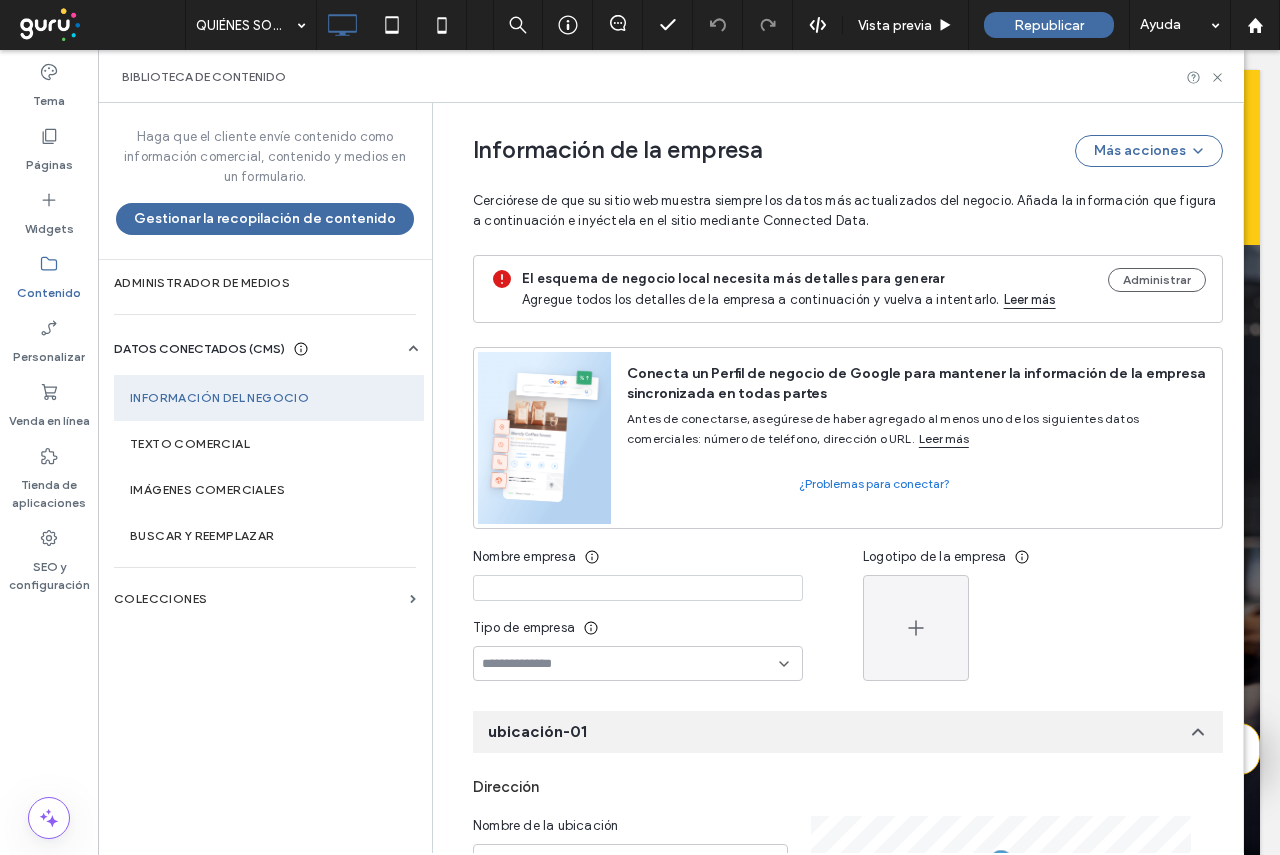 click on "Nombre empresa" at bounding box center [638, 557] 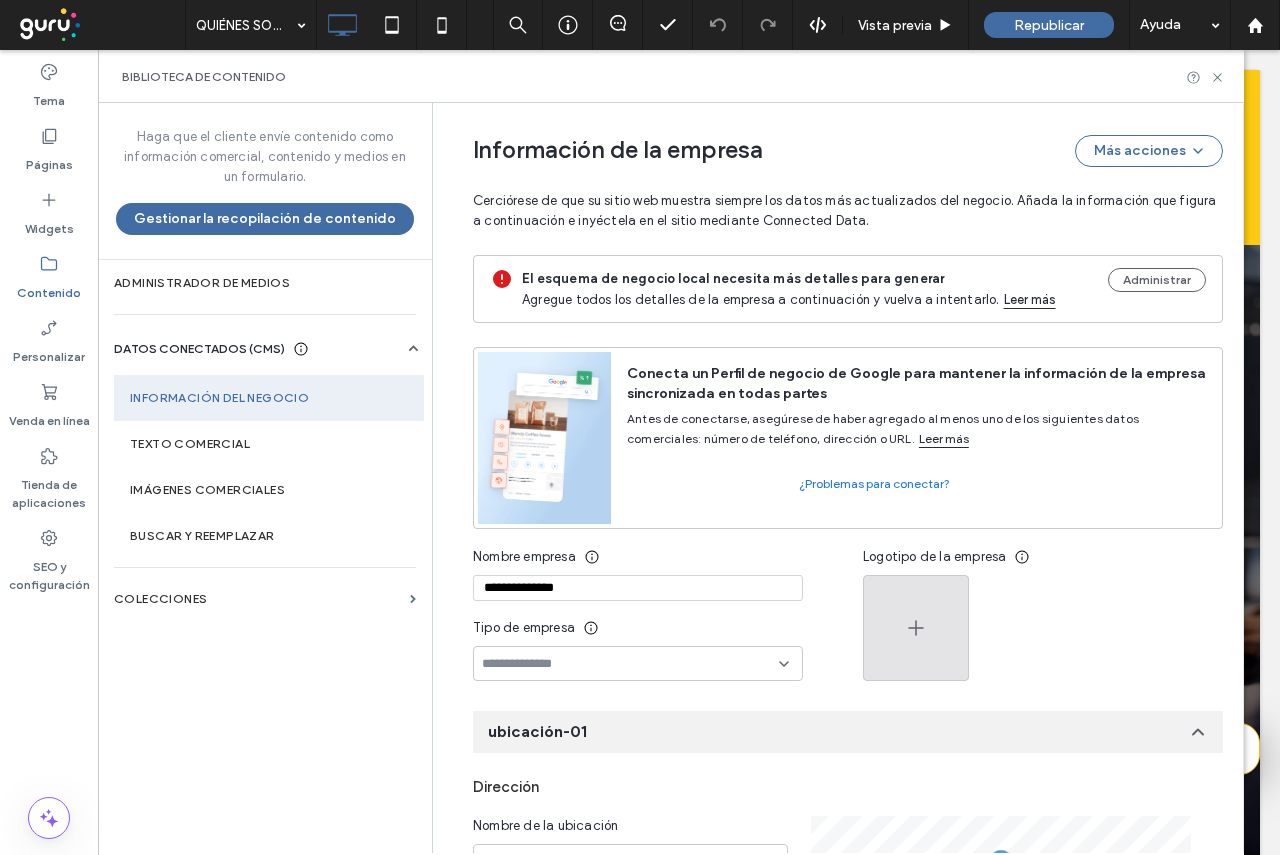 type on "**********" 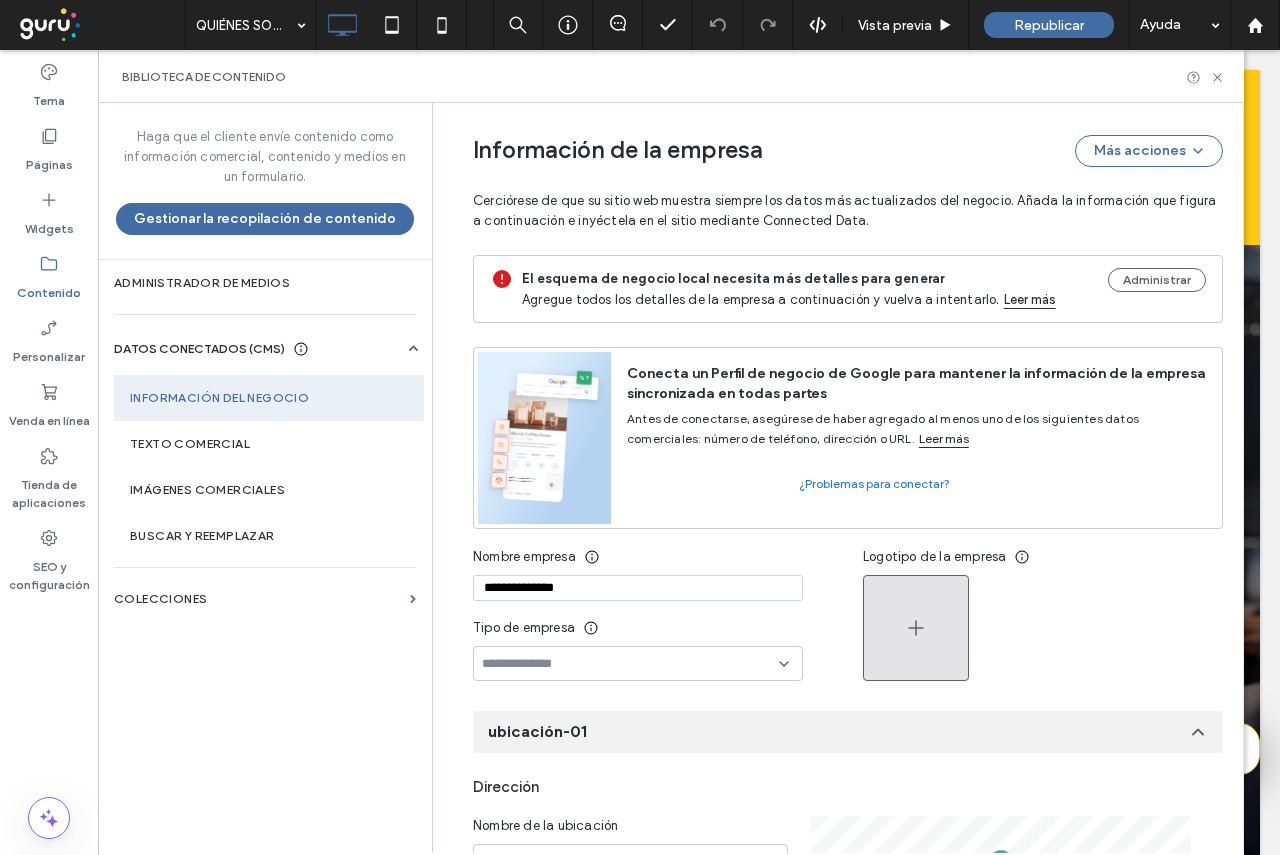 click at bounding box center (916, 628) 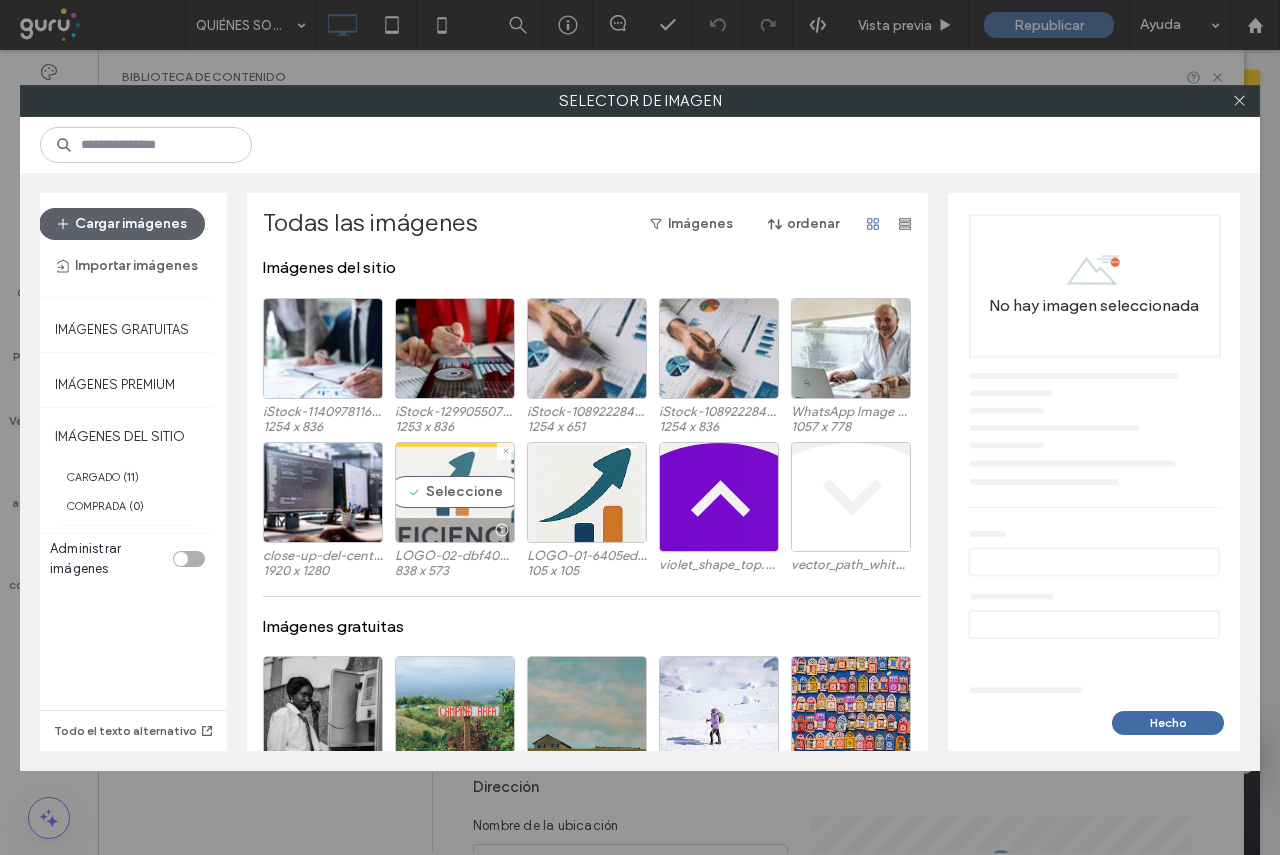 click on "Seleccione" at bounding box center [455, 492] 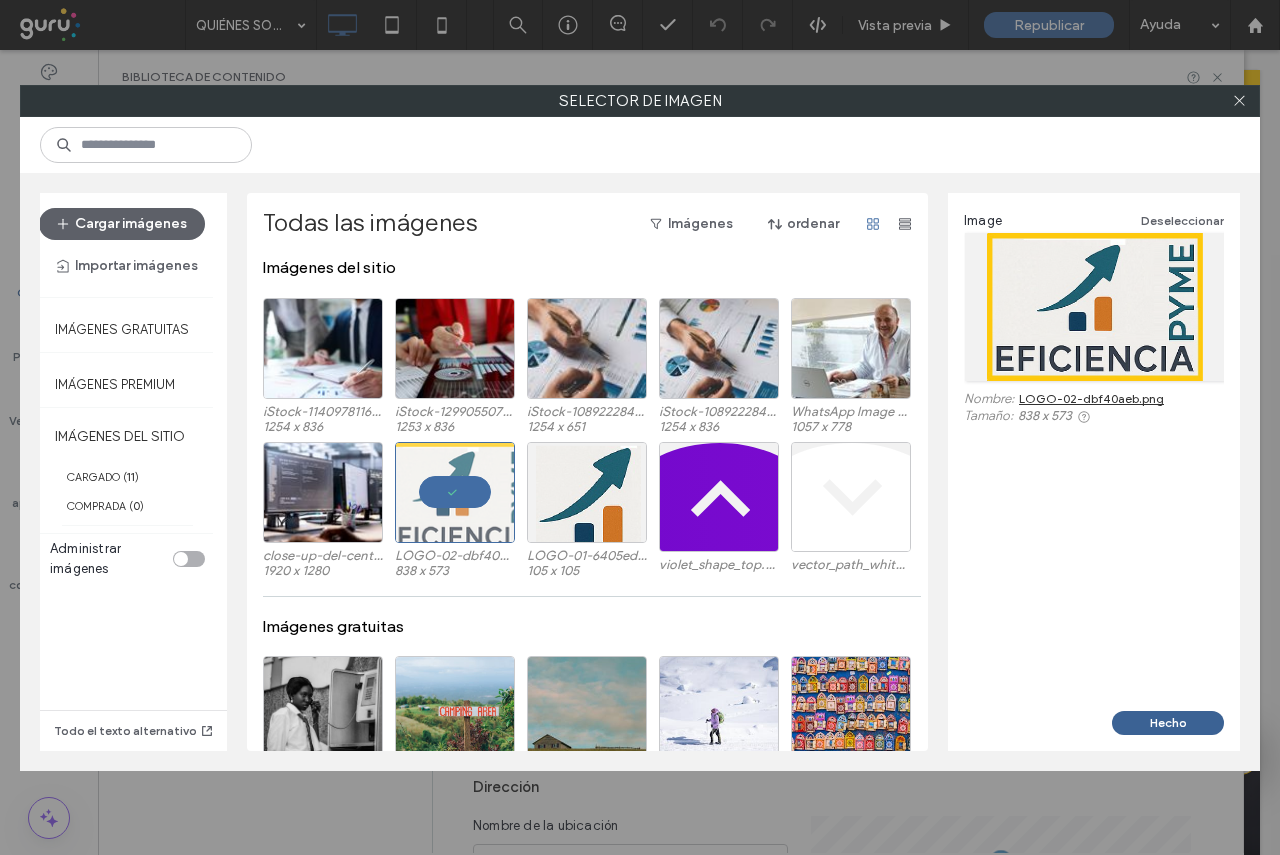 click on "Hecho" at bounding box center (1168, 723) 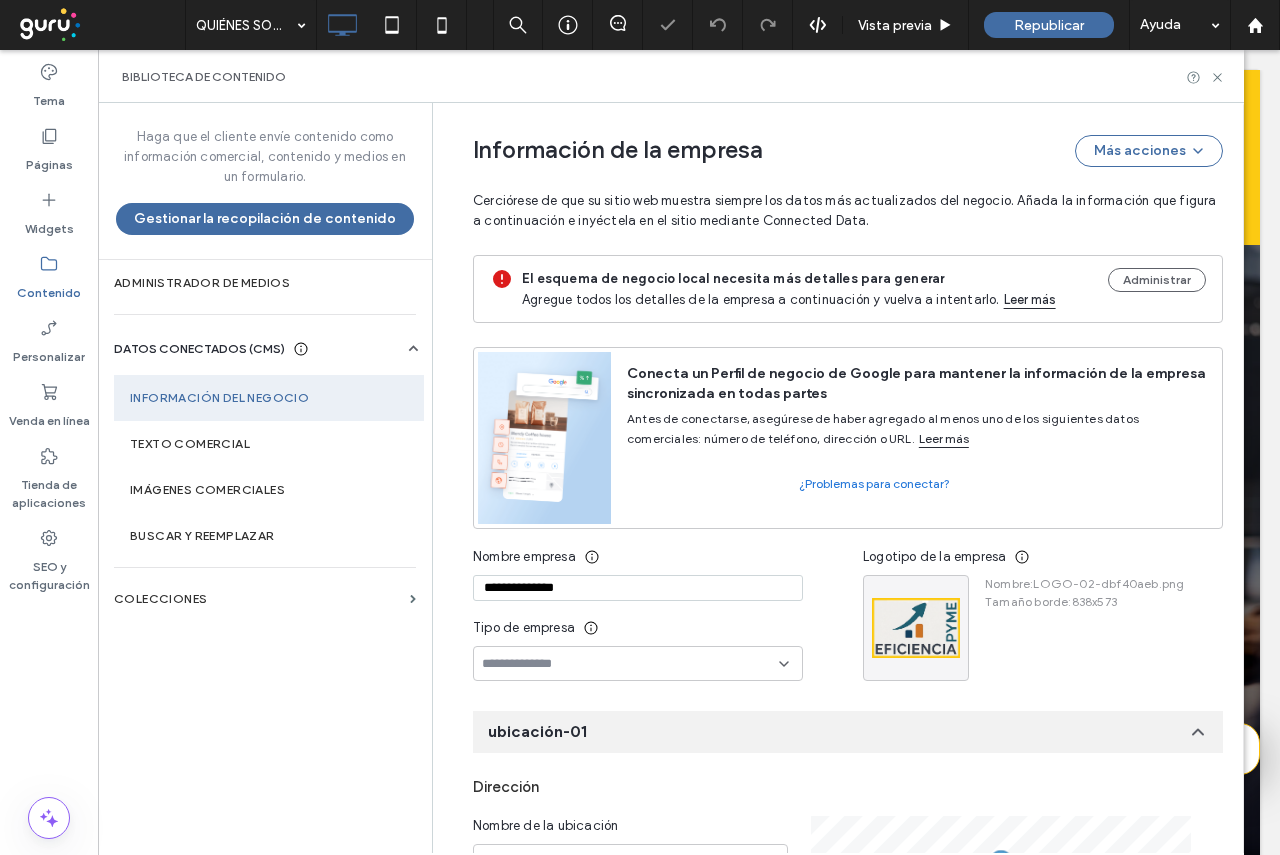 click on "**********" at bounding box center [833, 956] 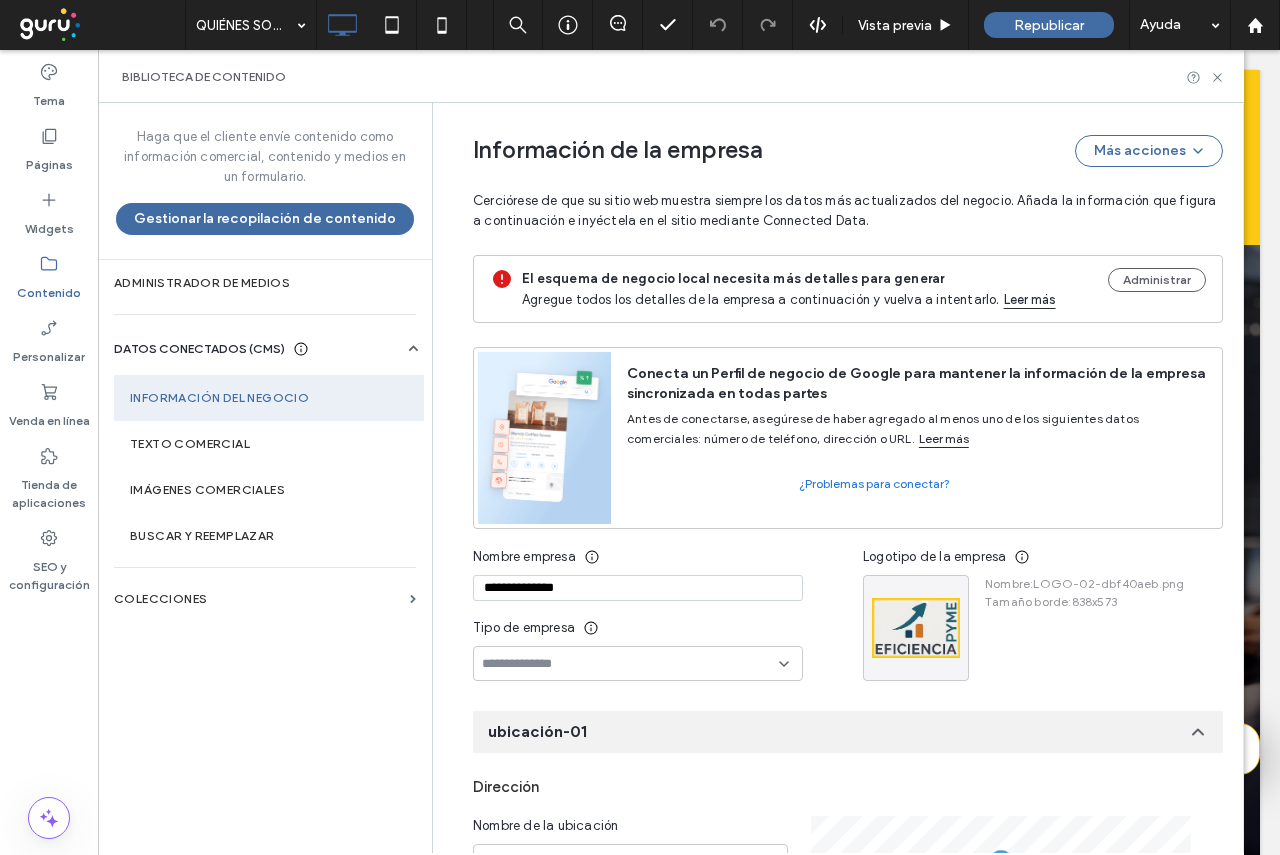 click at bounding box center (638, 663) 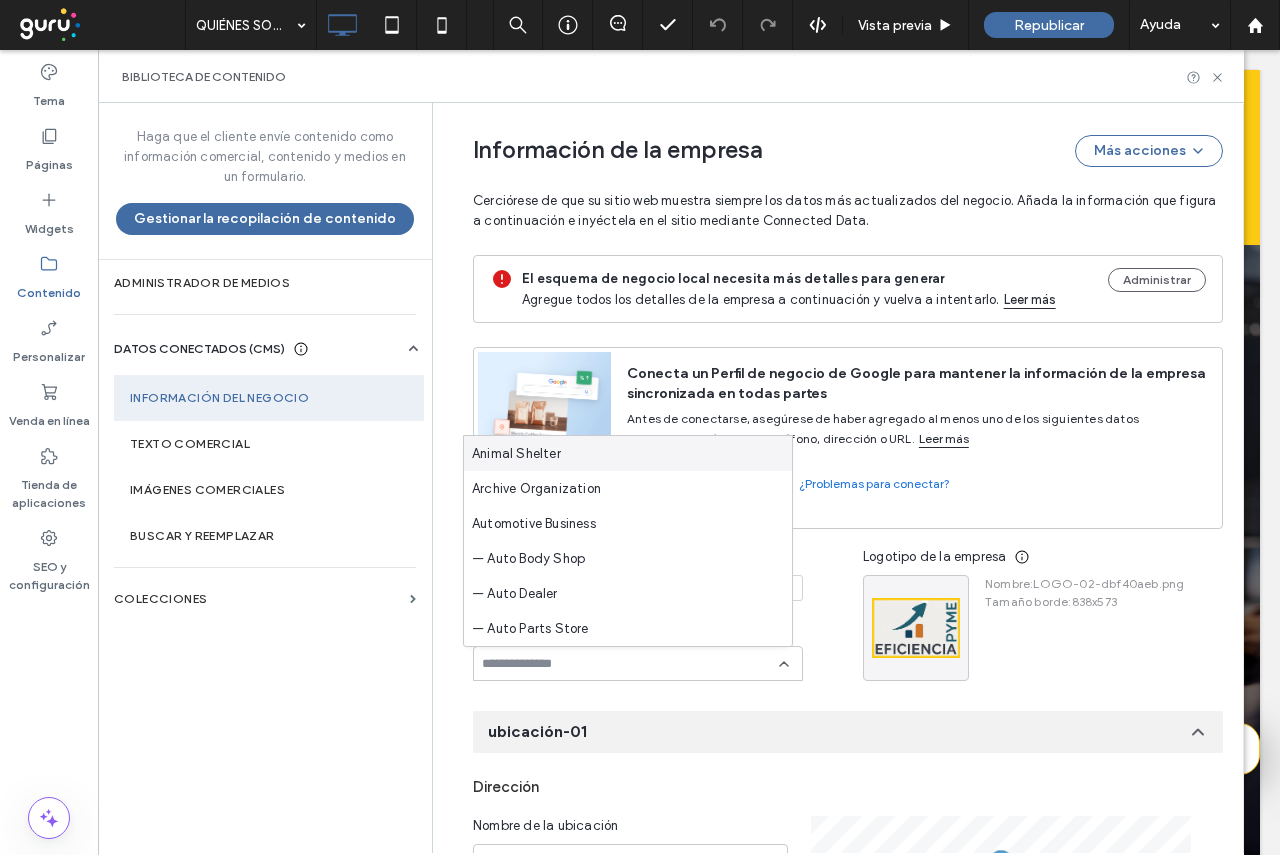 click at bounding box center [638, 663] 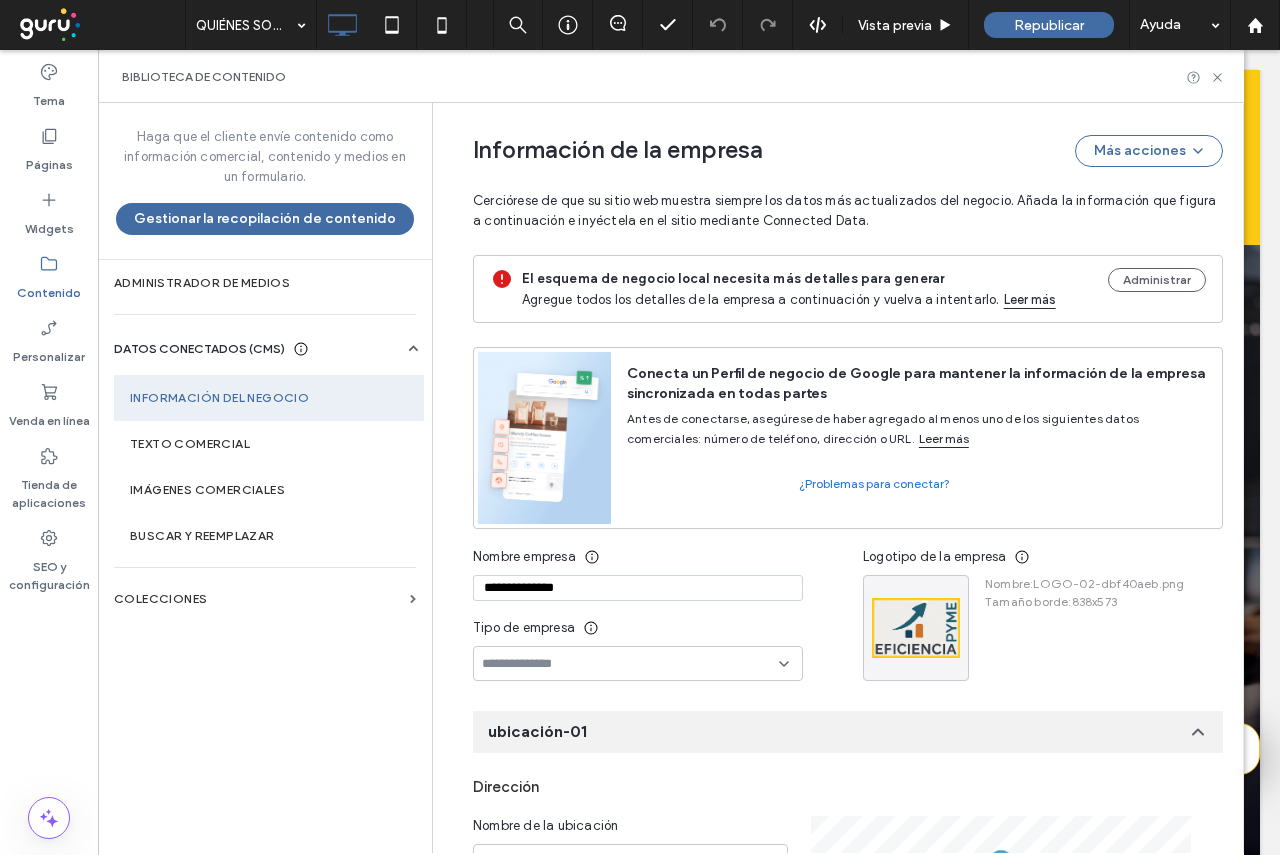 click at bounding box center [638, 663] 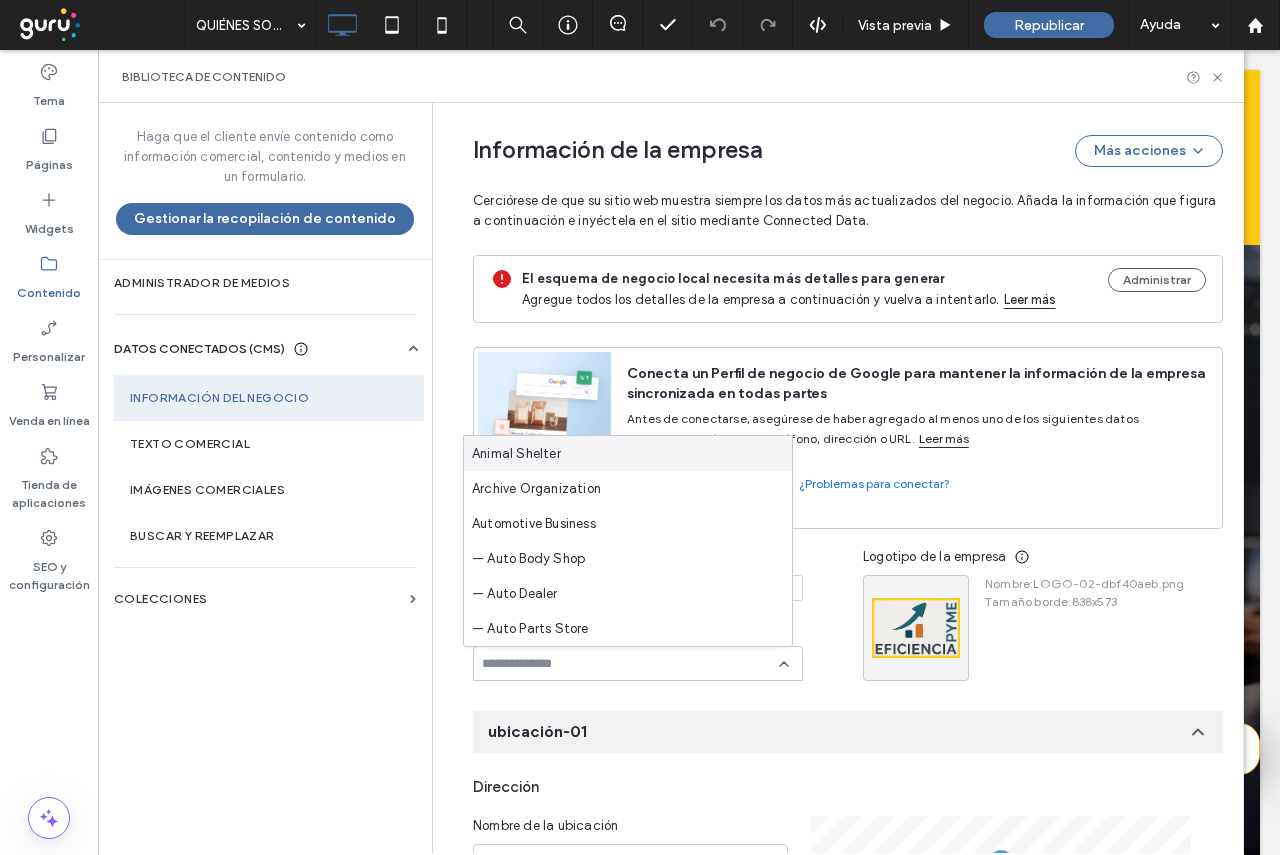 click at bounding box center (630, 664) 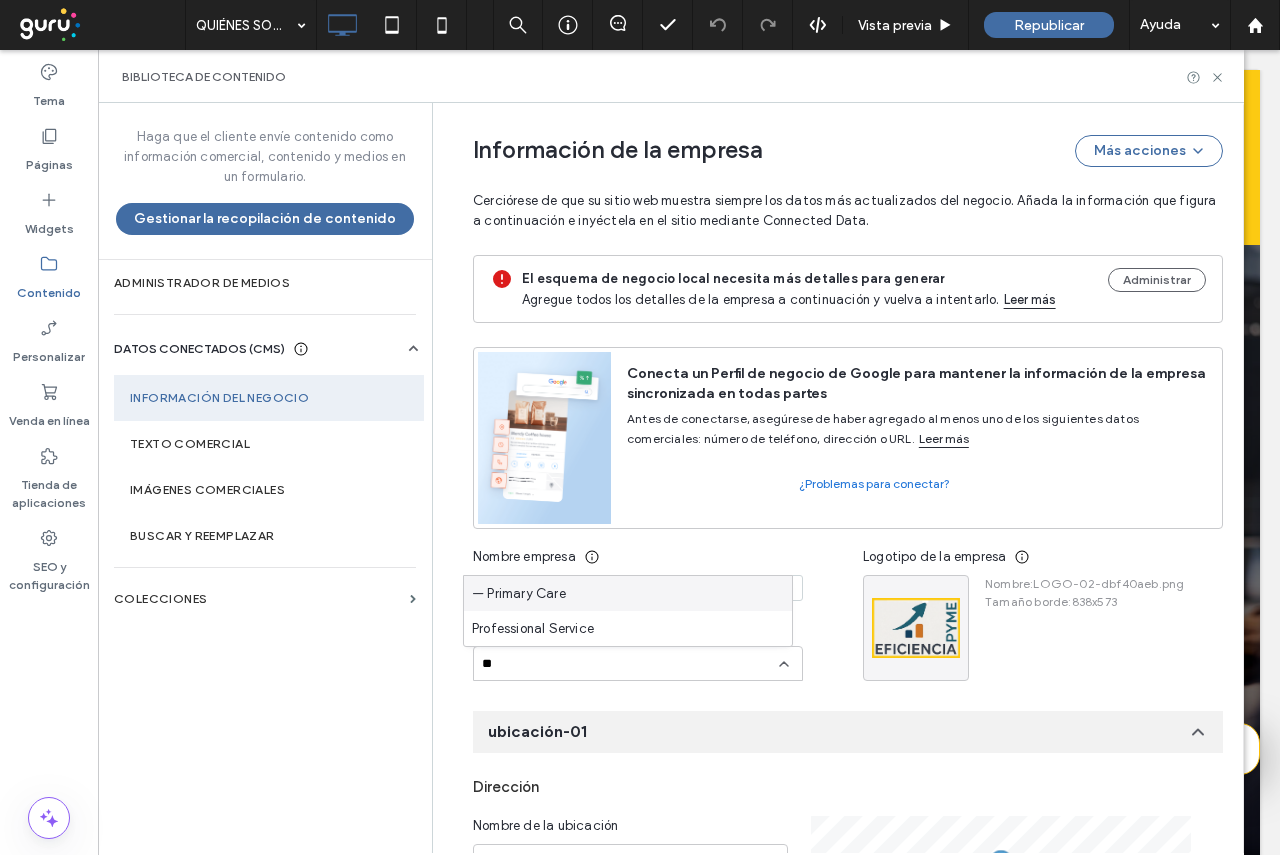 type on "***" 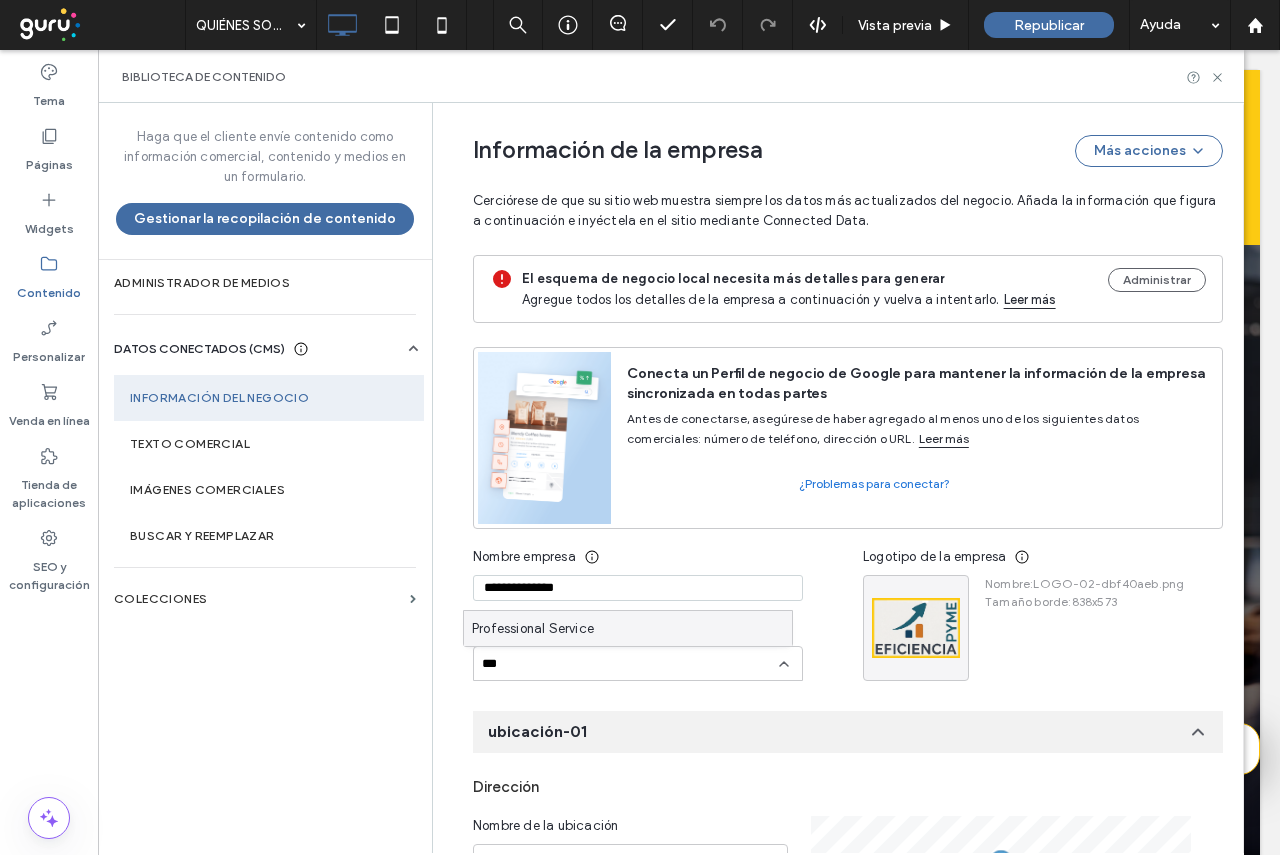 type 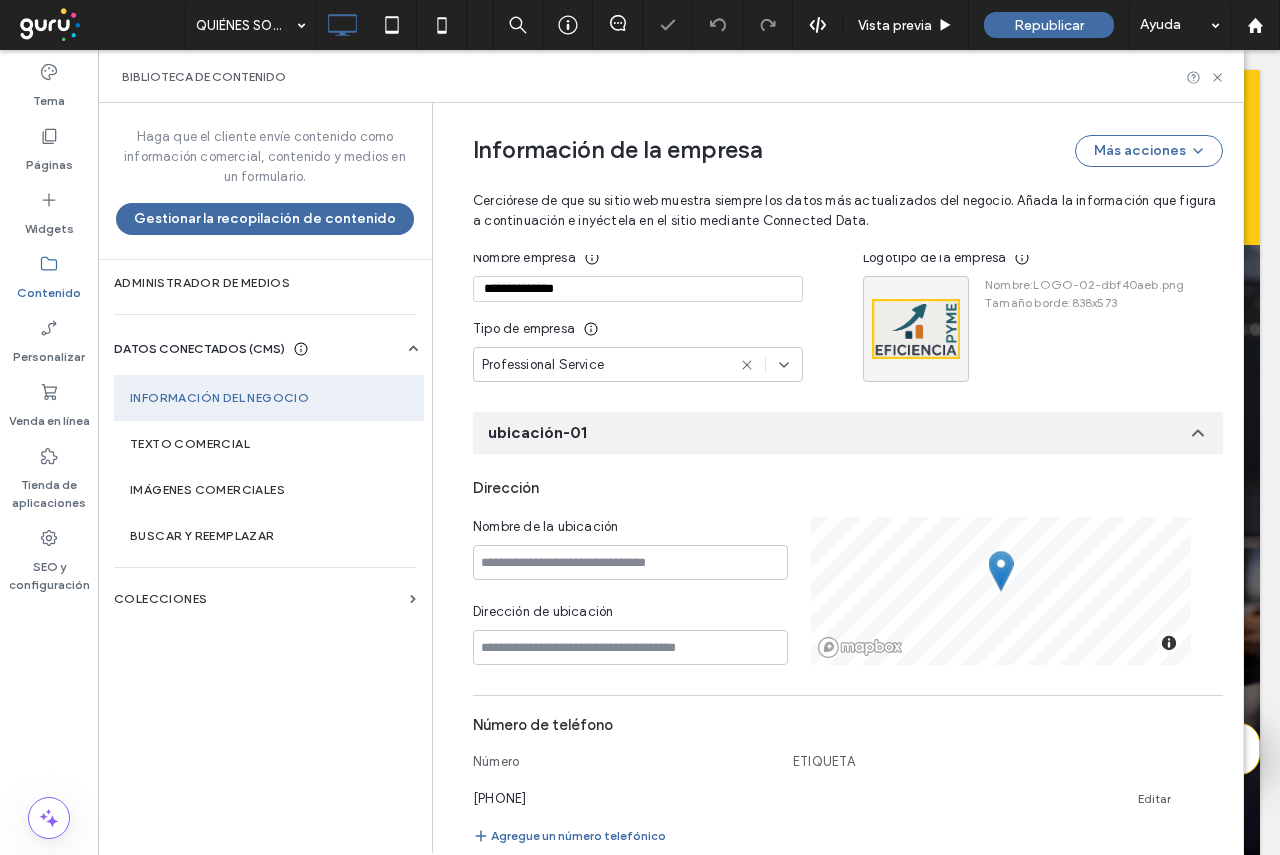 scroll, scrollTop: 300, scrollLeft: 0, axis: vertical 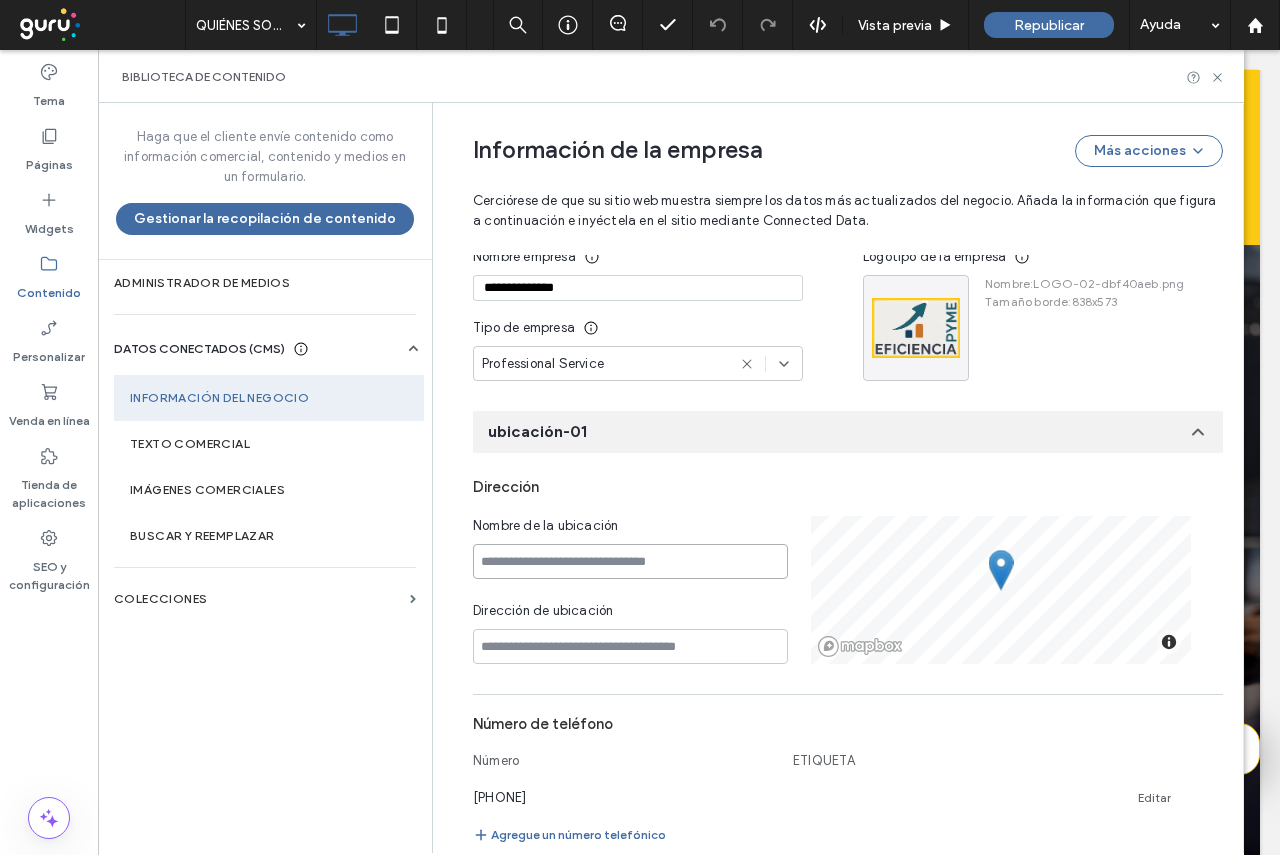 click at bounding box center [630, 561] 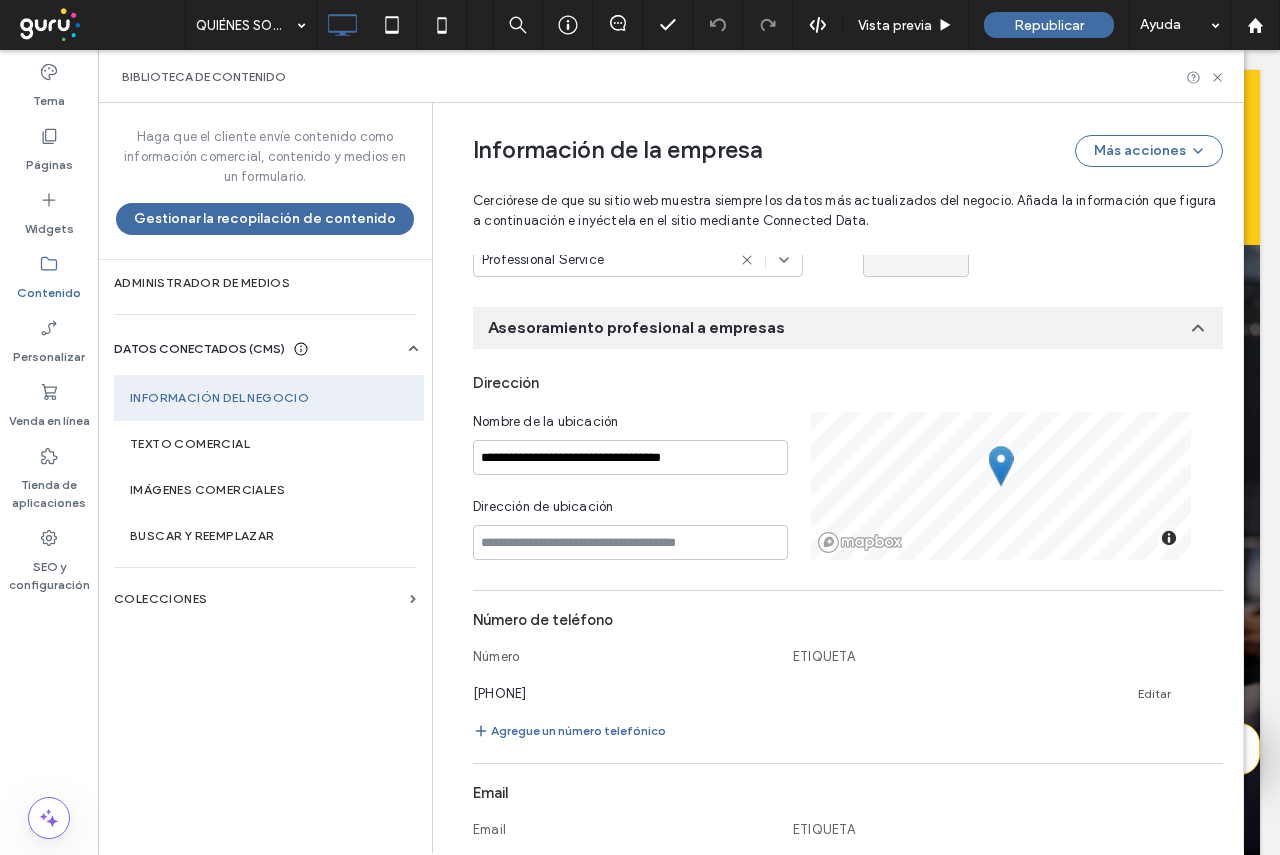 scroll, scrollTop: 424, scrollLeft: 0, axis: vertical 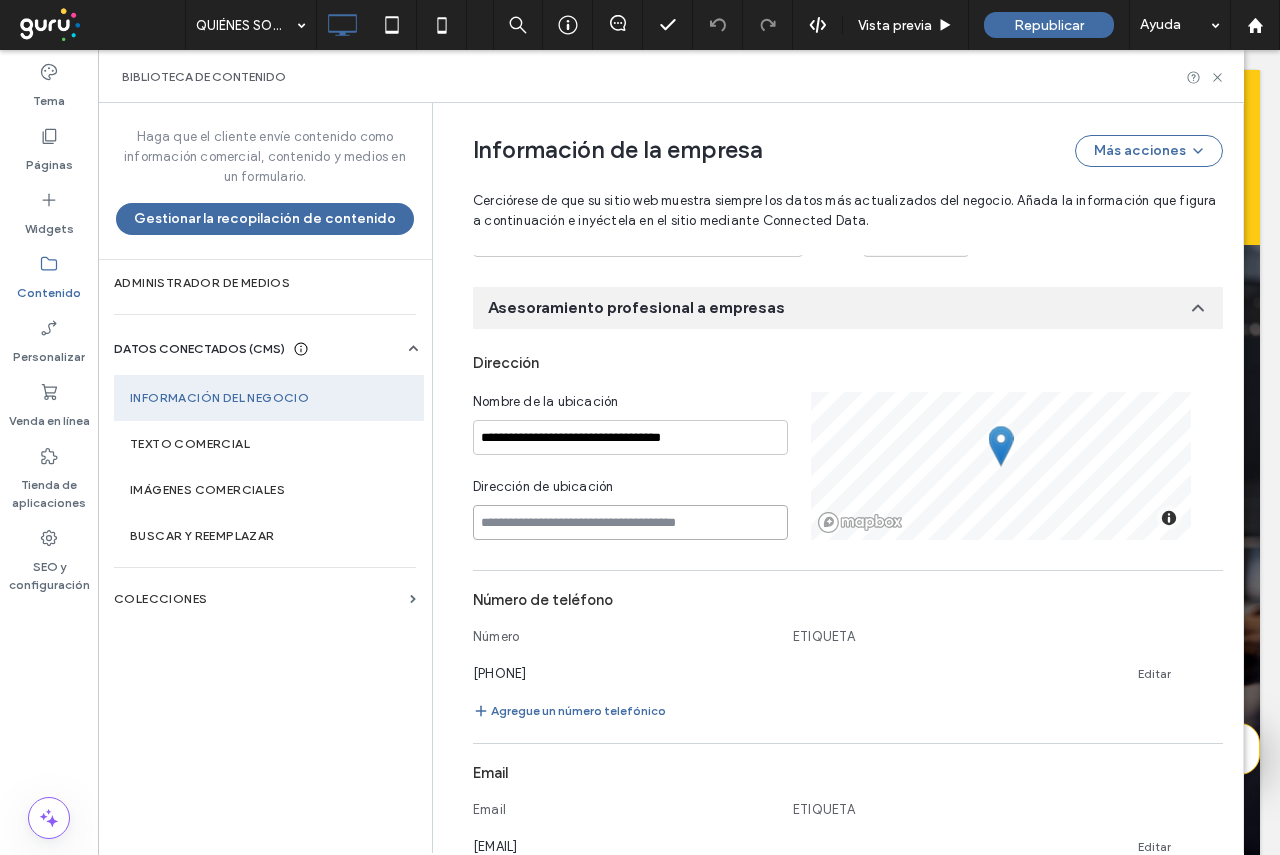 click at bounding box center [630, 522] 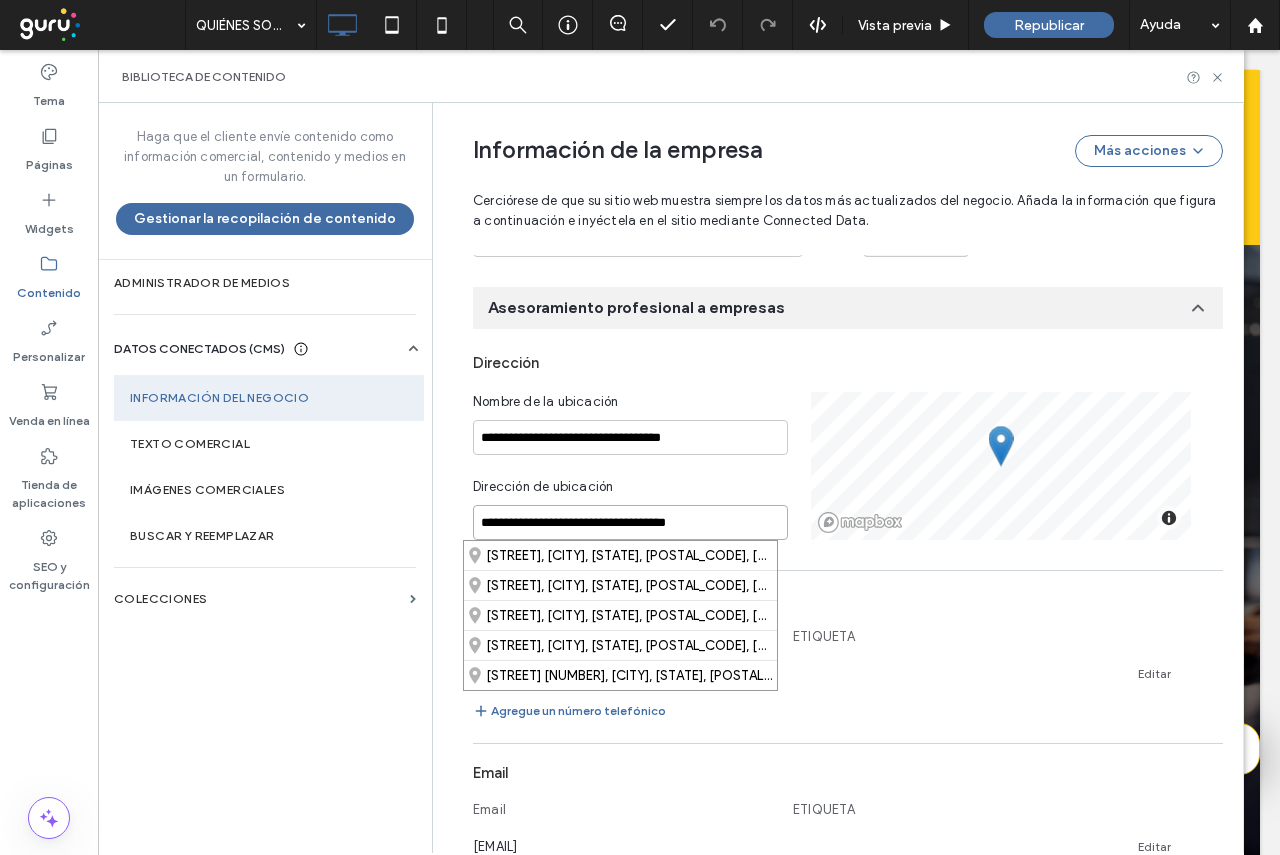 click on "**********" at bounding box center [630, 522] 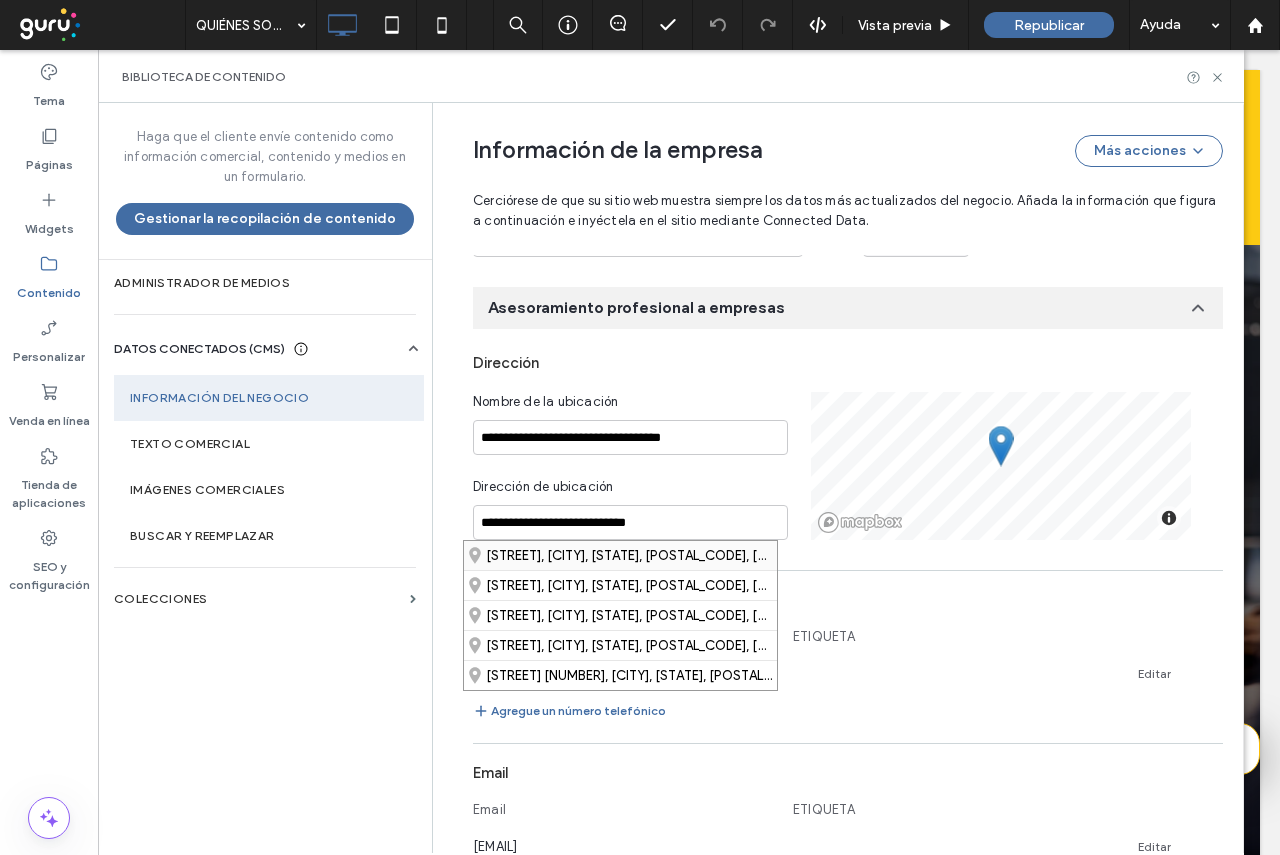 click on "Reconquista, Don Torcuato, Buenos Aires Province, B1611, Argentina" at bounding box center (620, 555) 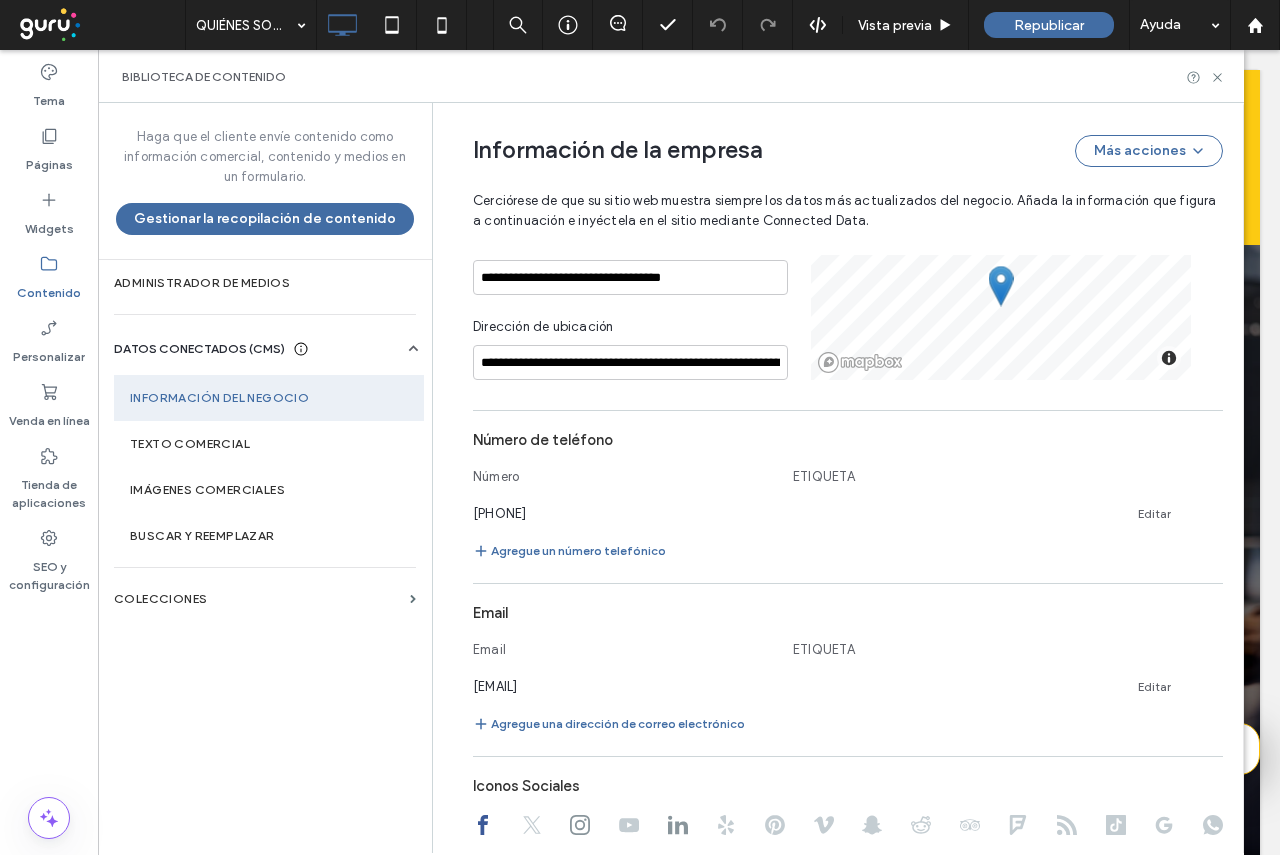 scroll, scrollTop: 624, scrollLeft: 0, axis: vertical 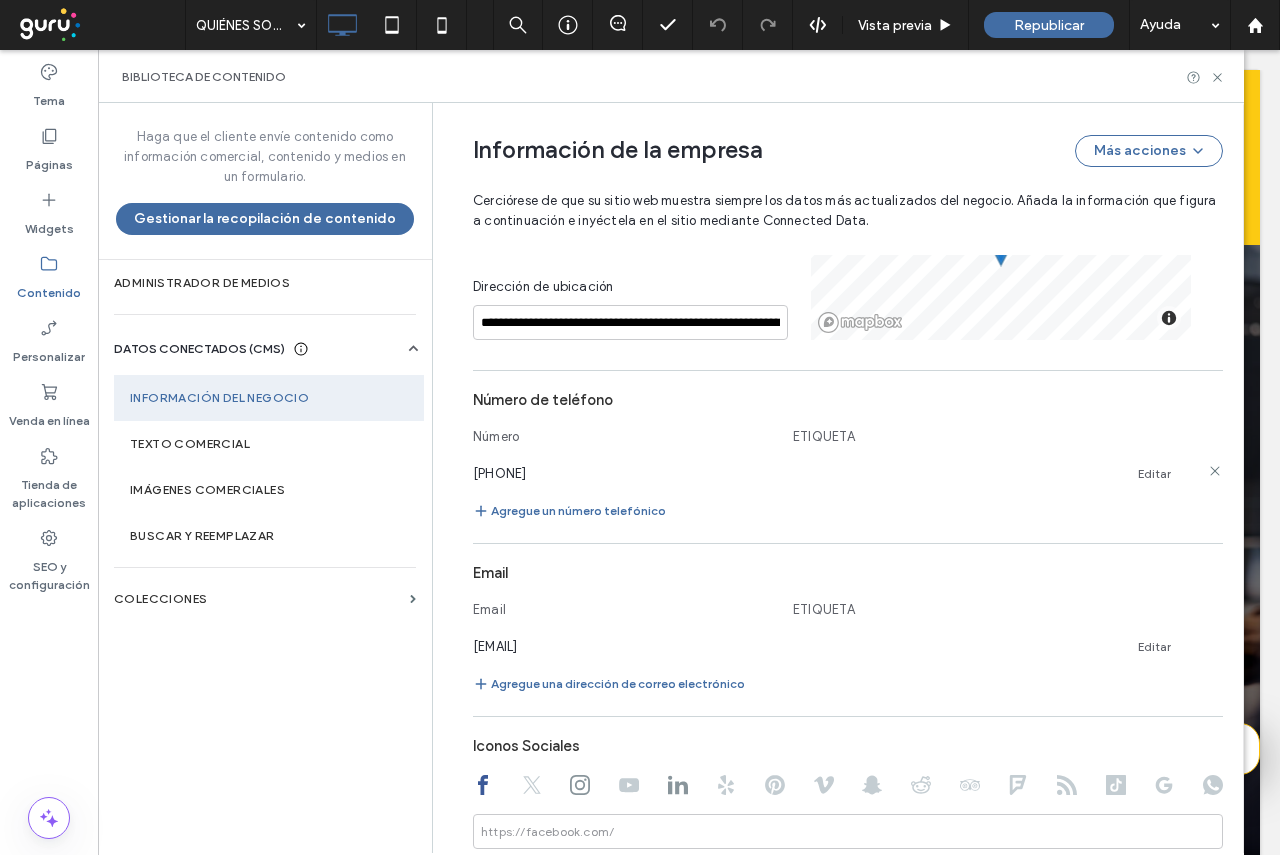 click on "Editar" at bounding box center (1154, 474) 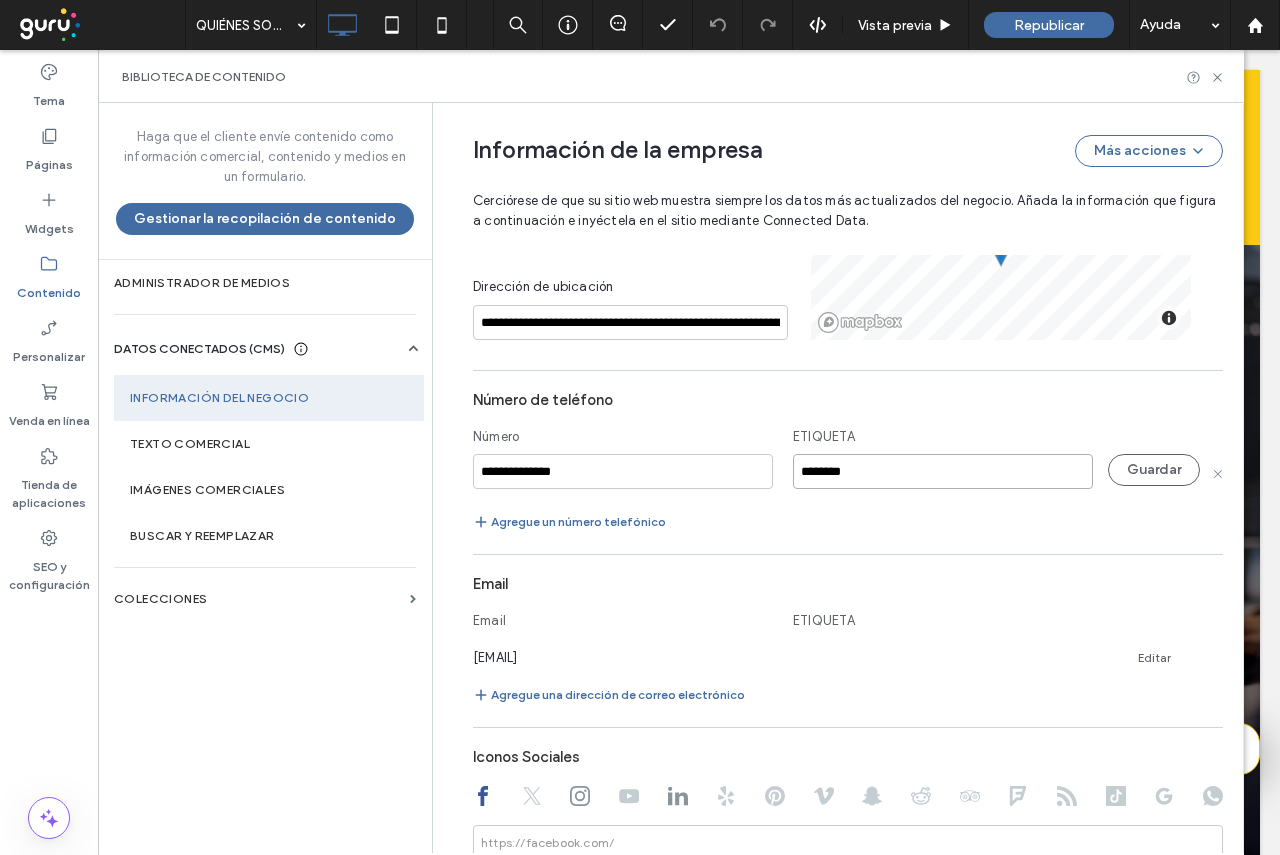type on "********" 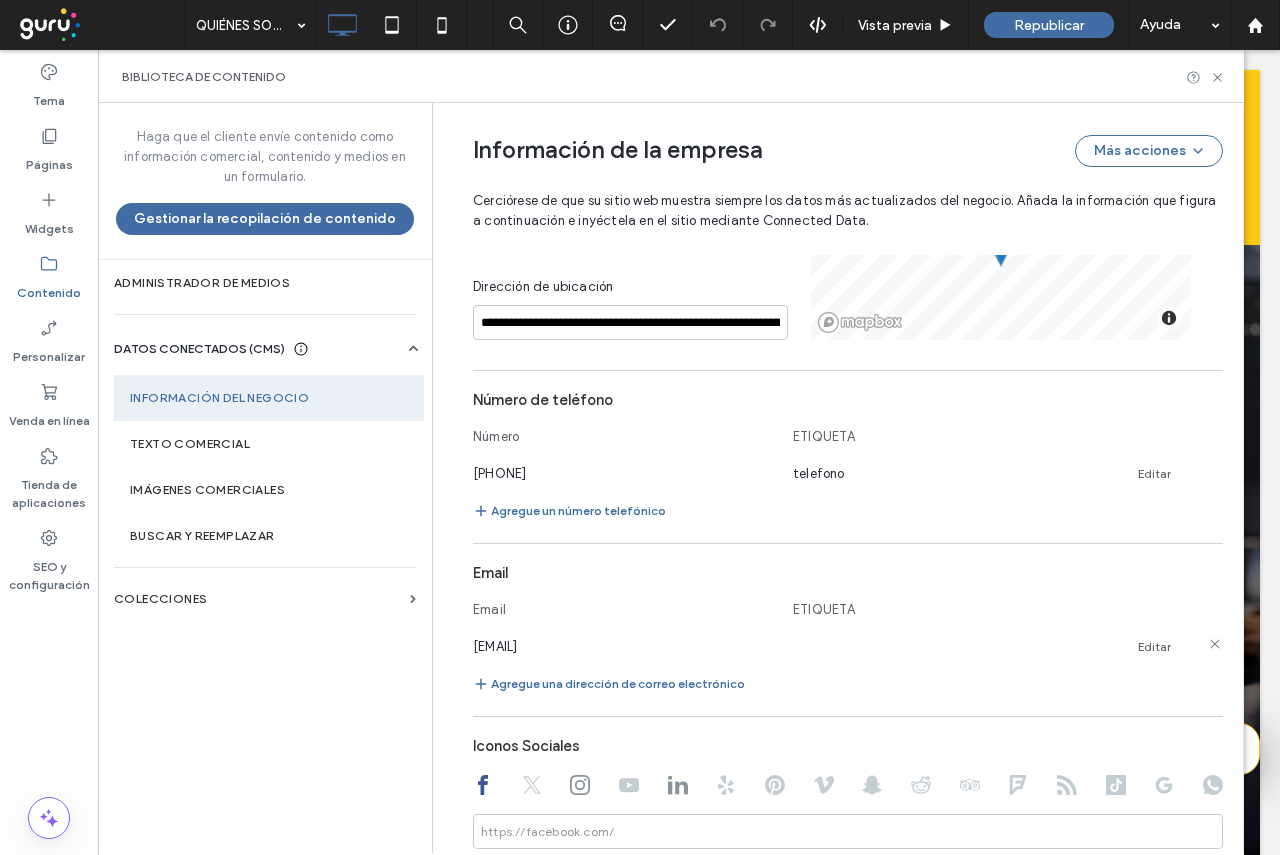 click on "Editar" at bounding box center [1154, 647] 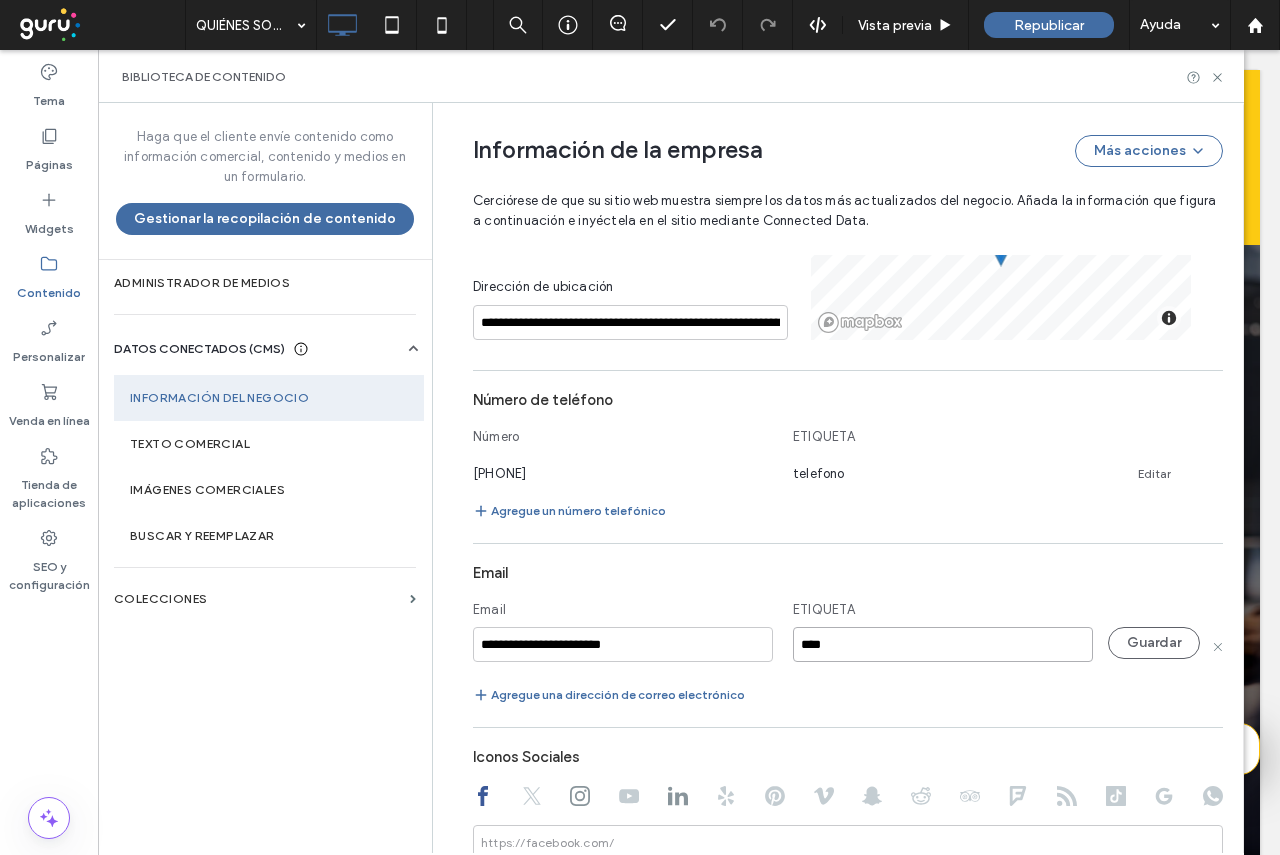 type on "****" 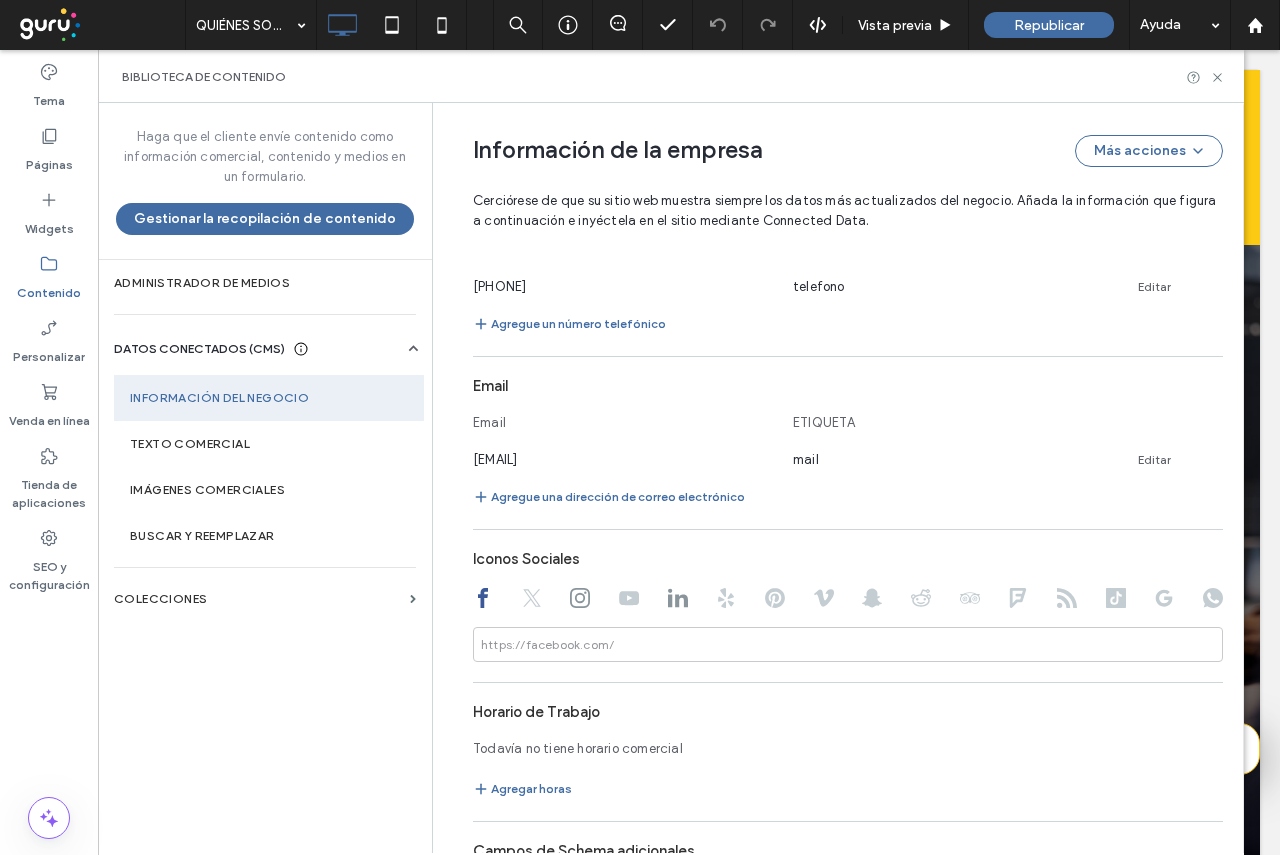 scroll, scrollTop: 957, scrollLeft: 0, axis: vertical 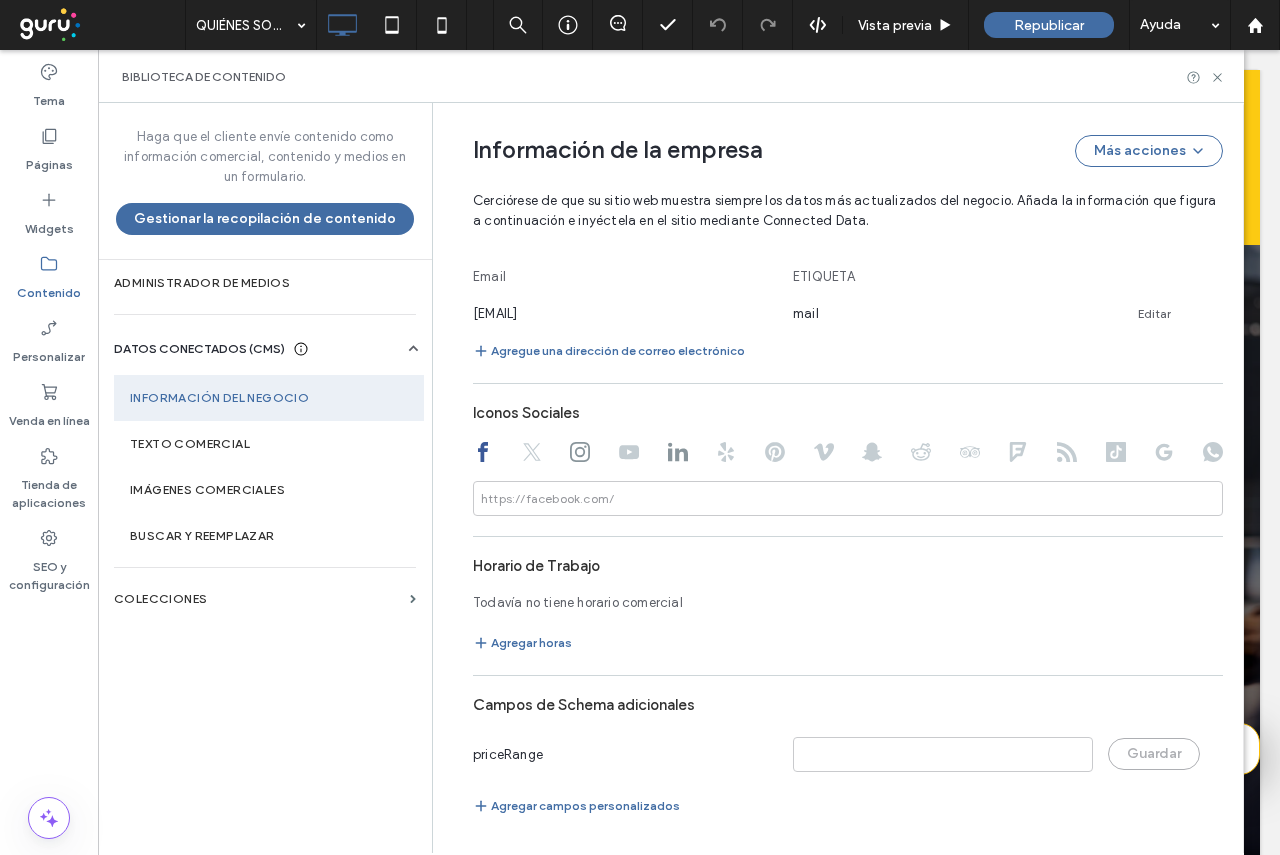 click 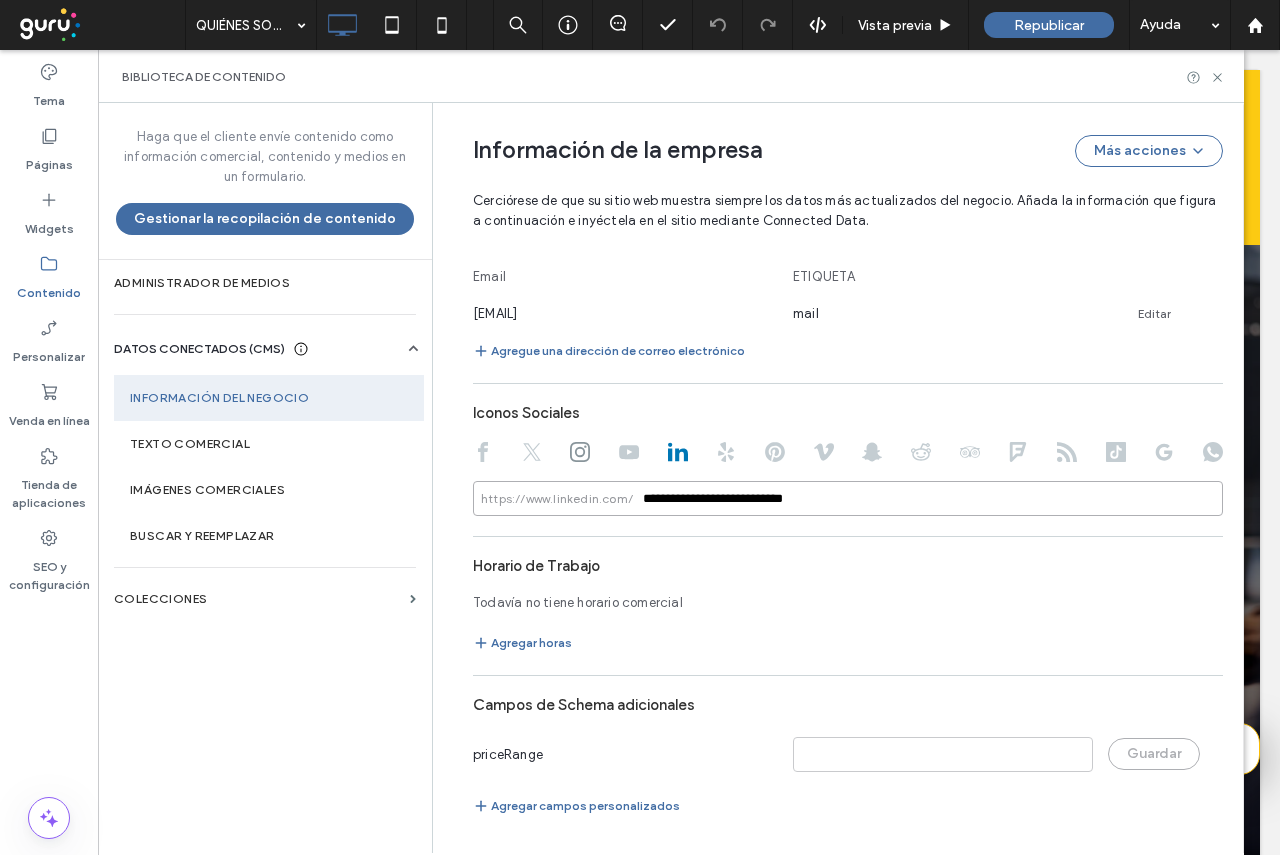 click on "**********" at bounding box center [848, 498] 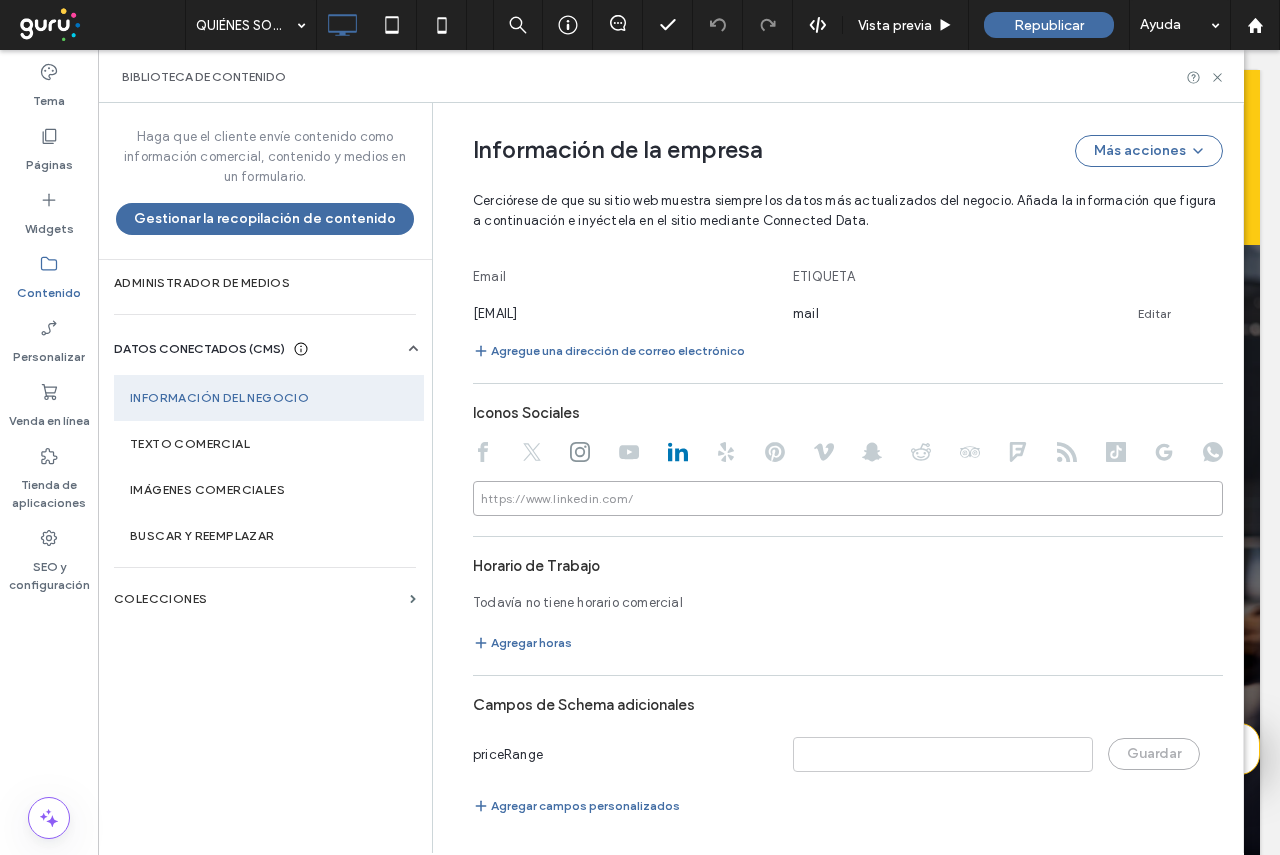 paste on "**********" 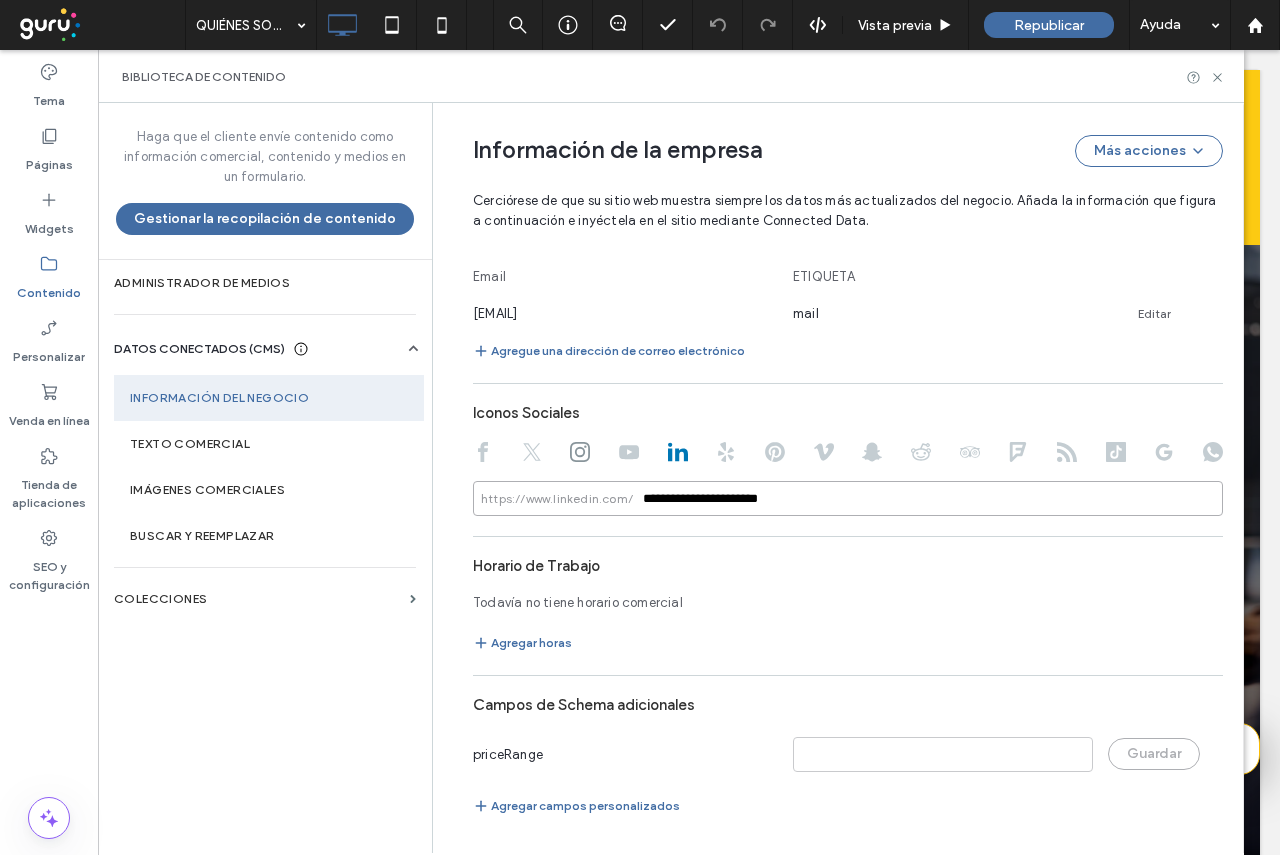 type on "**********" 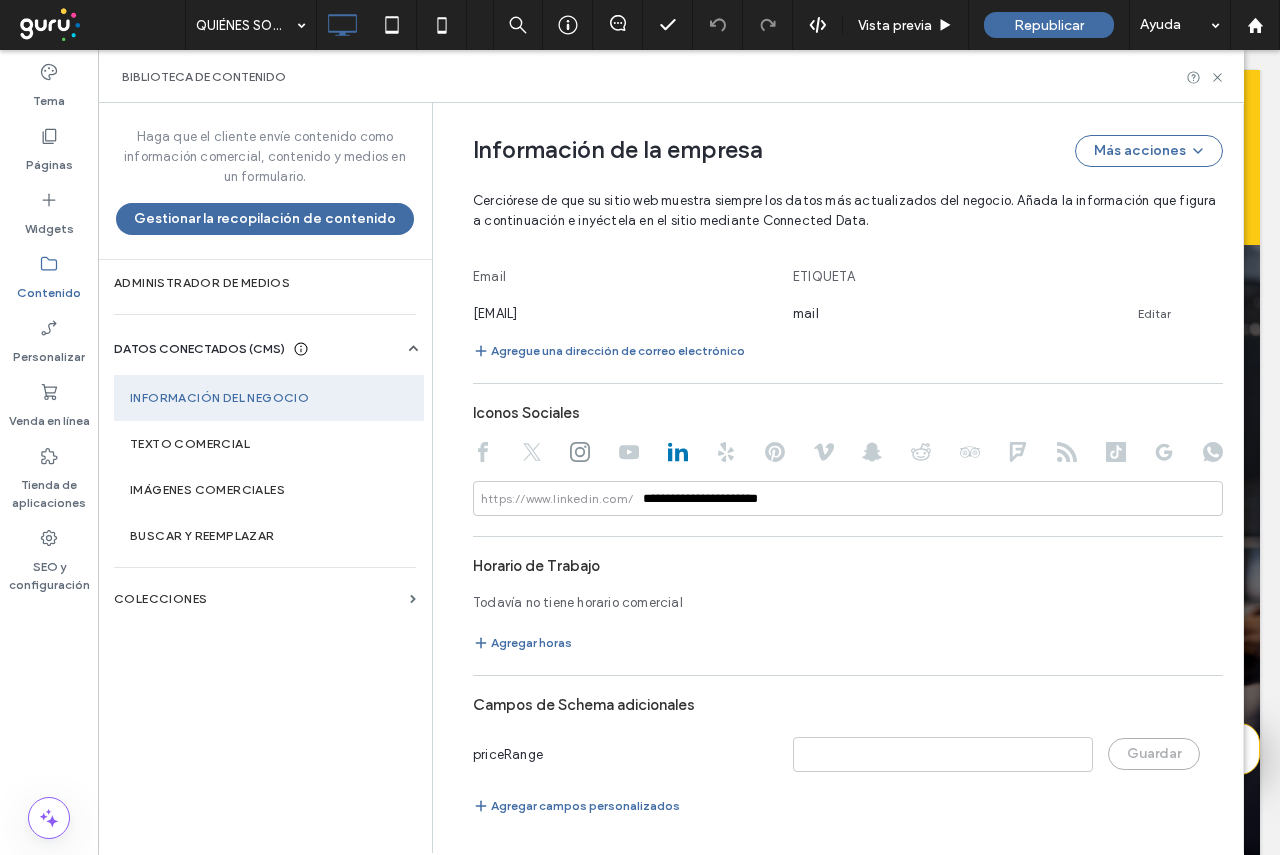 click on "**********" at bounding box center (833, -1) 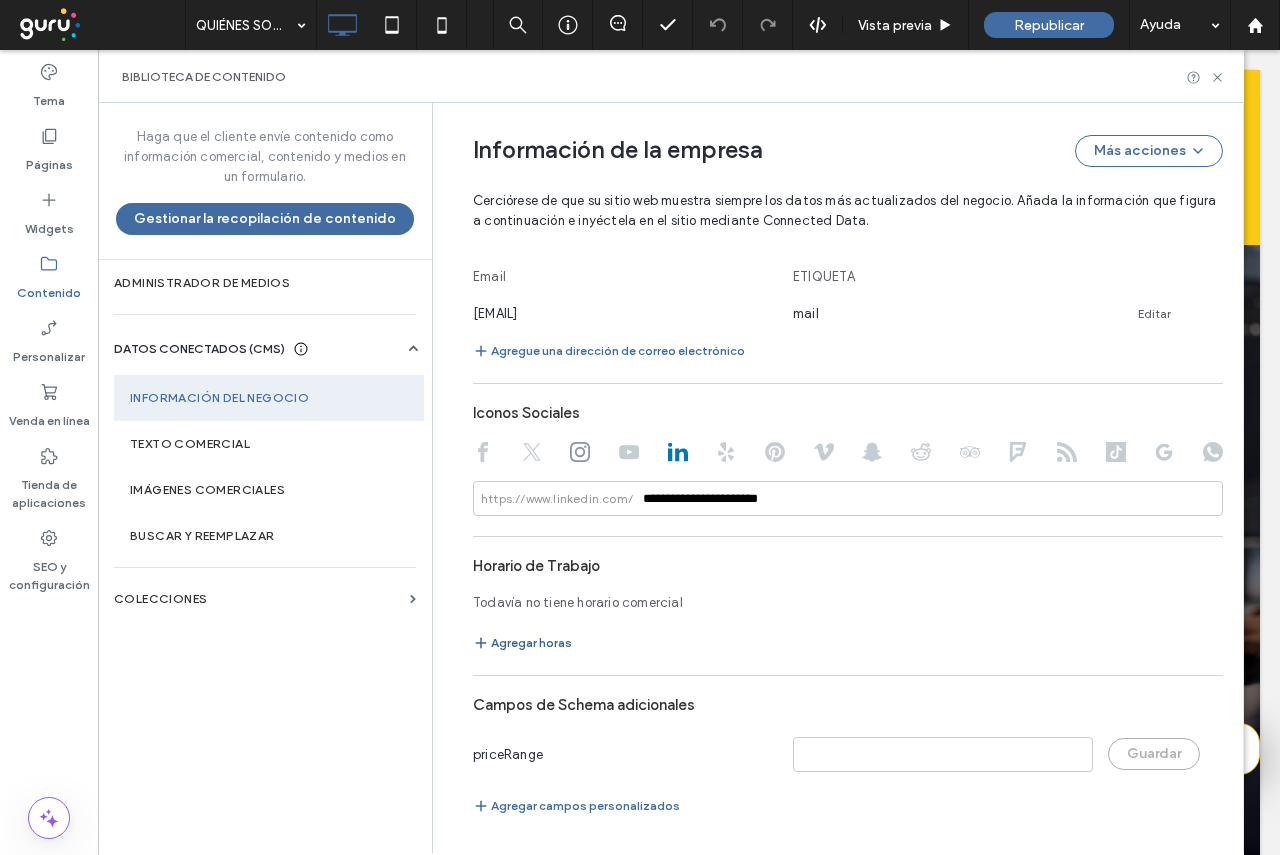 click on "Agregar horas" at bounding box center (522, 643) 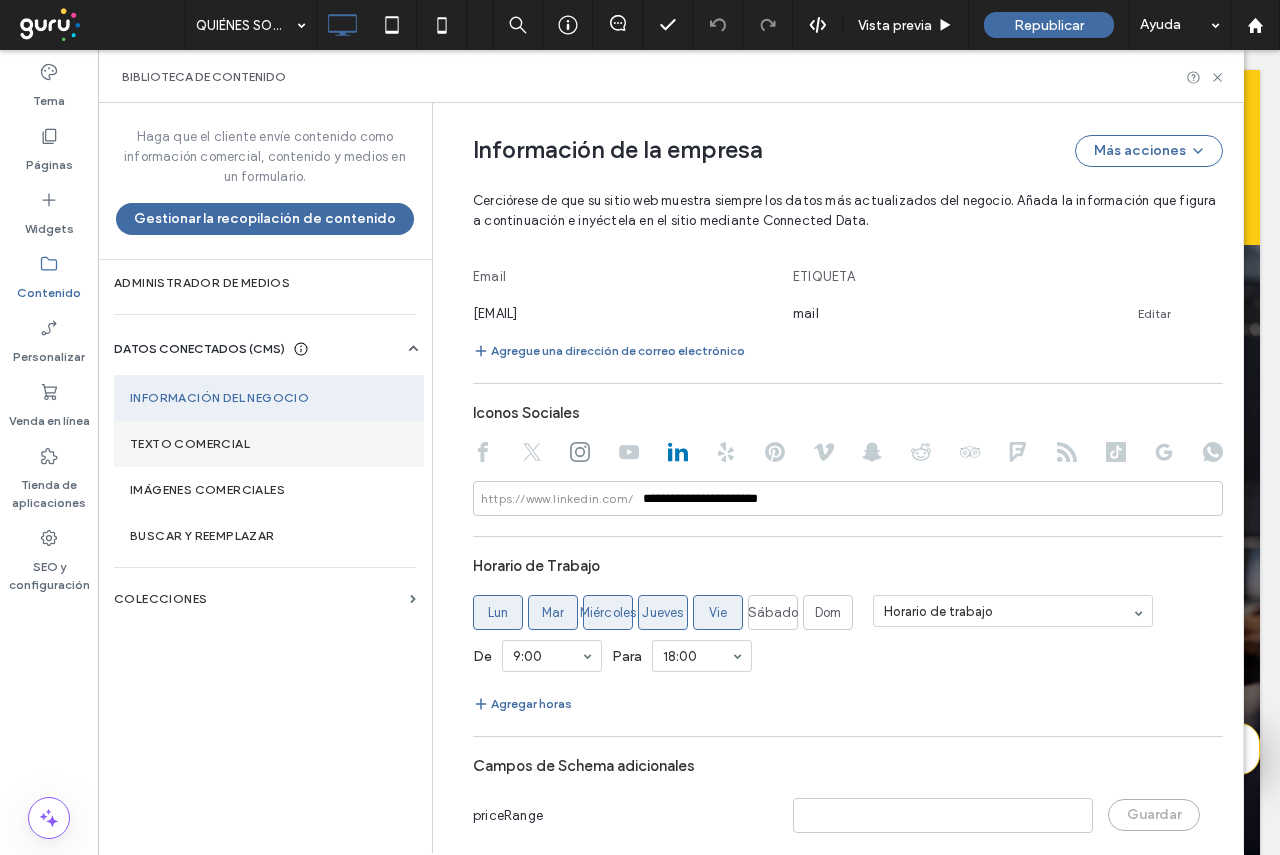 click on "Texto comercial" at bounding box center (269, 444) 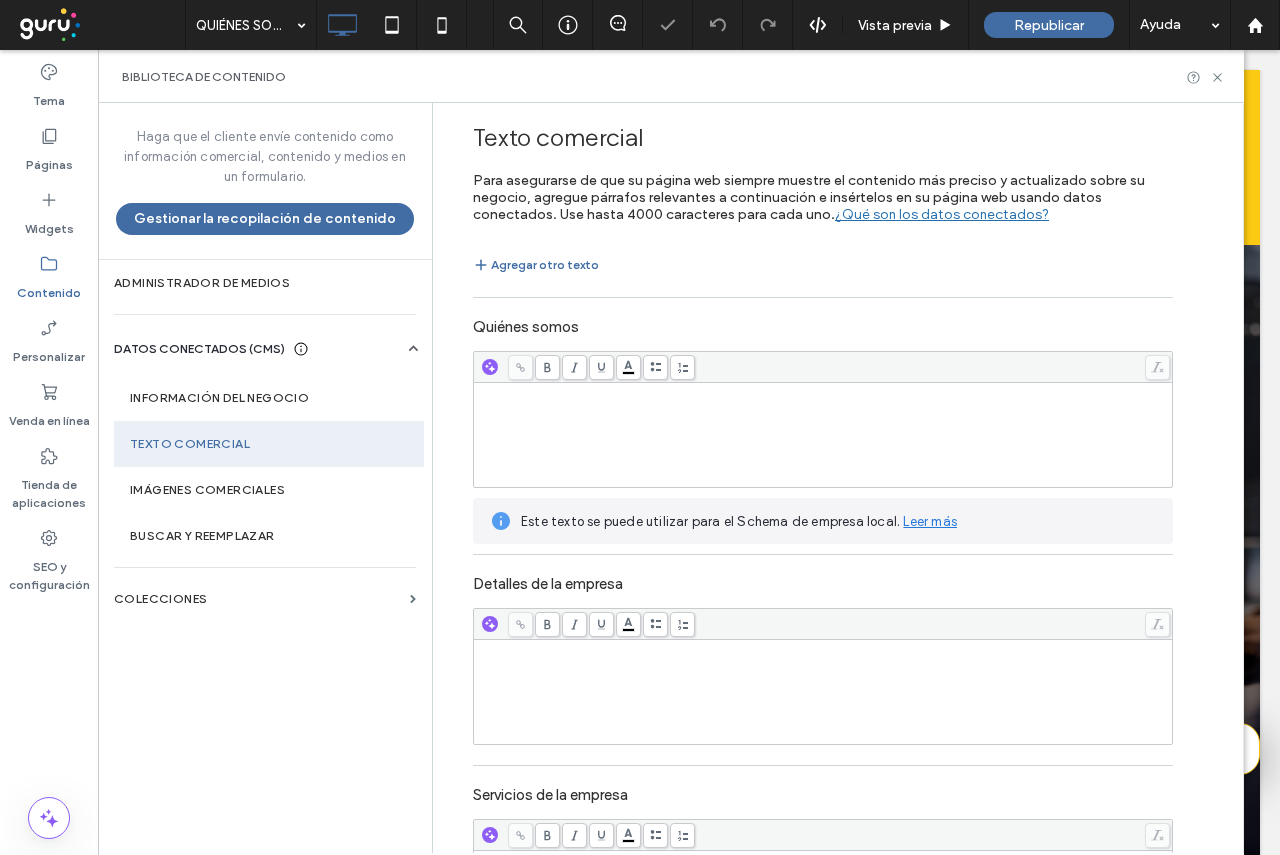 click at bounding box center [823, 435] 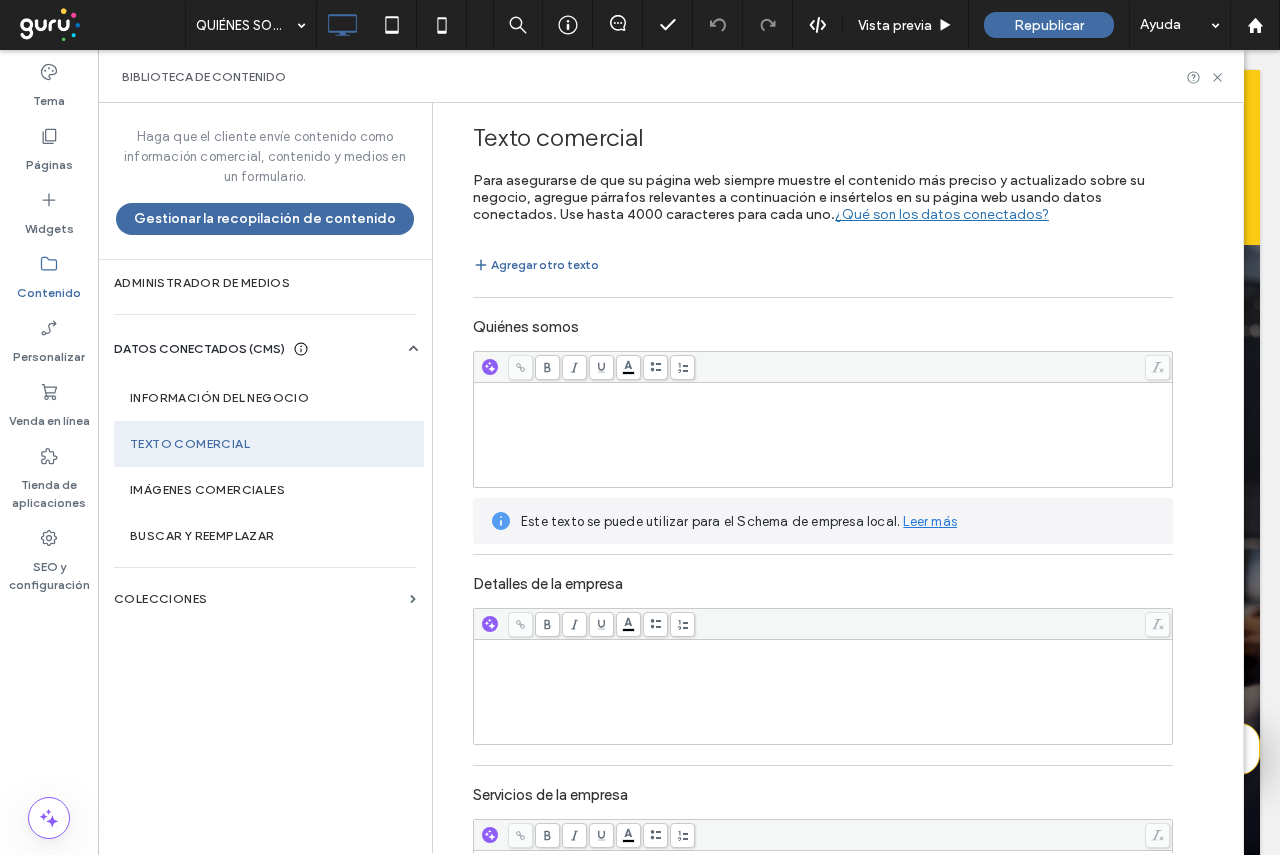 scroll, scrollTop: 0, scrollLeft: 0, axis: both 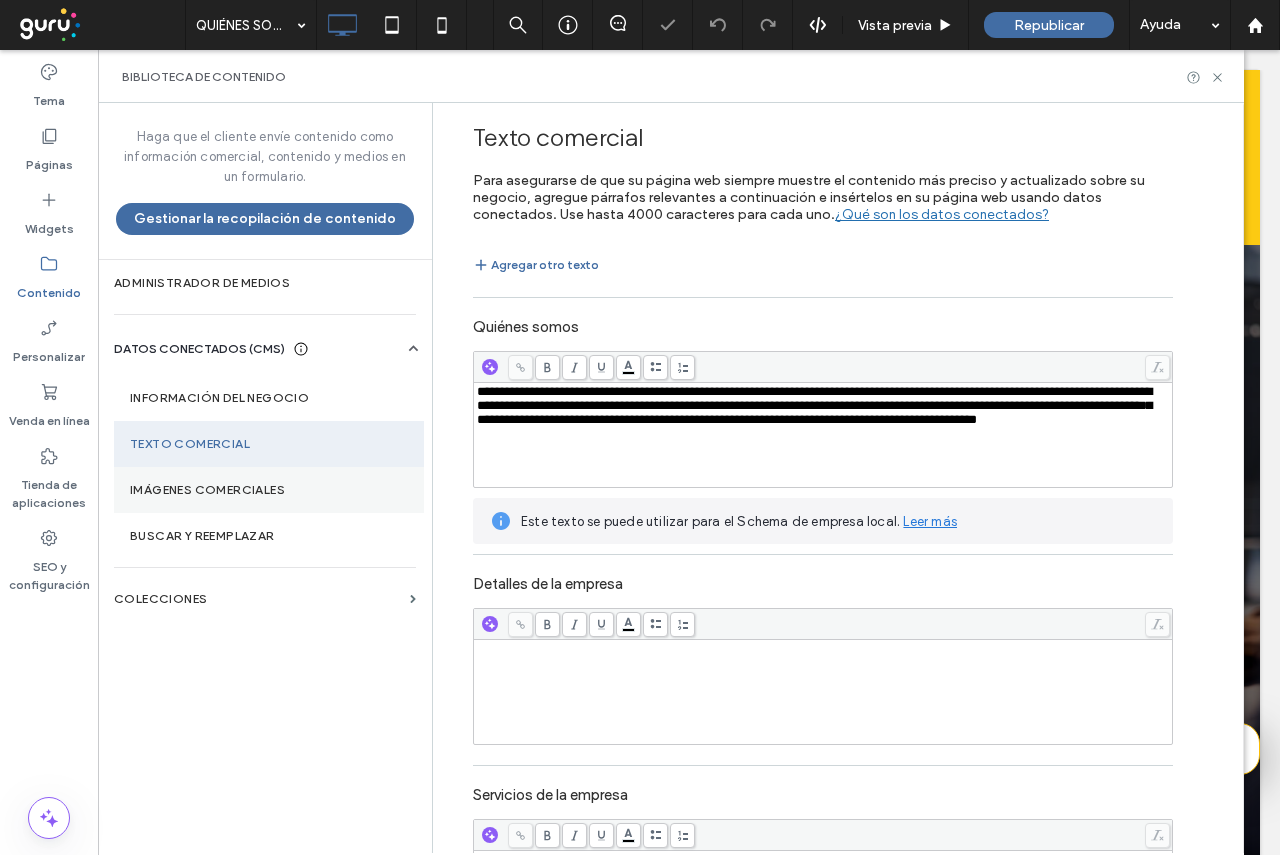 click on "Imágenes comerciales" at bounding box center [269, 490] 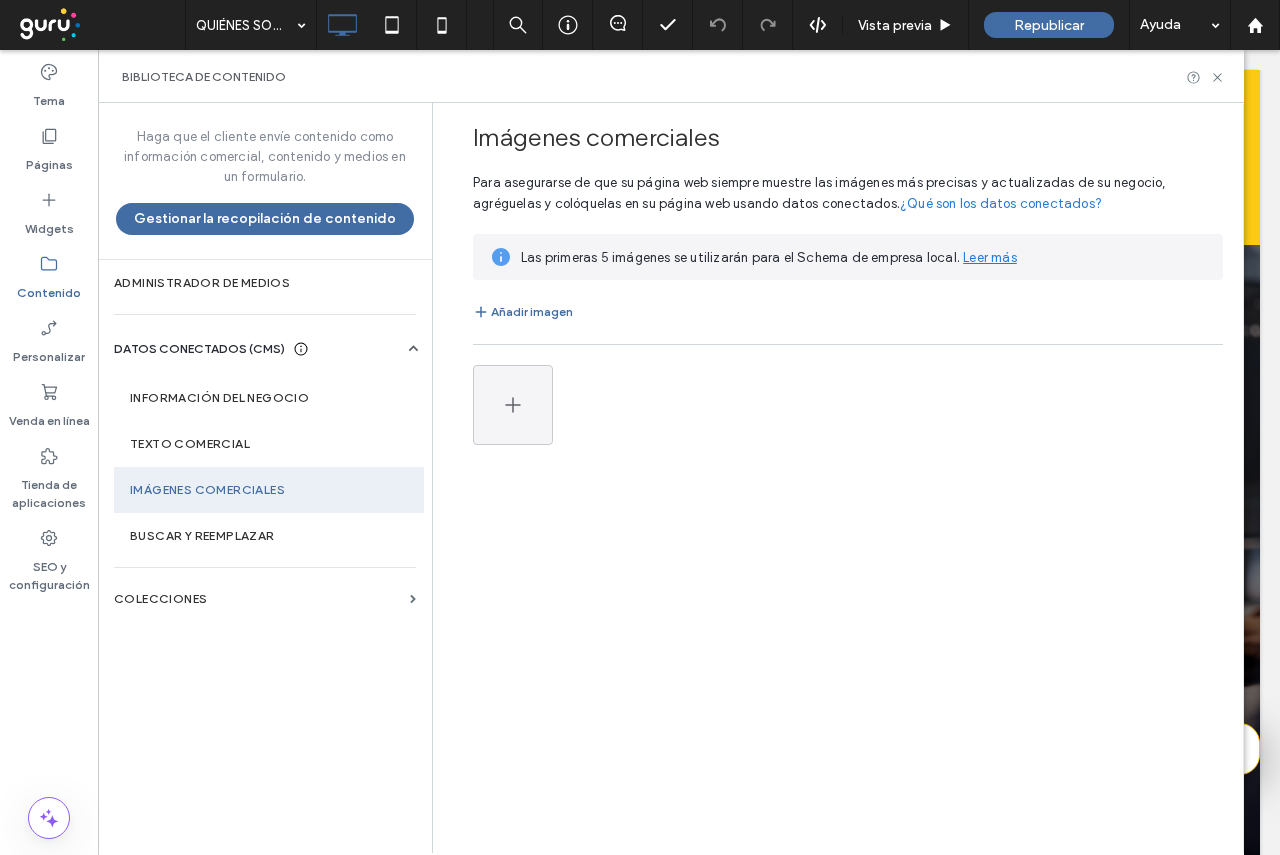 scroll, scrollTop: 0, scrollLeft: 0, axis: both 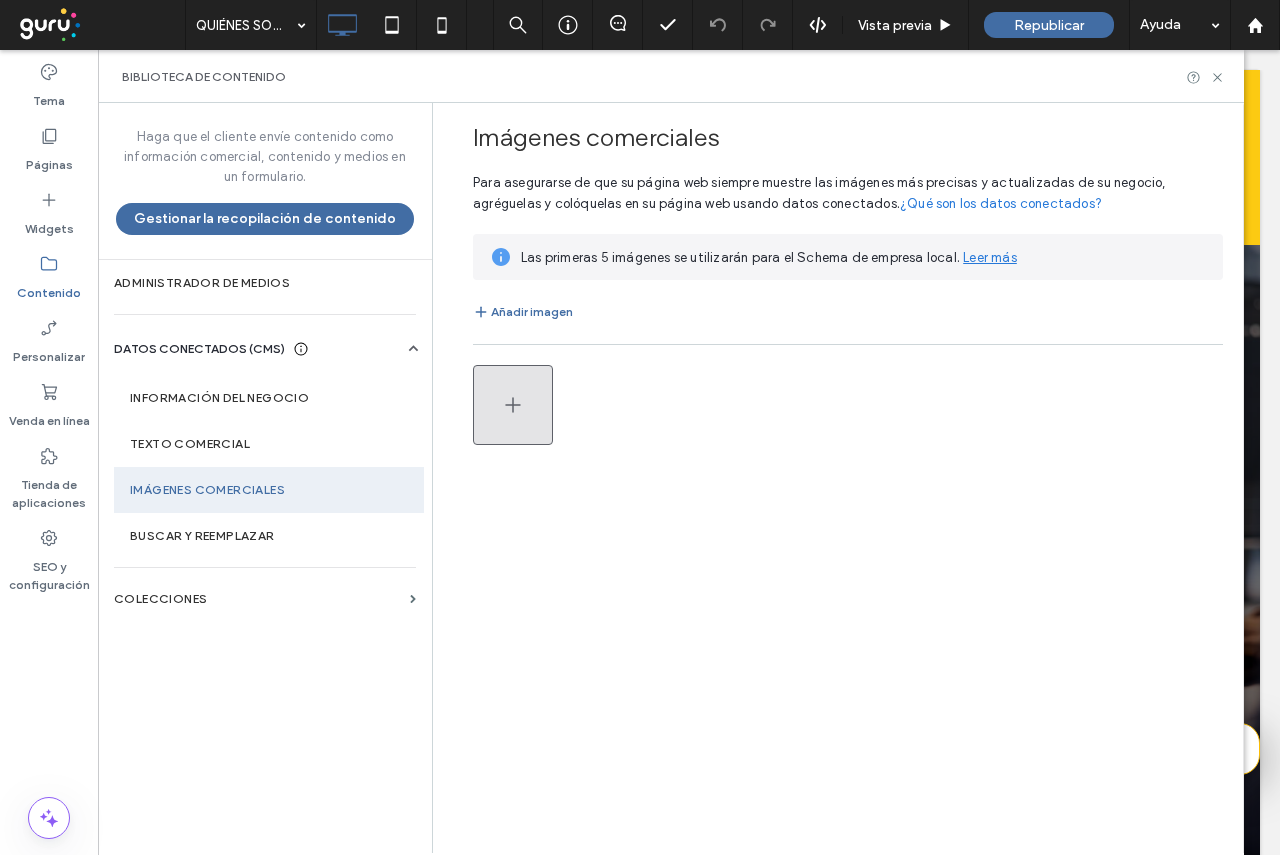 click at bounding box center (513, 405) 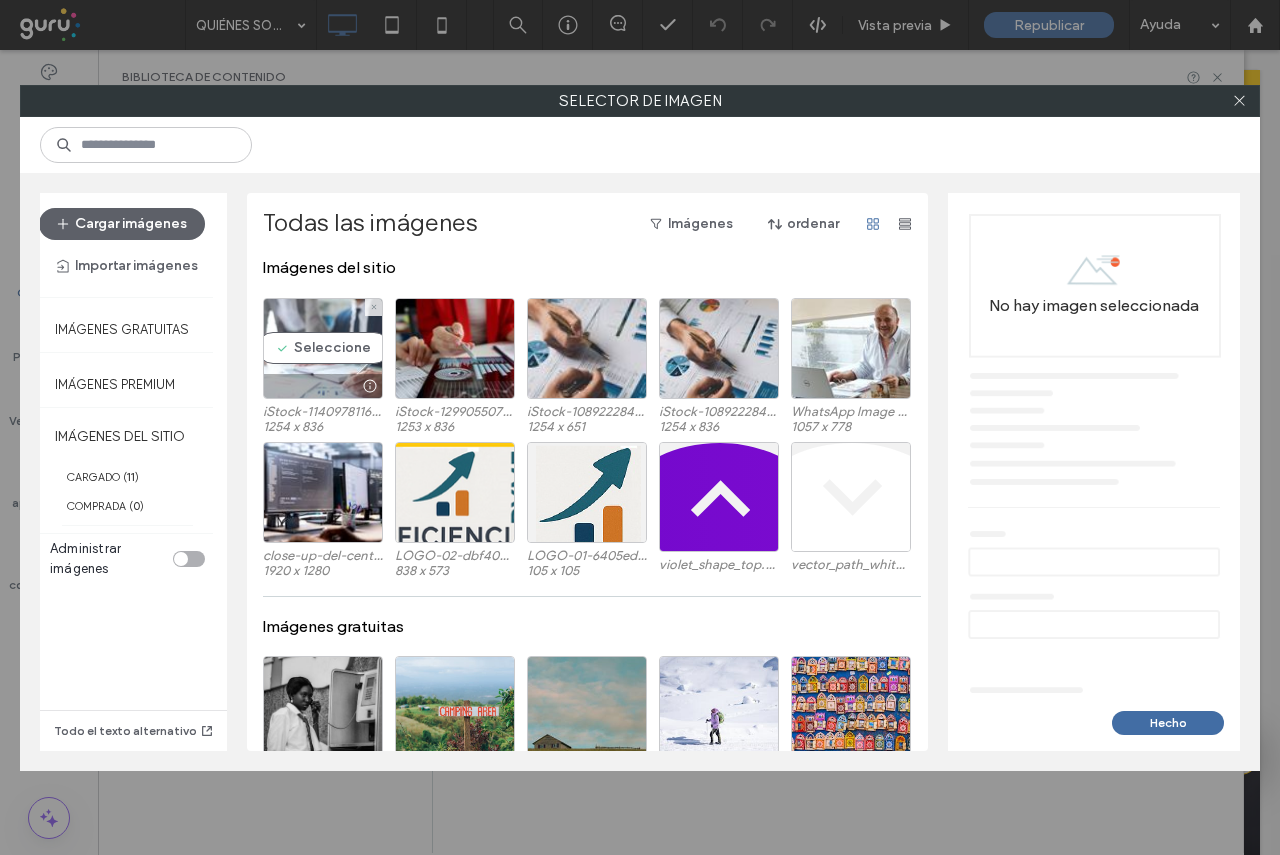 click on "Seleccione" at bounding box center (323, 348) 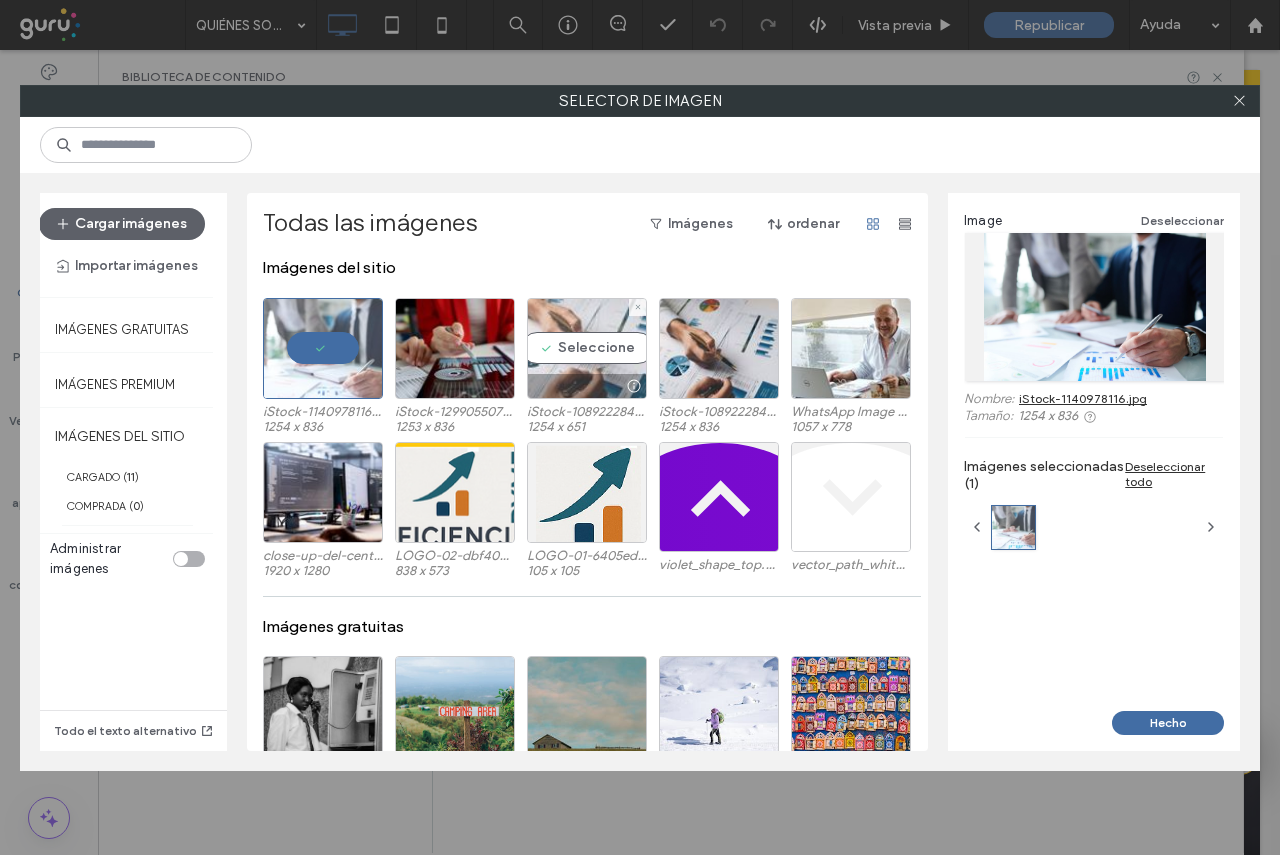 click on "Seleccione" at bounding box center [587, 348] 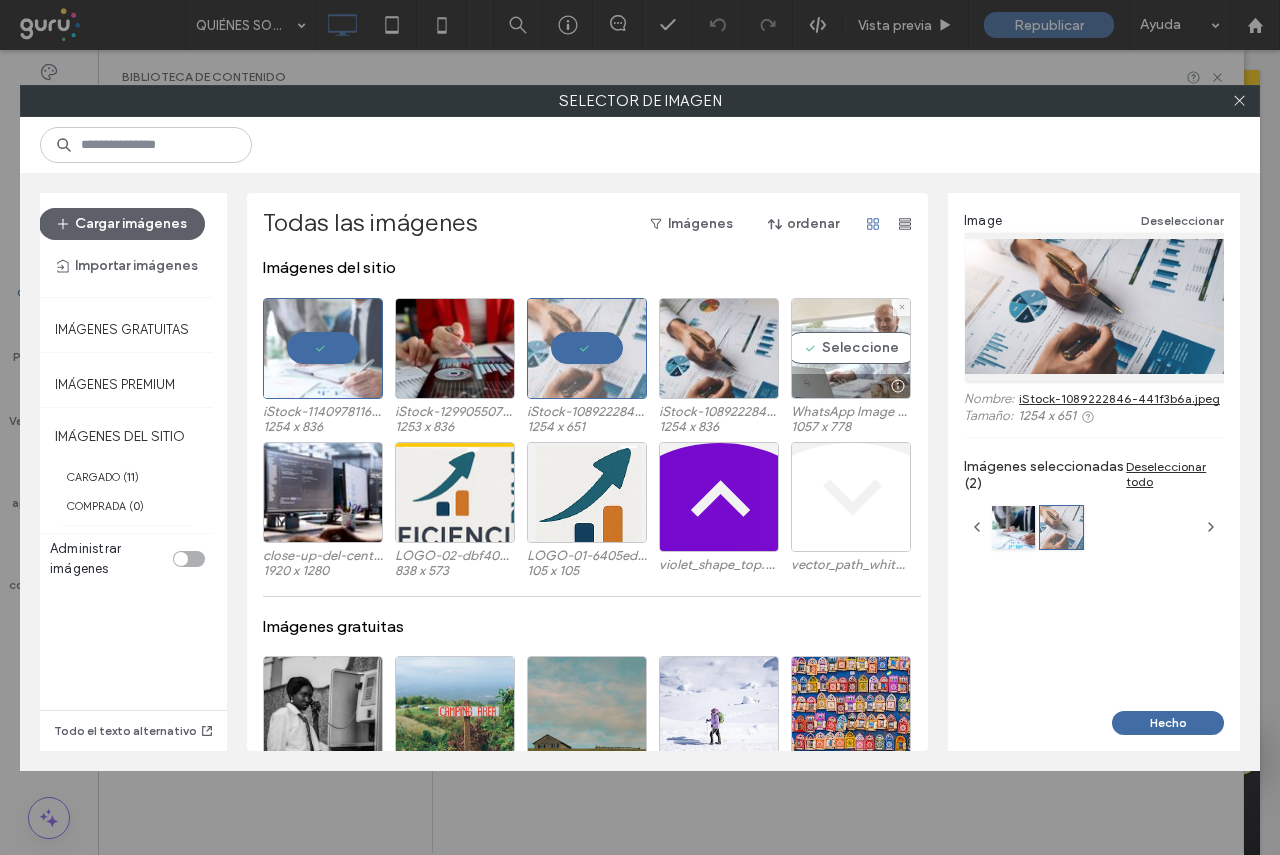 click on "Seleccione" at bounding box center (851, 348) 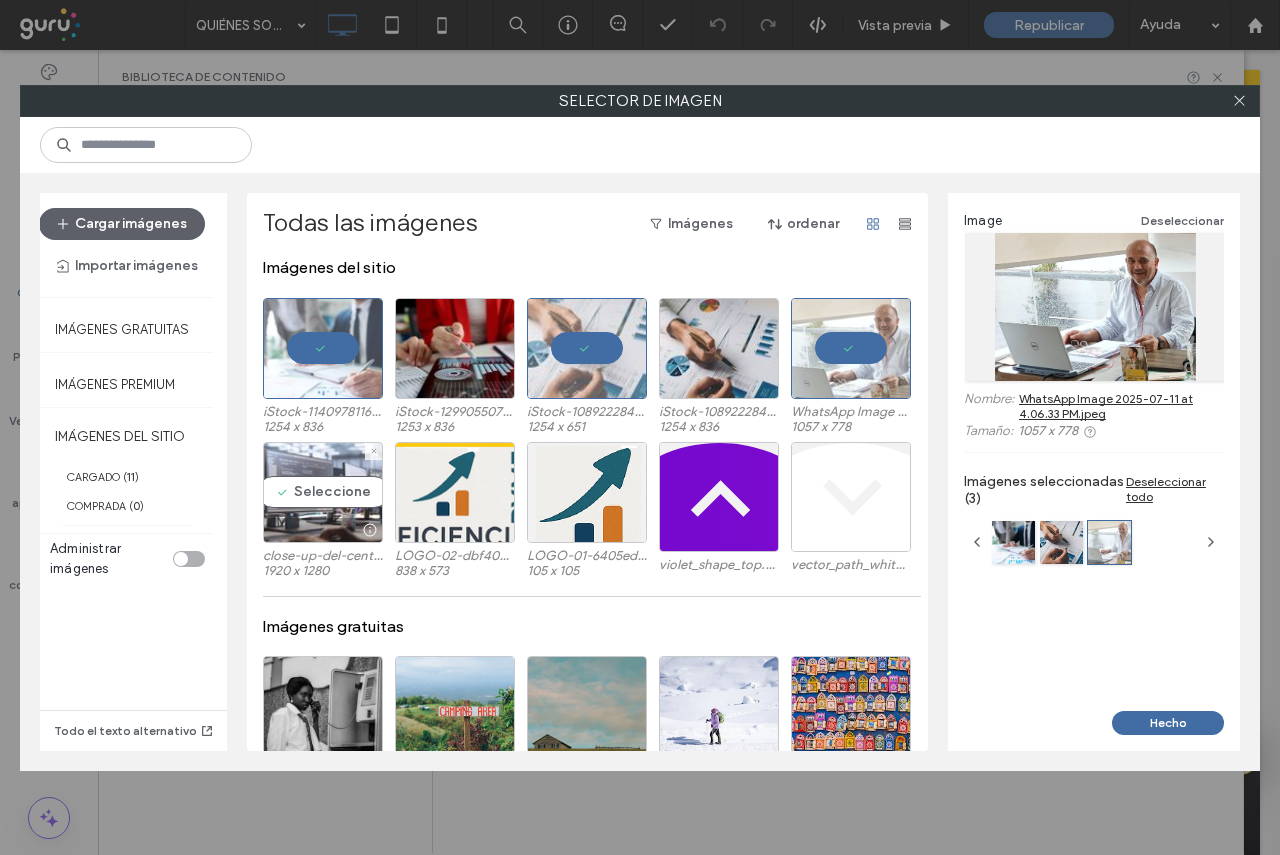 click on "Seleccione" at bounding box center (323, 492) 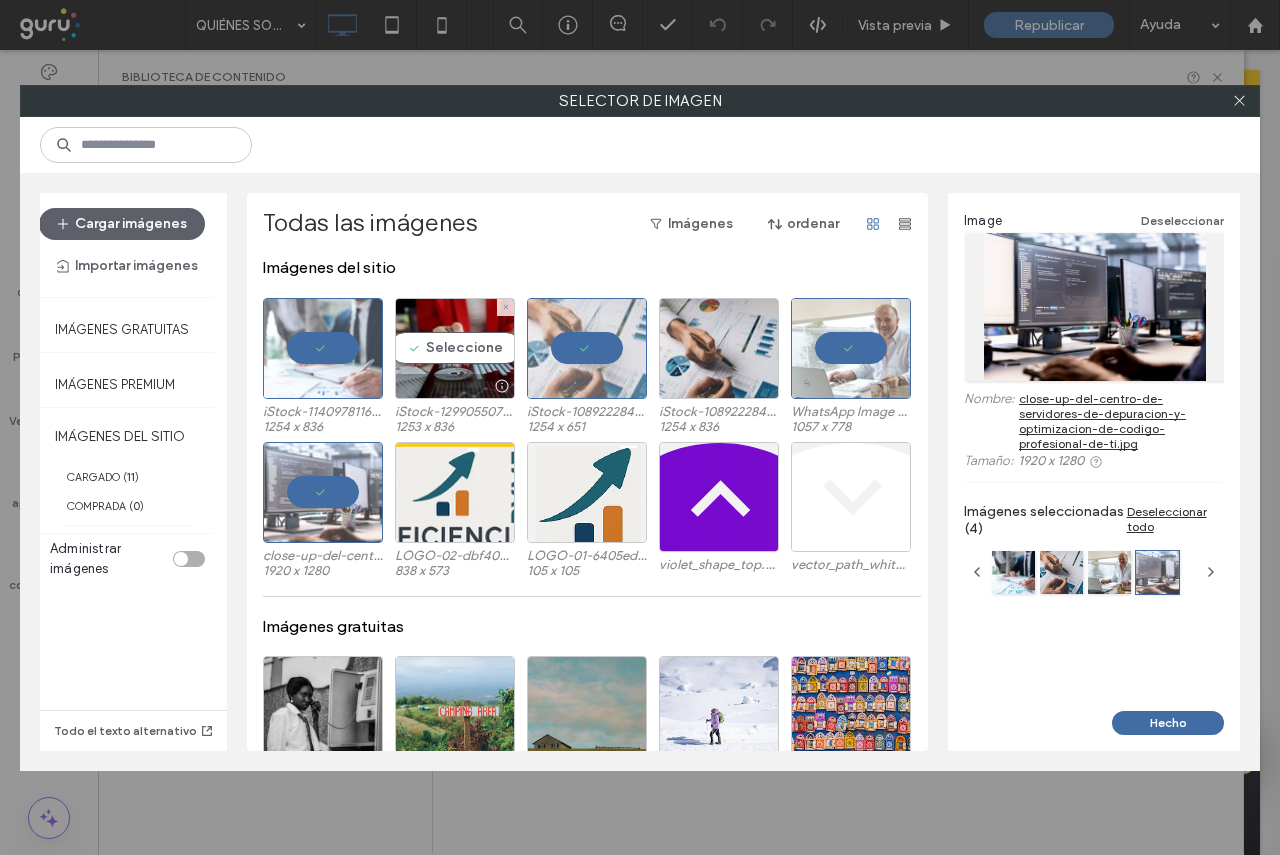 click on "Seleccione" at bounding box center (455, 348) 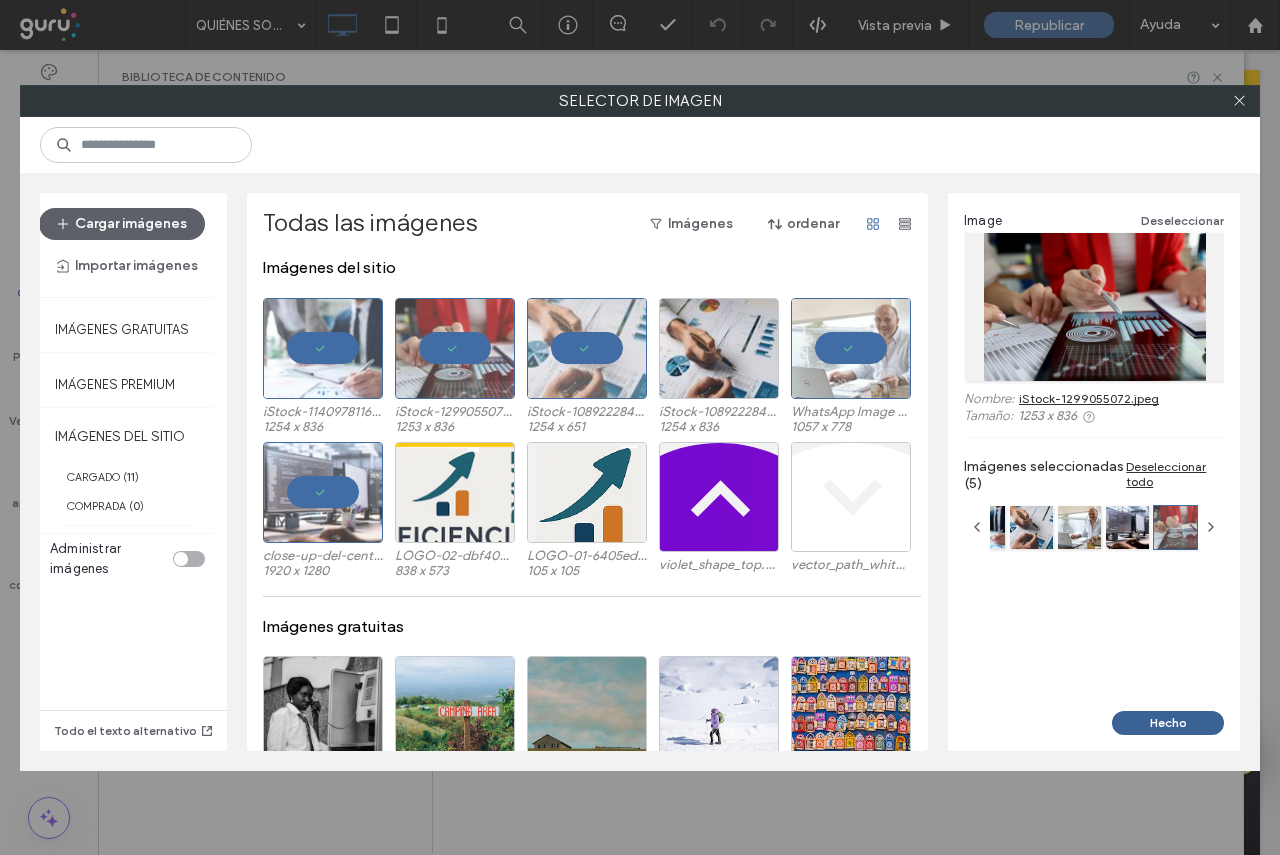 click on "Hecho" at bounding box center [1168, 723] 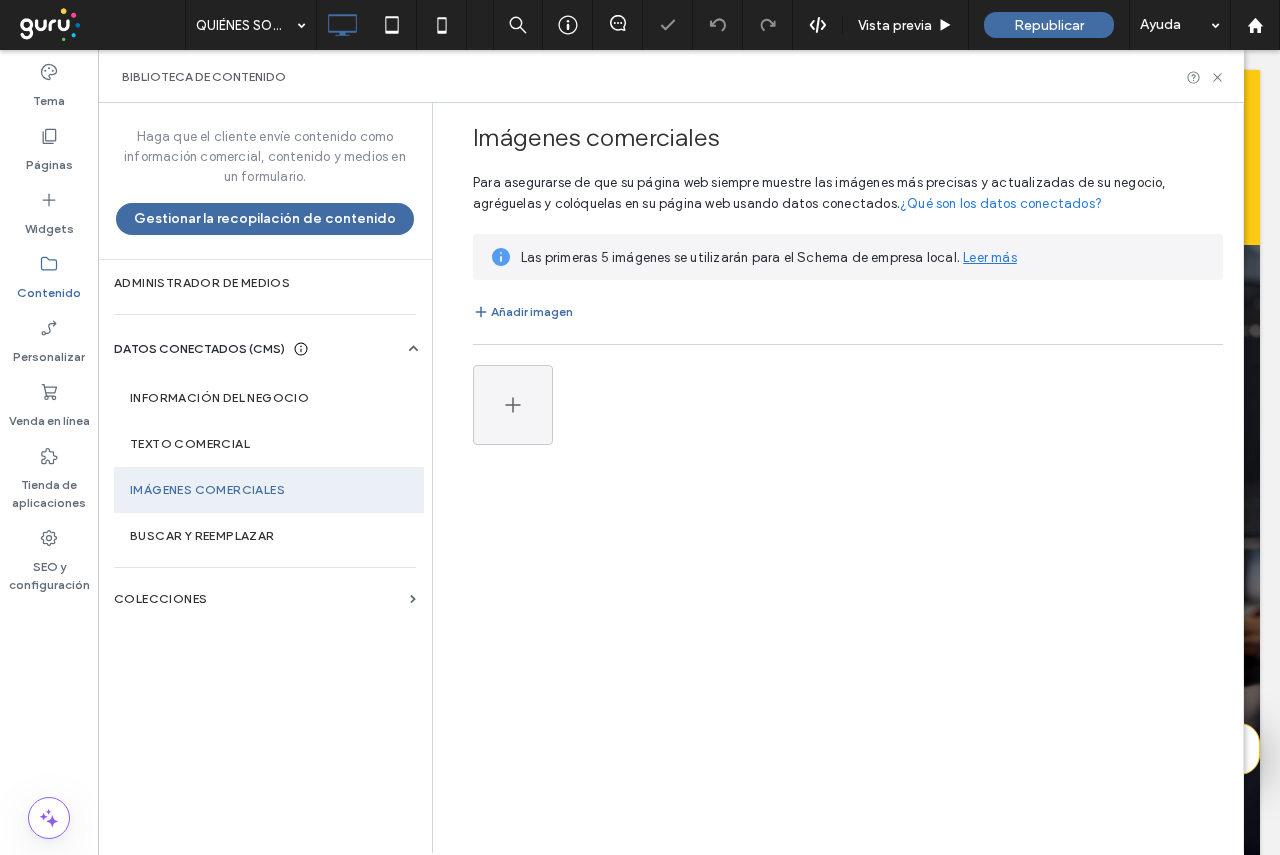 scroll, scrollTop: 524, scrollLeft: 0, axis: vertical 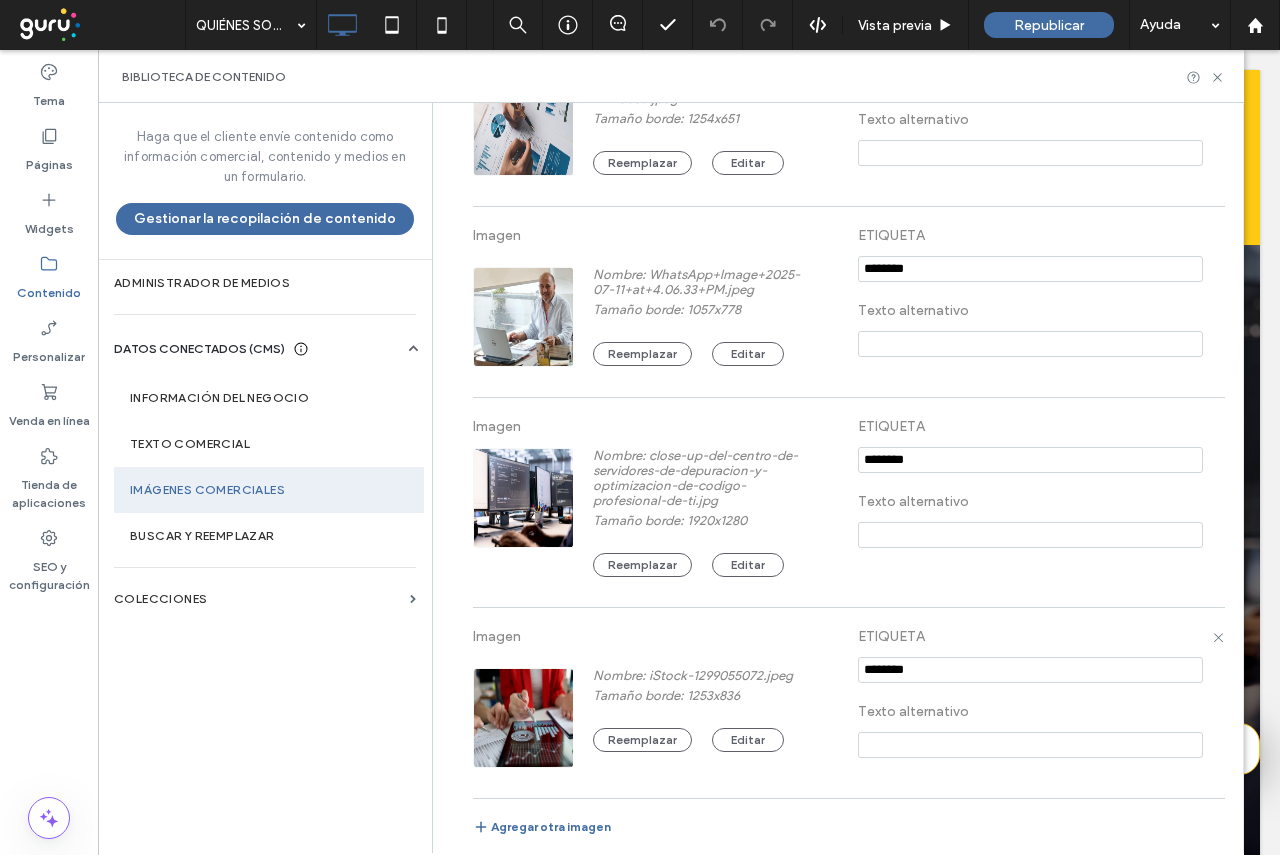 click at bounding box center [1030, 745] 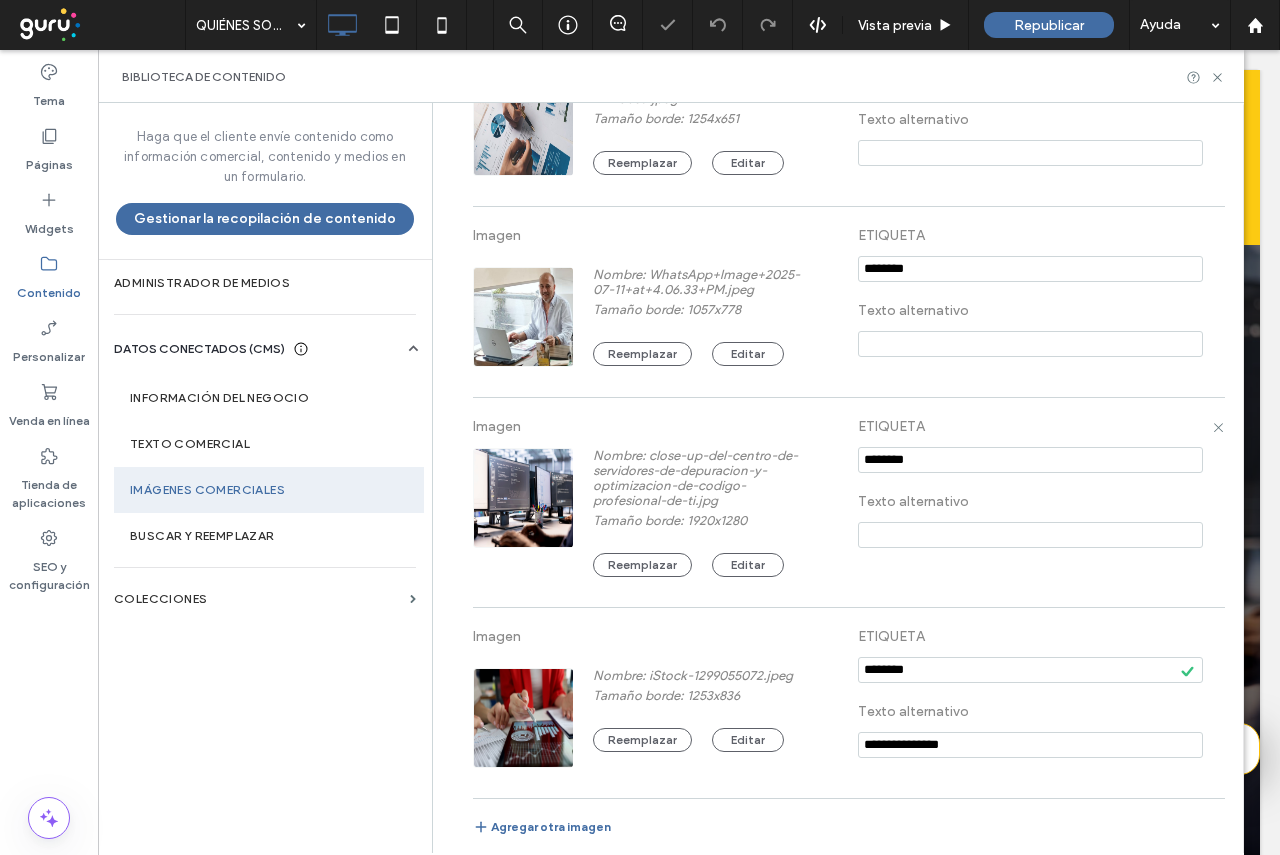 type on "**********" 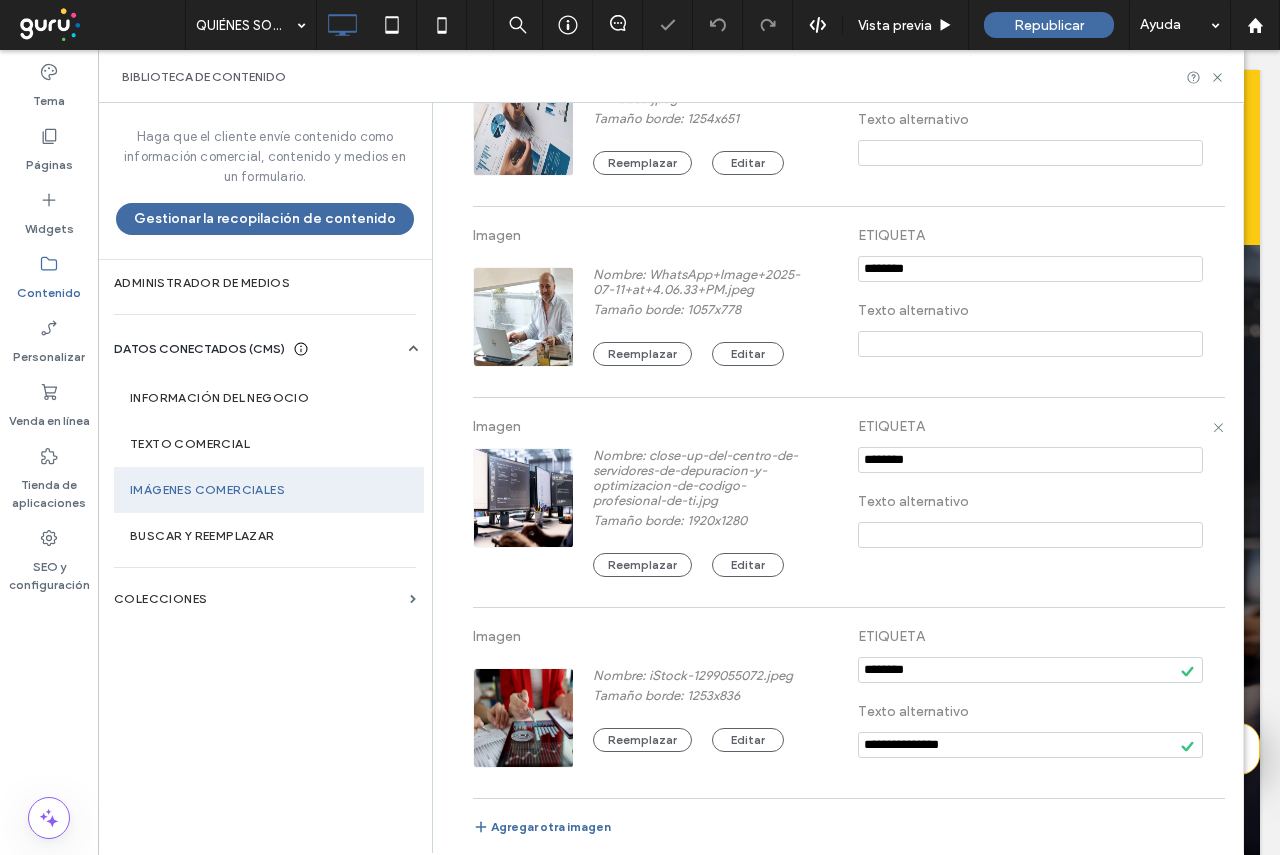 click at bounding box center (1030, 535) 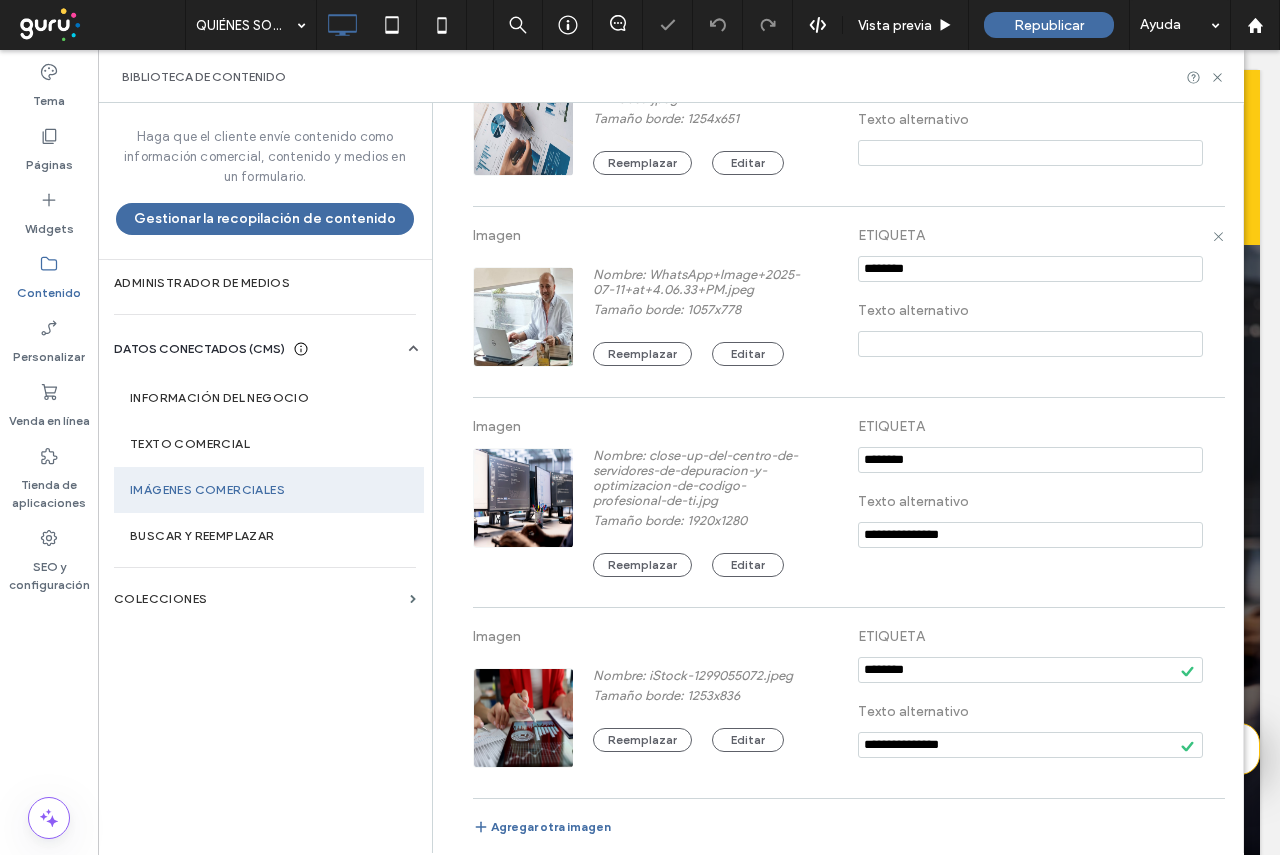 type on "**********" 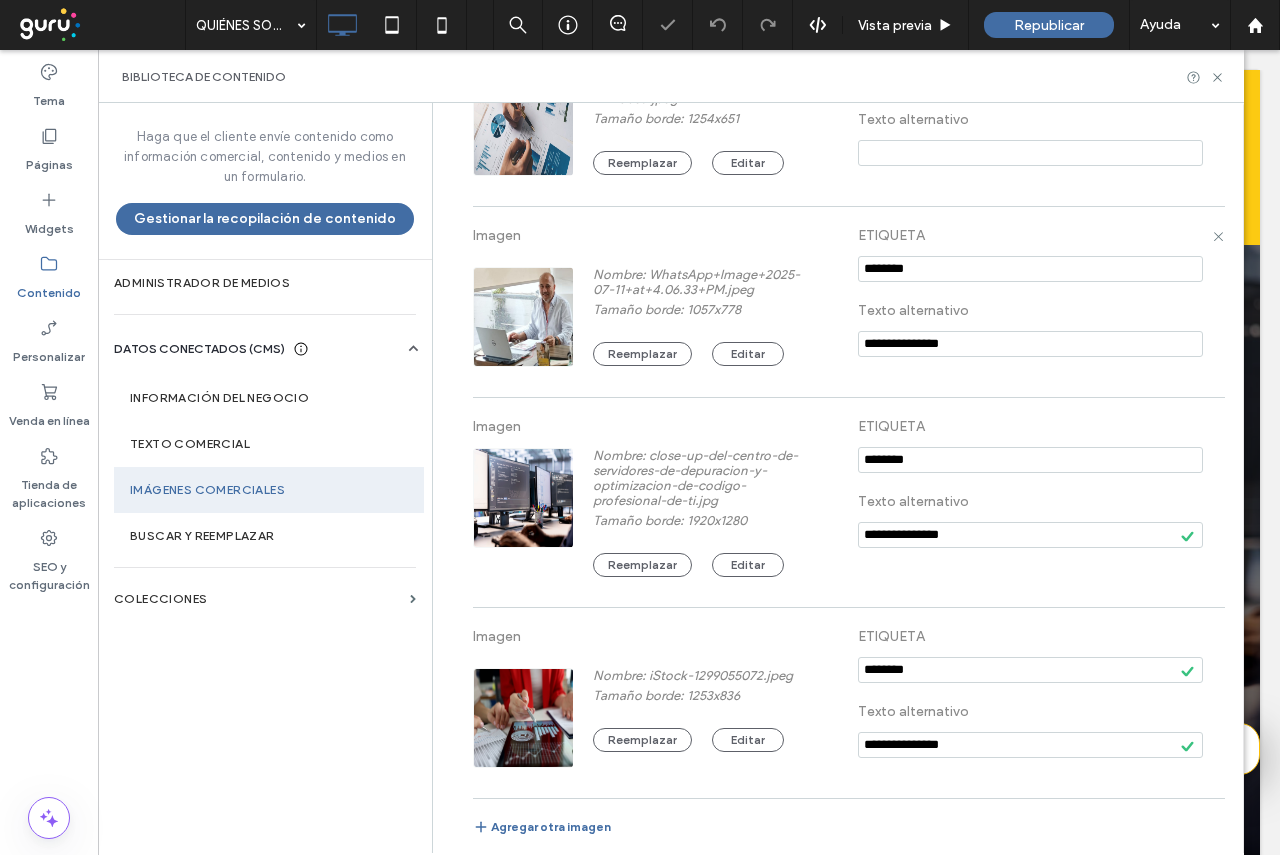 scroll, scrollTop: 424, scrollLeft: 0, axis: vertical 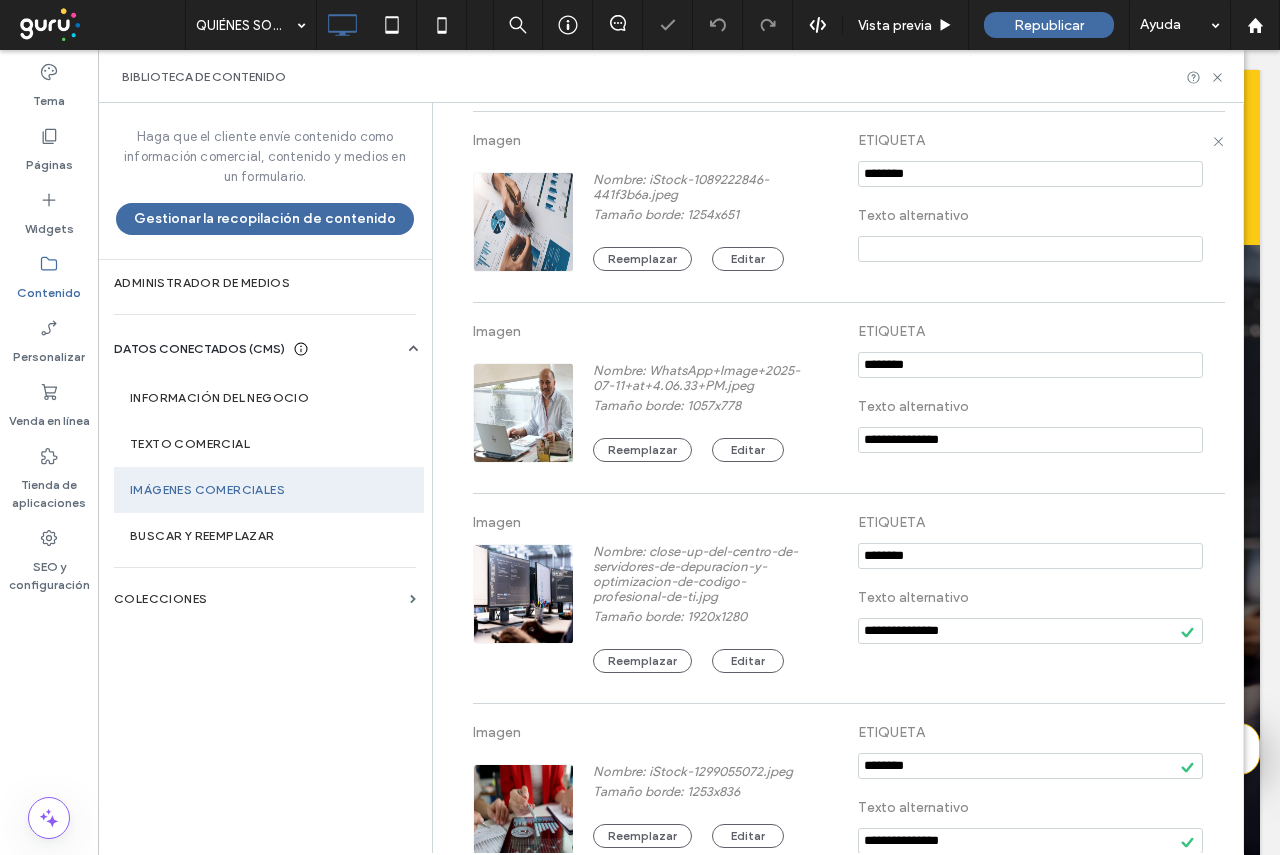 type on "**********" 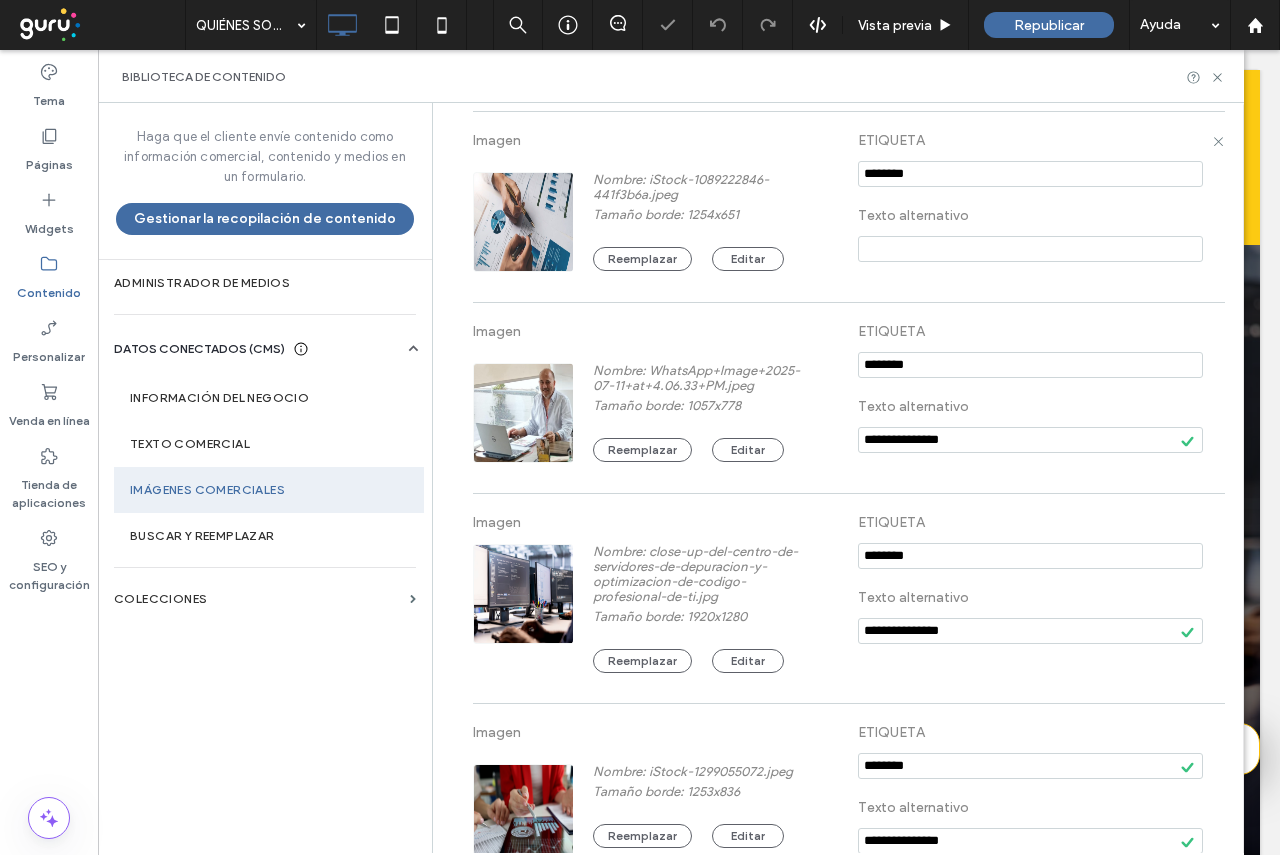 click at bounding box center [1030, 249] 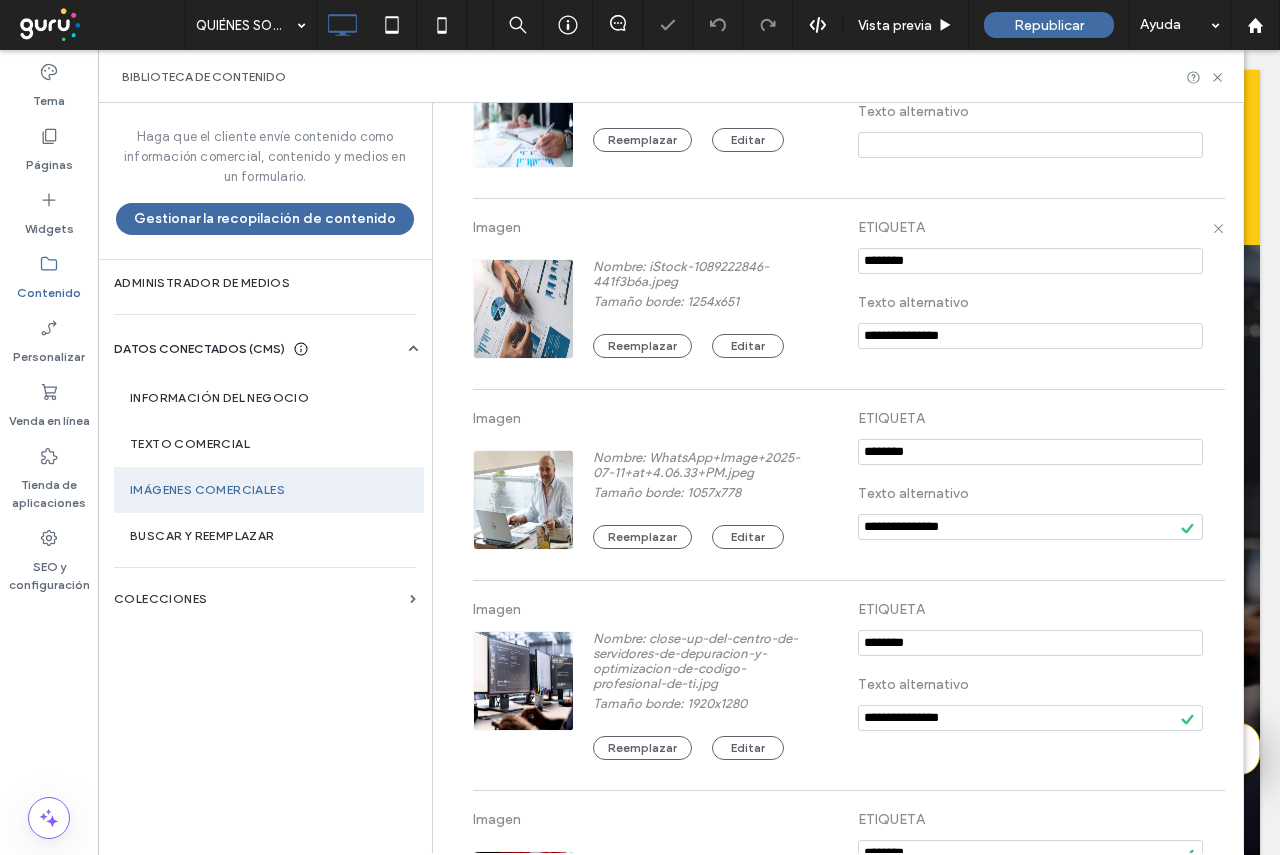 scroll, scrollTop: 124, scrollLeft: 0, axis: vertical 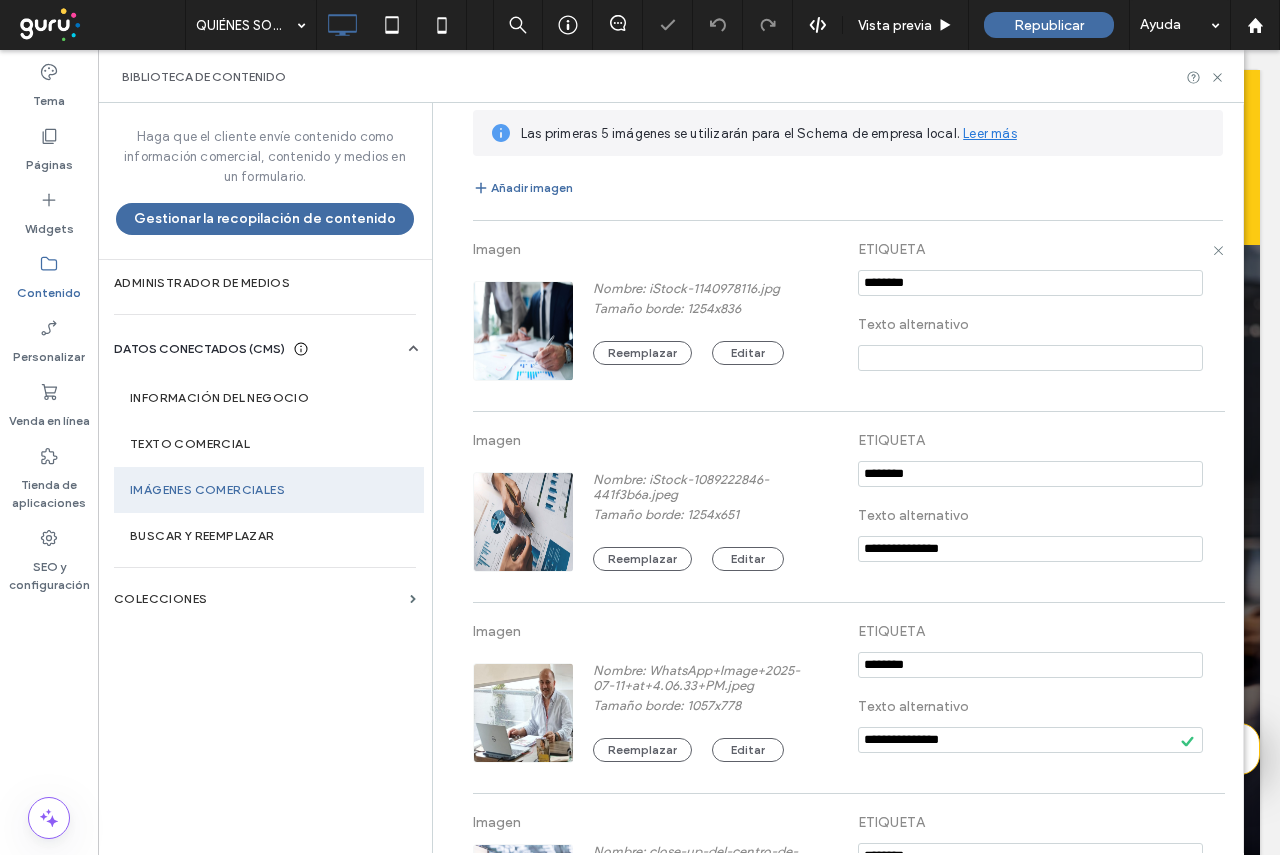 type on "**********" 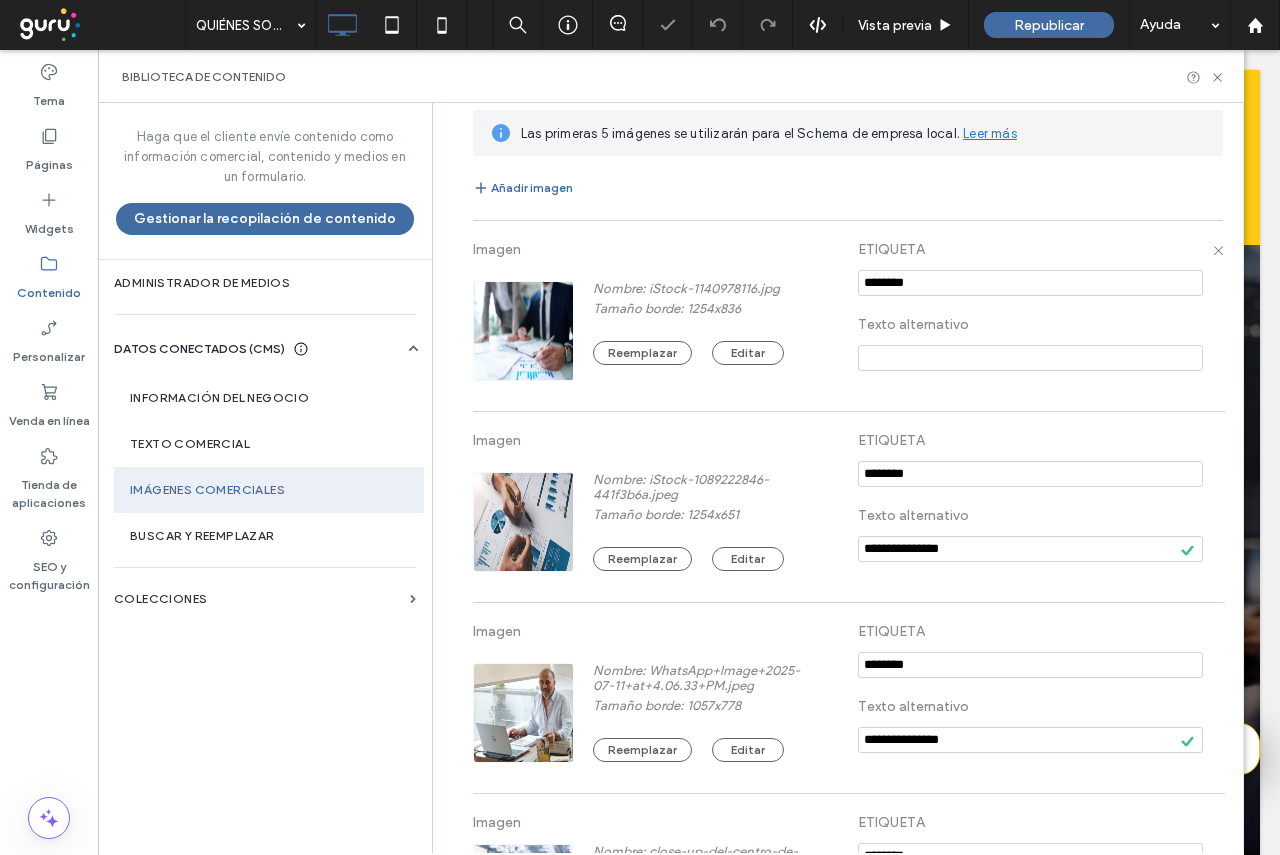 paste on "**********" 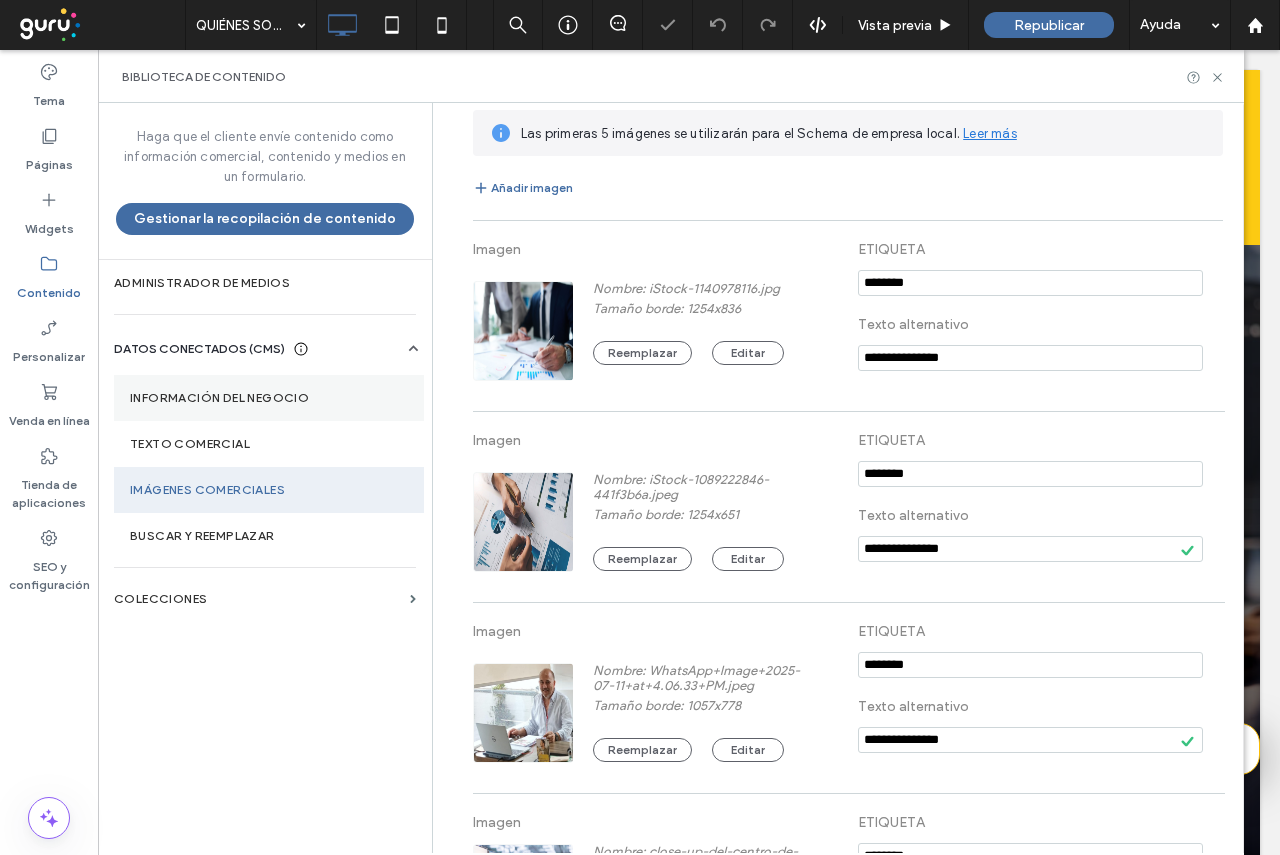type on "**********" 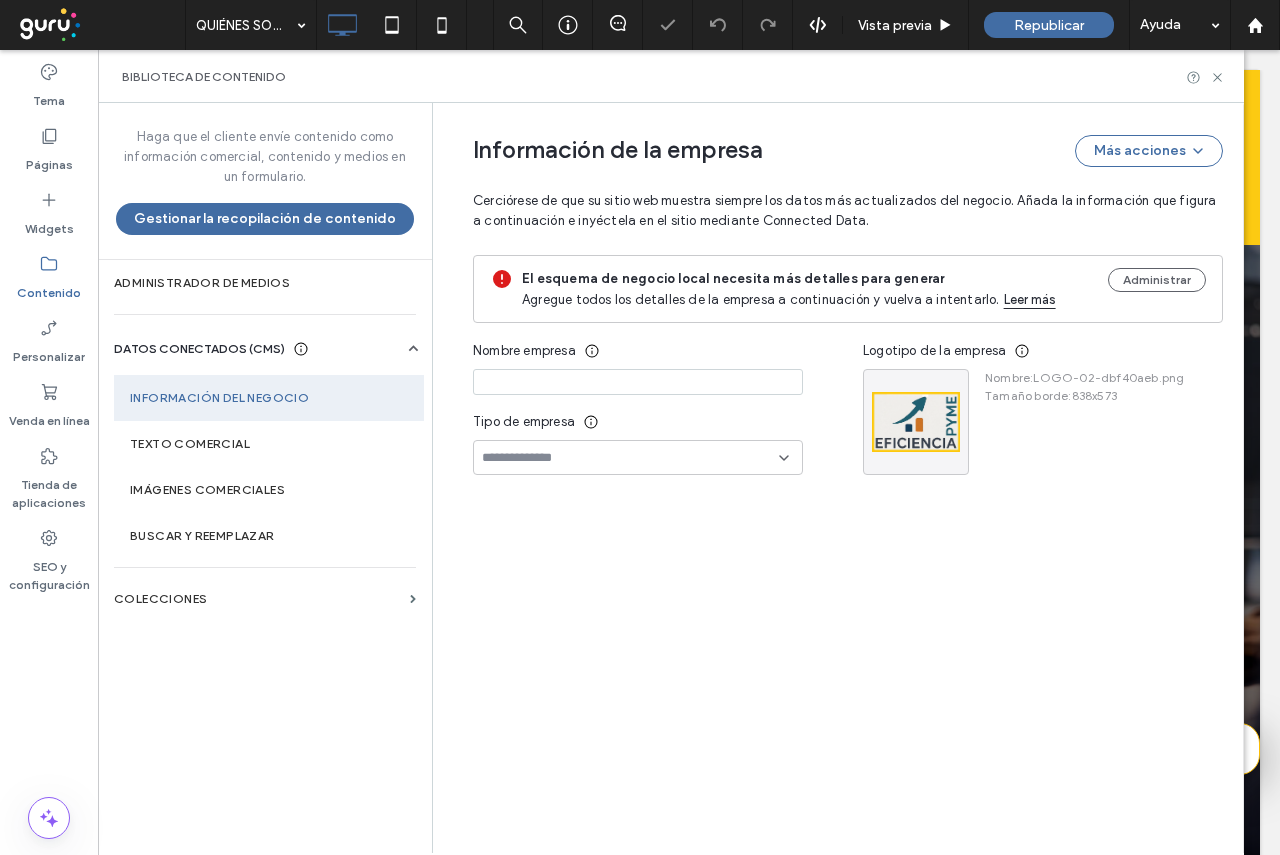 type on "**********" 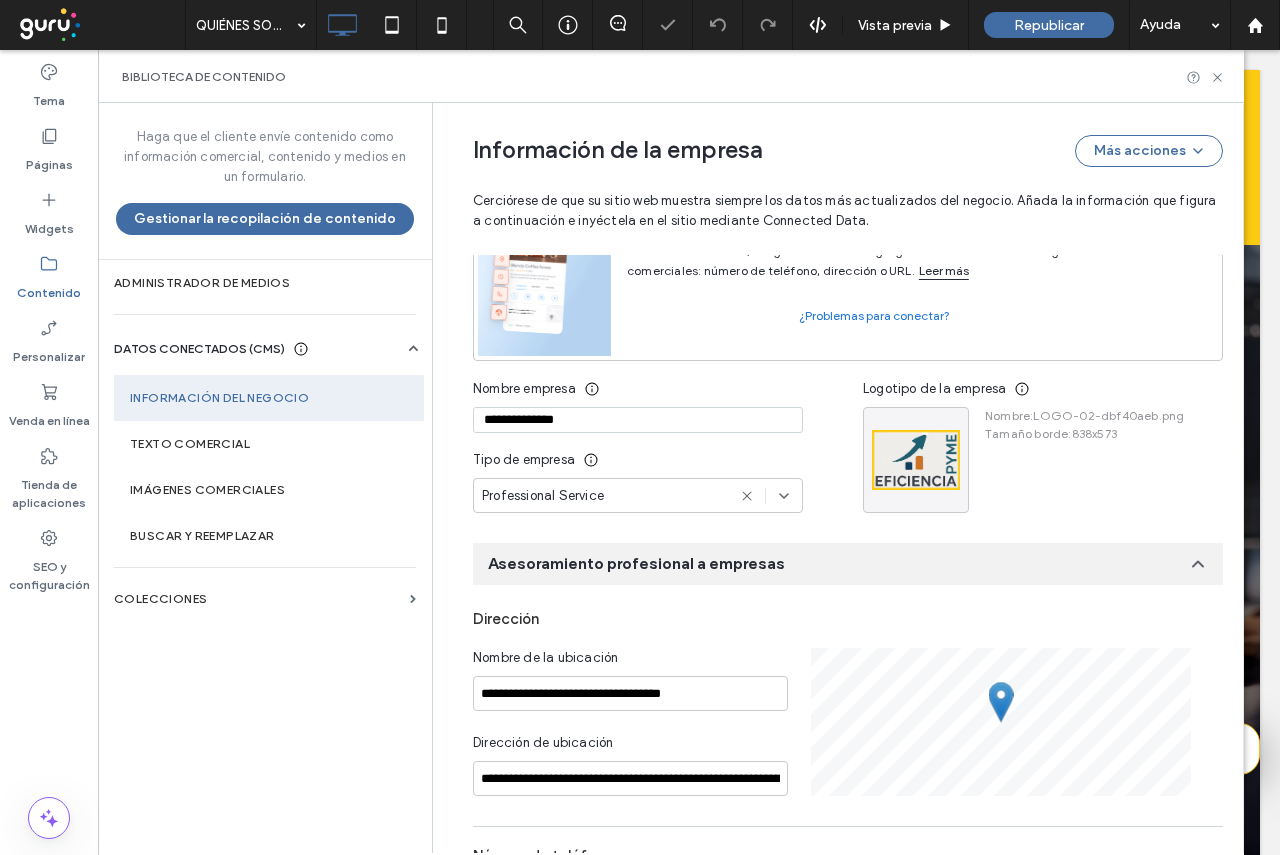 scroll, scrollTop: 218, scrollLeft: 0, axis: vertical 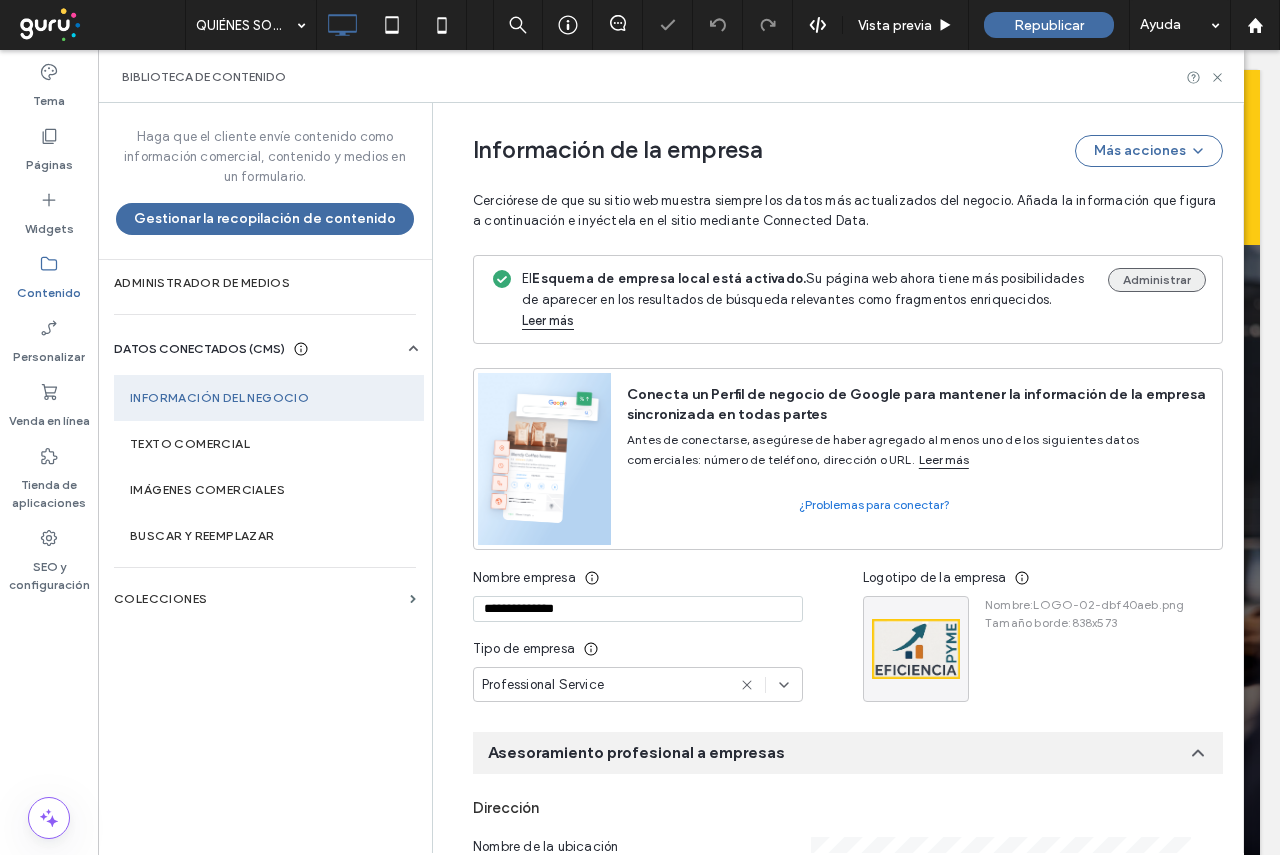 click on "Administrar" at bounding box center (1157, 280) 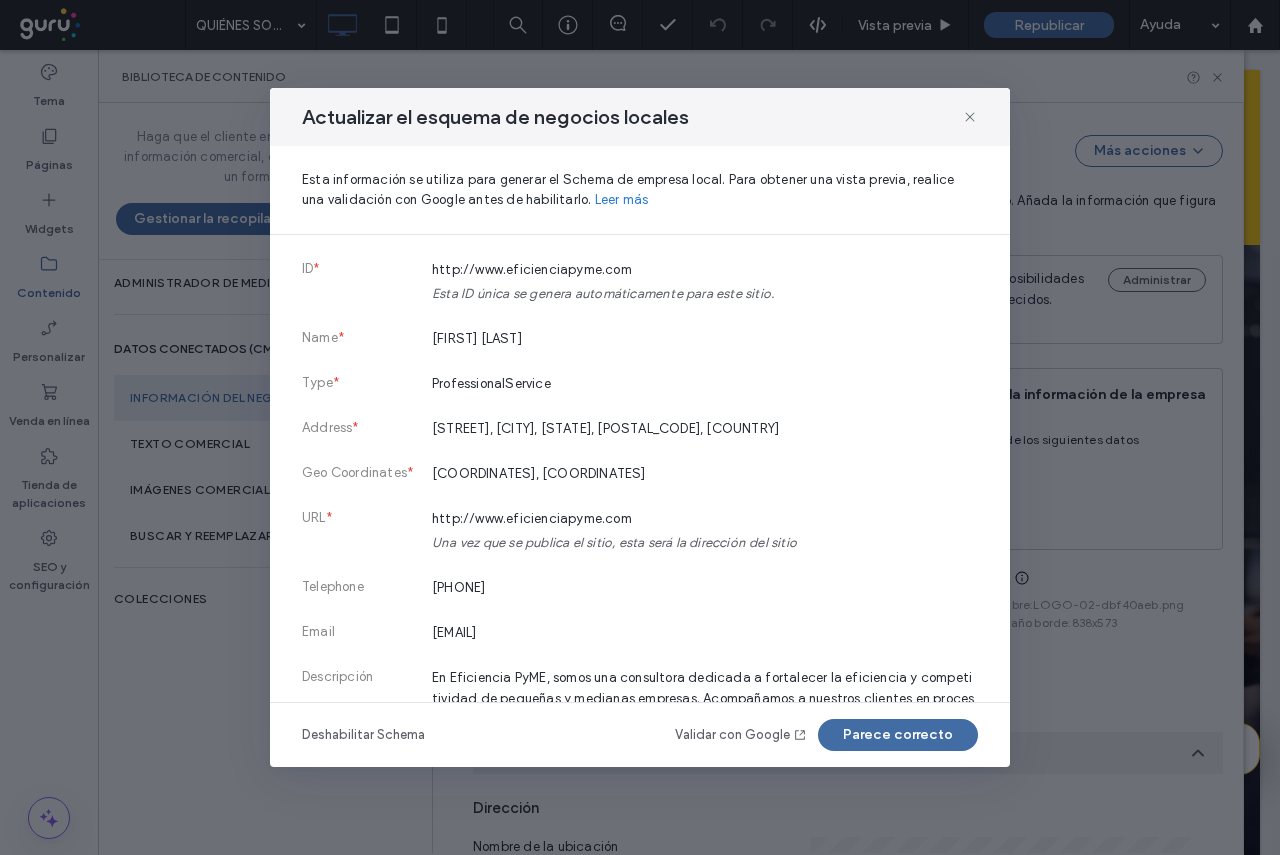 click on "Validar con Google" at bounding box center [741, 735] 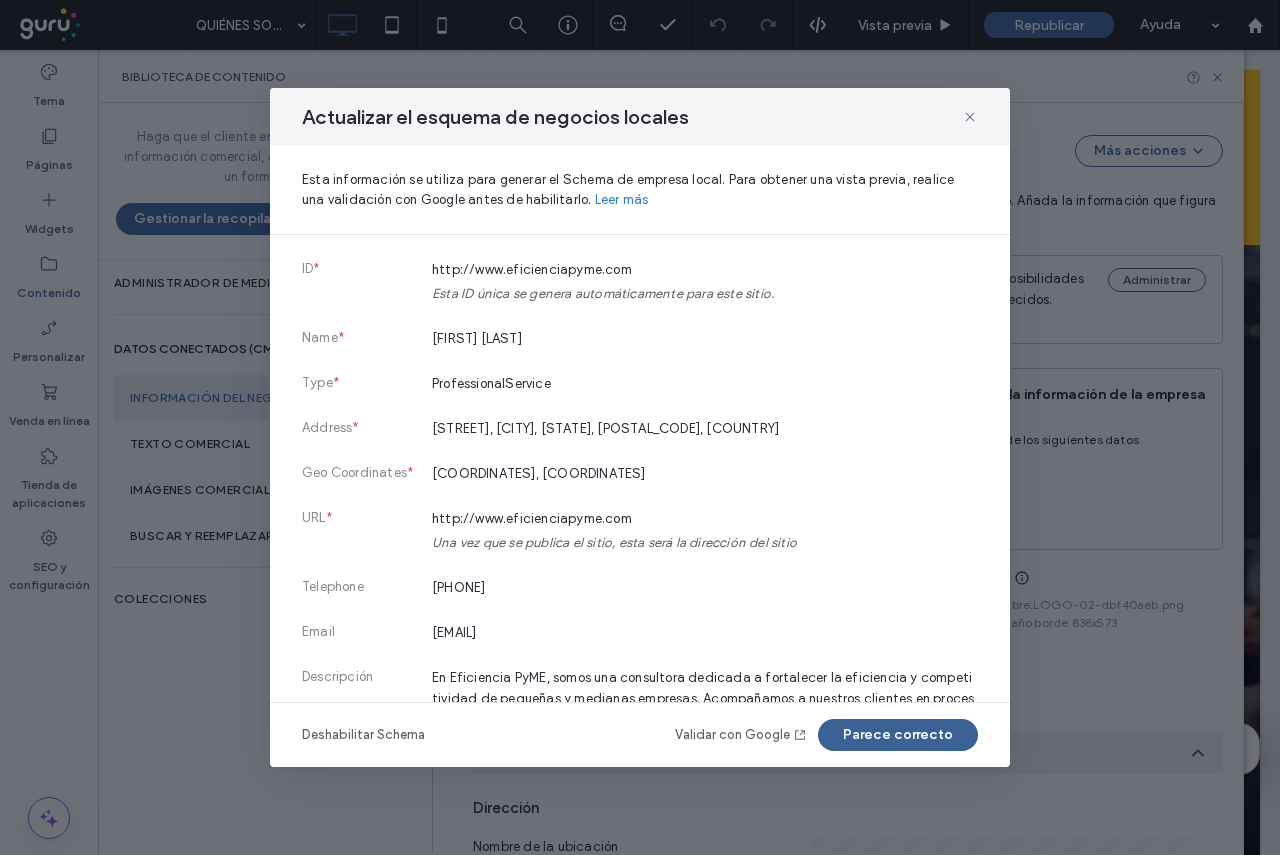 click on "Parece correcto" at bounding box center [898, 735] 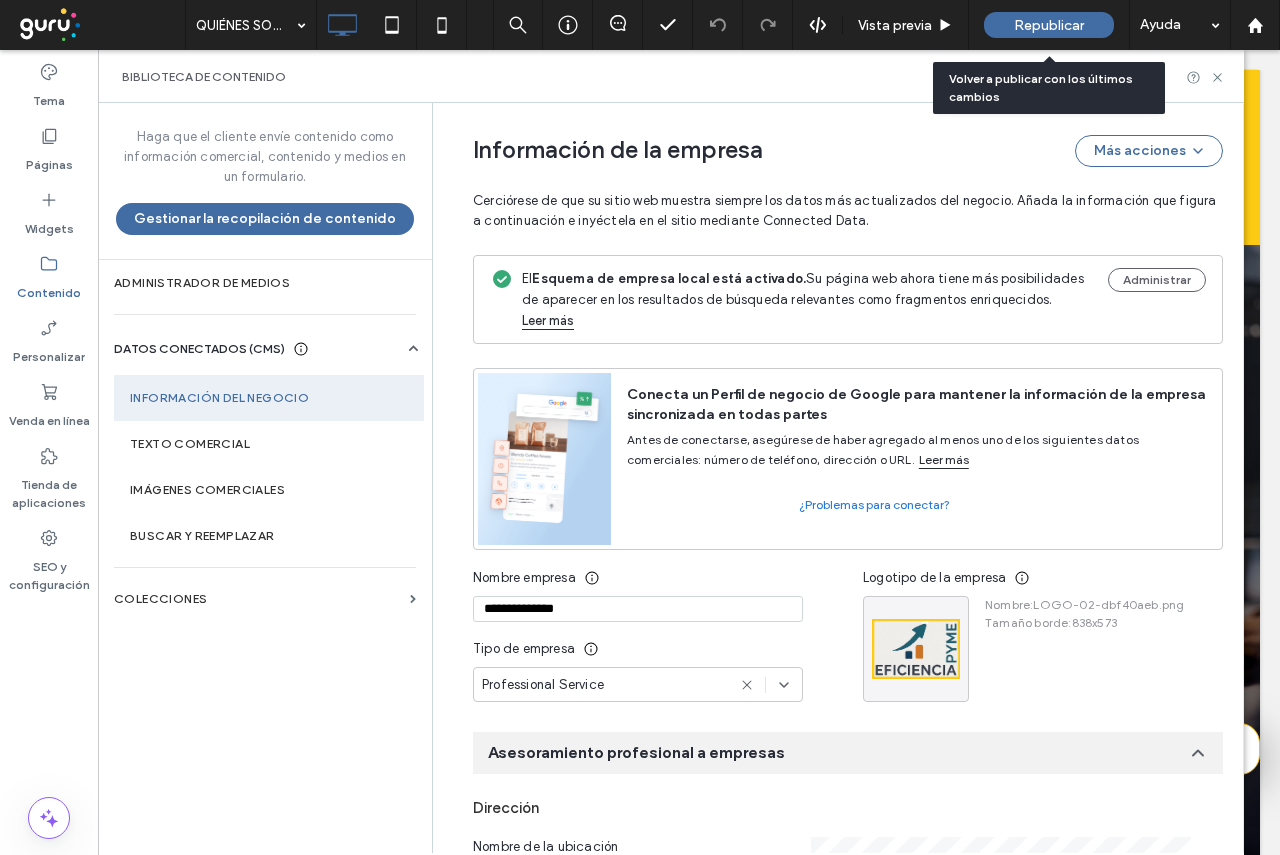 click on "Republicar" at bounding box center [1049, 25] 